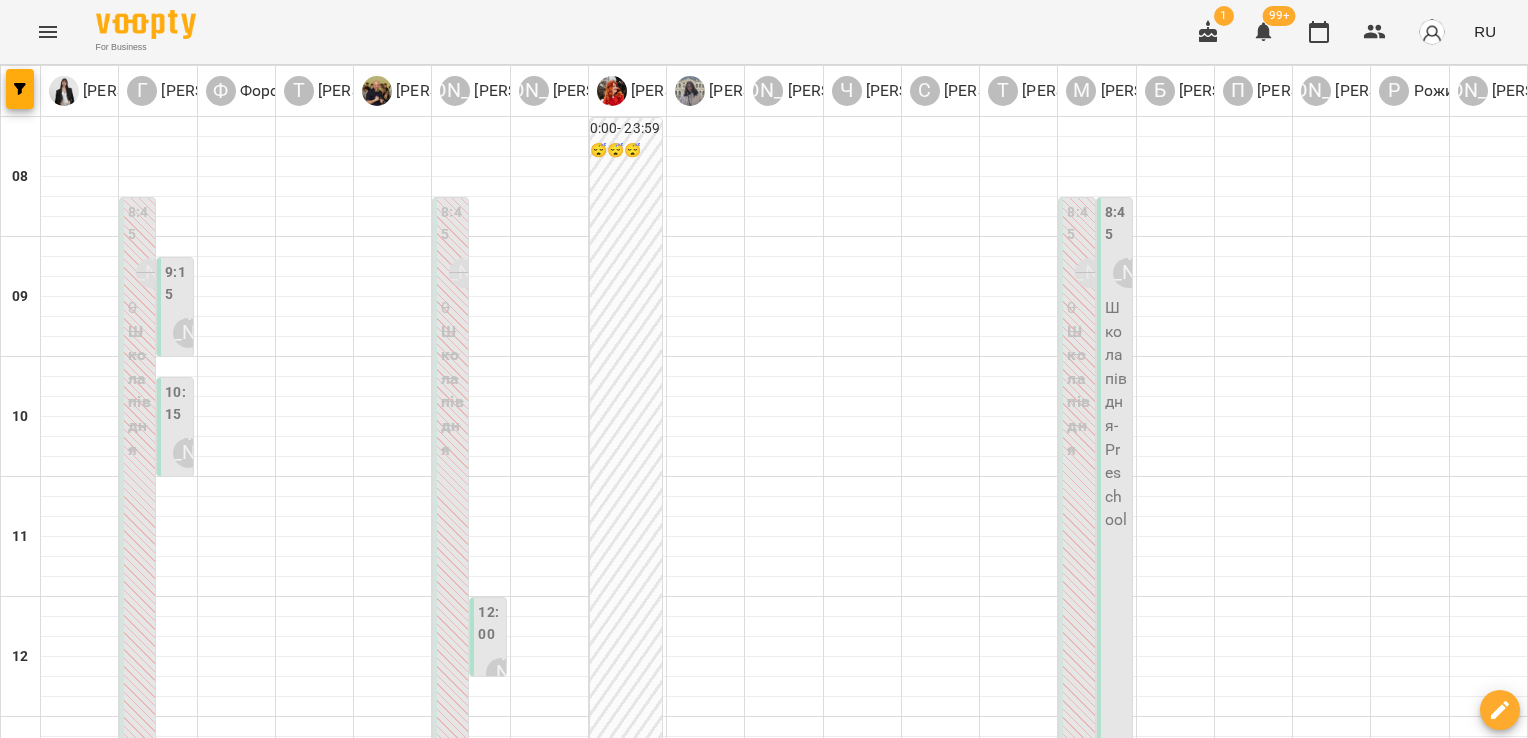 scroll, scrollTop: 0, scrollLeft: 0, axis: both 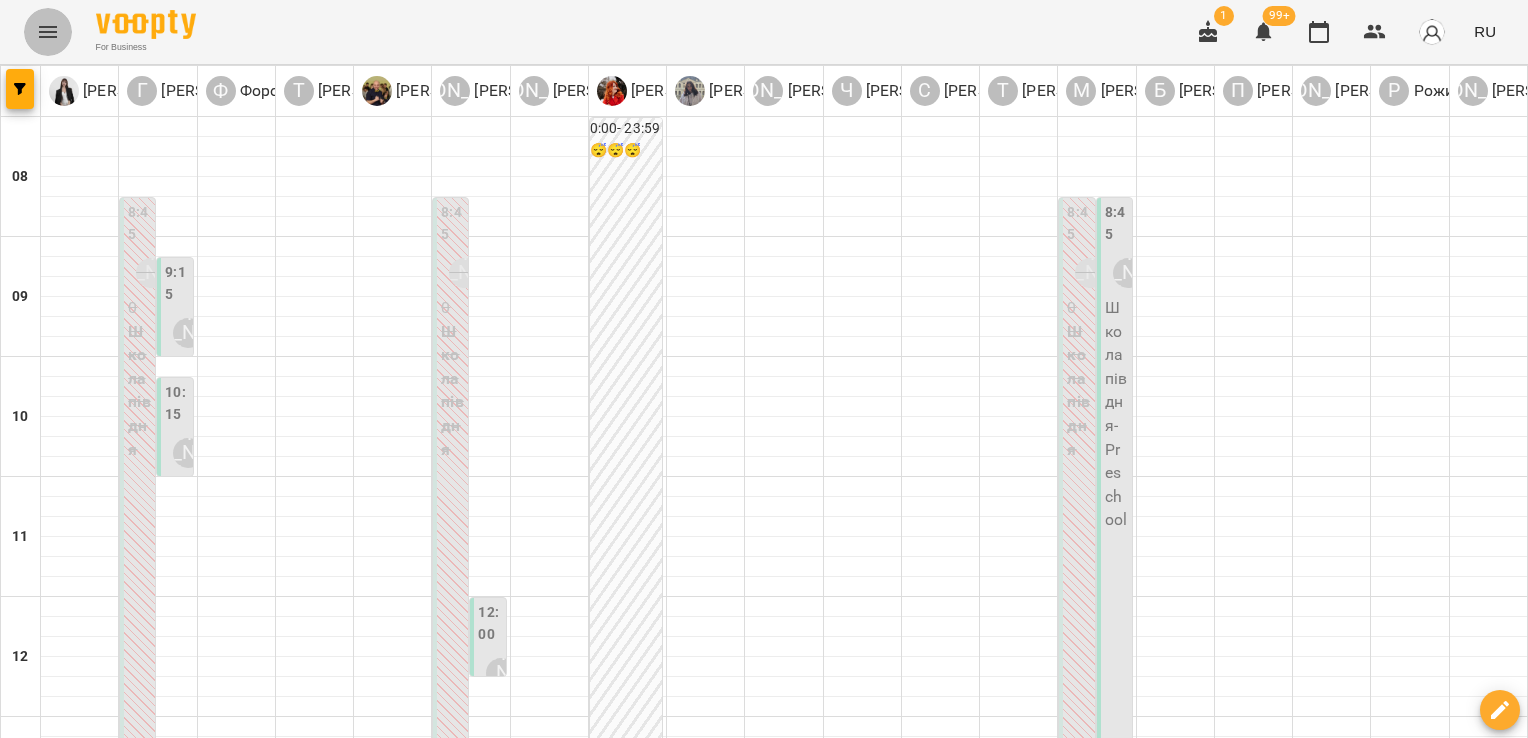 click 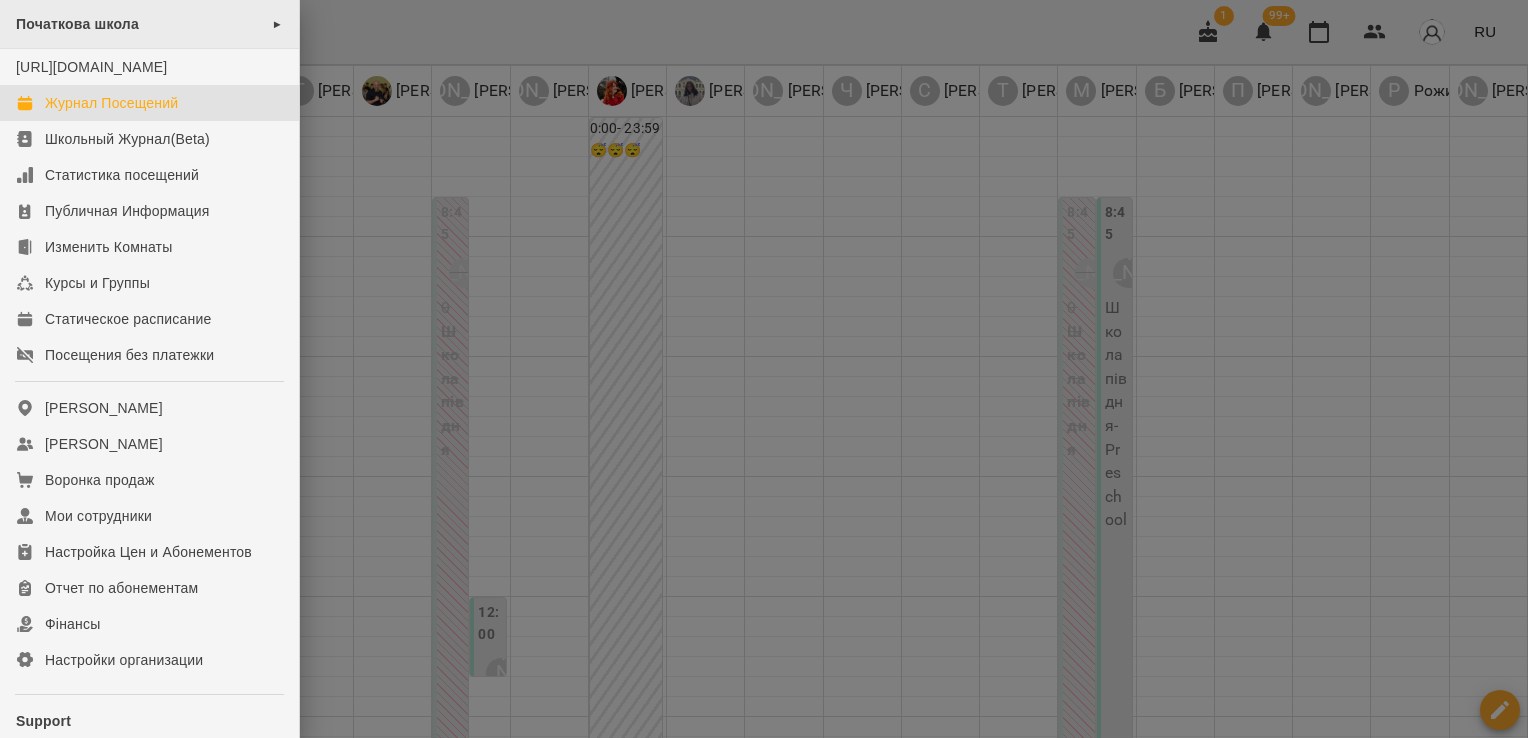 click on "Початкова школа  ►" at bounding box center [149, 24] 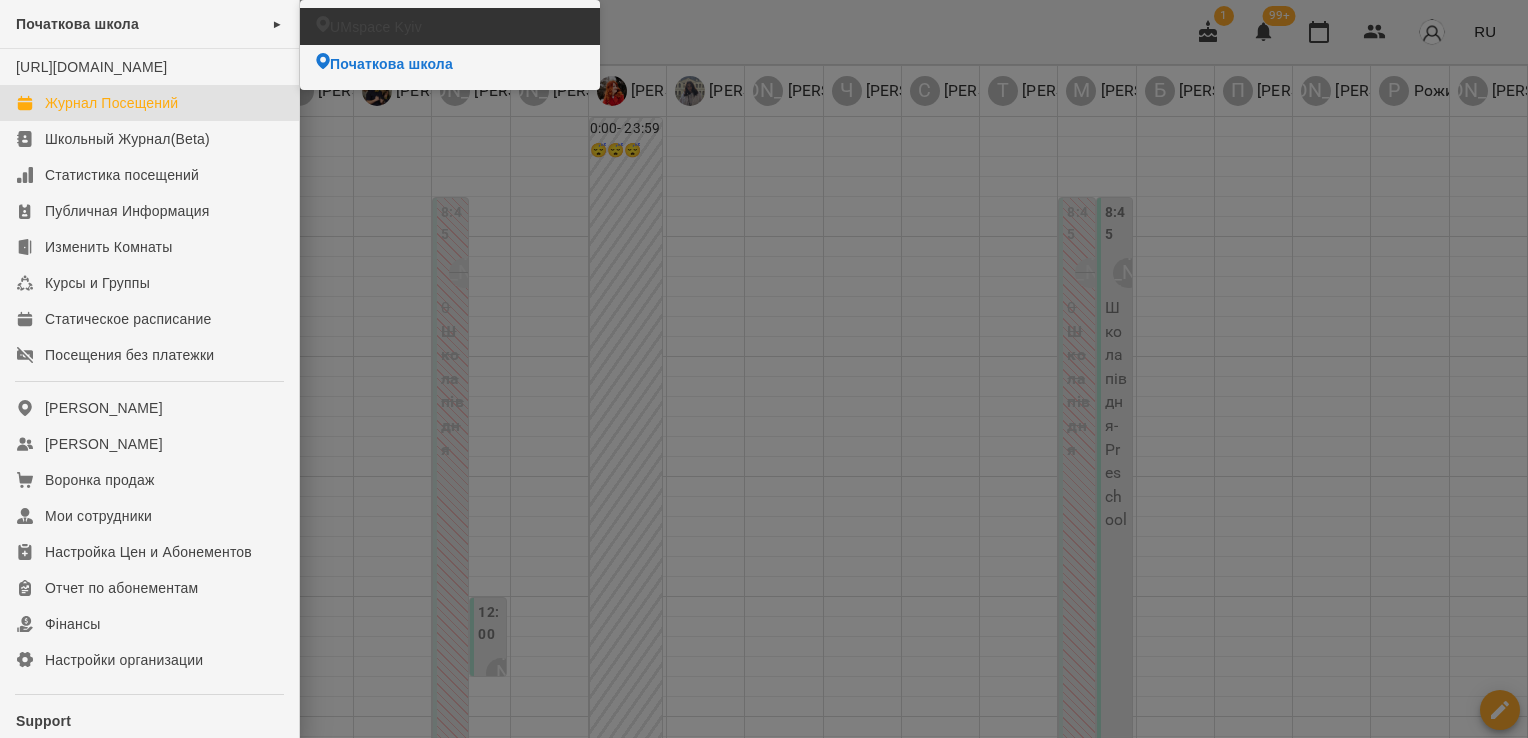 click on "UMspace Kyiv" at bounding box center (450, 26) 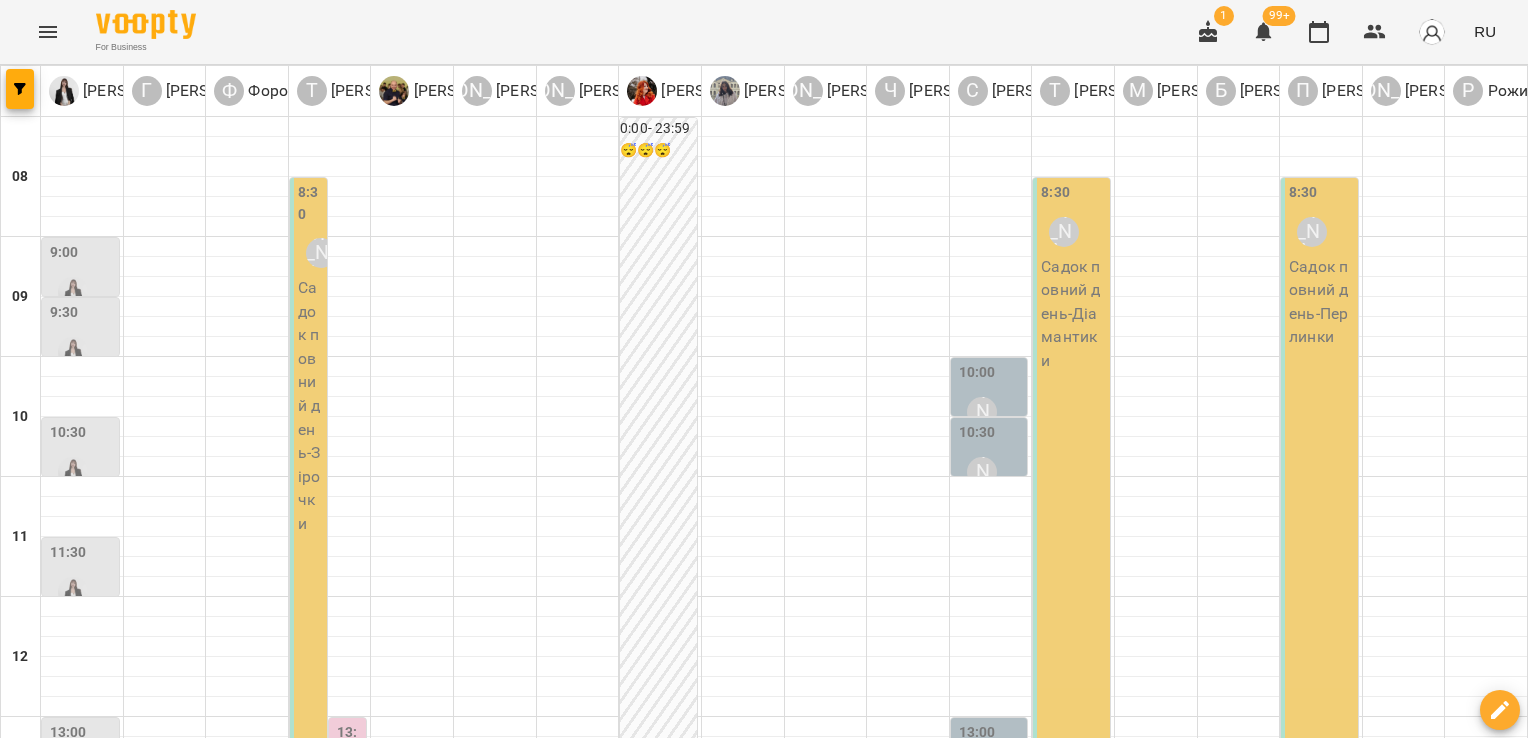click 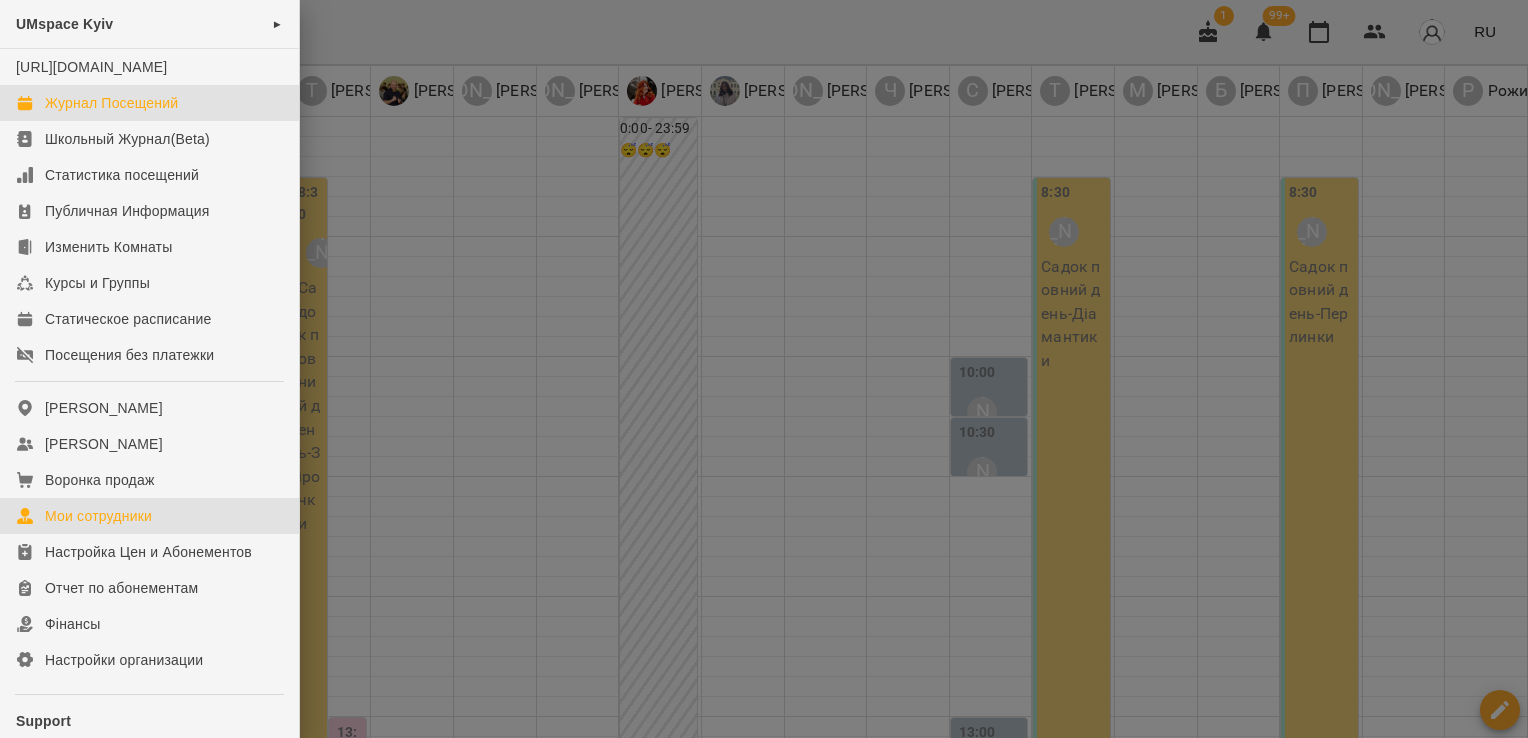 click on "Мои сотрудники" 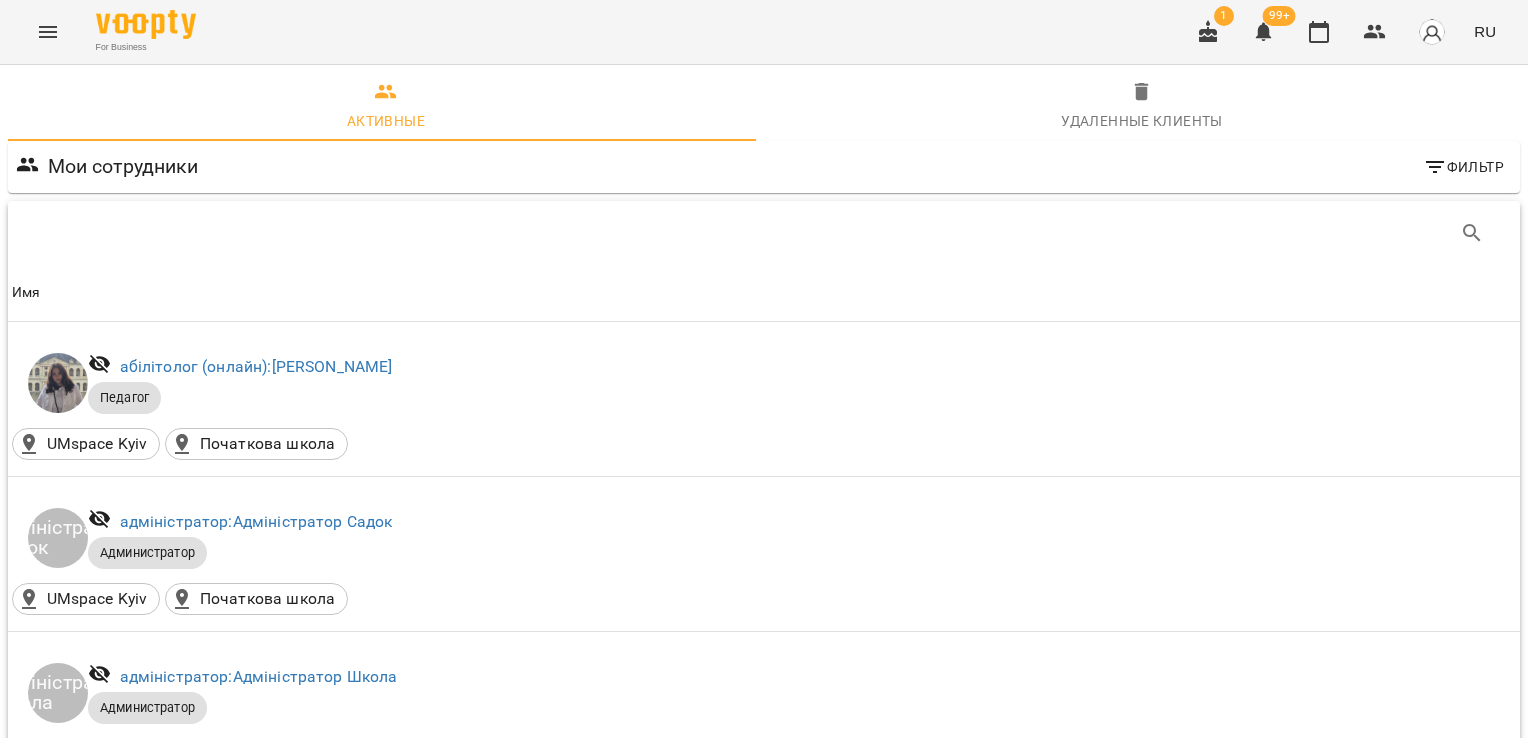 scroll, scrollTop: 466, scrollLeft: 0, axis: vertical 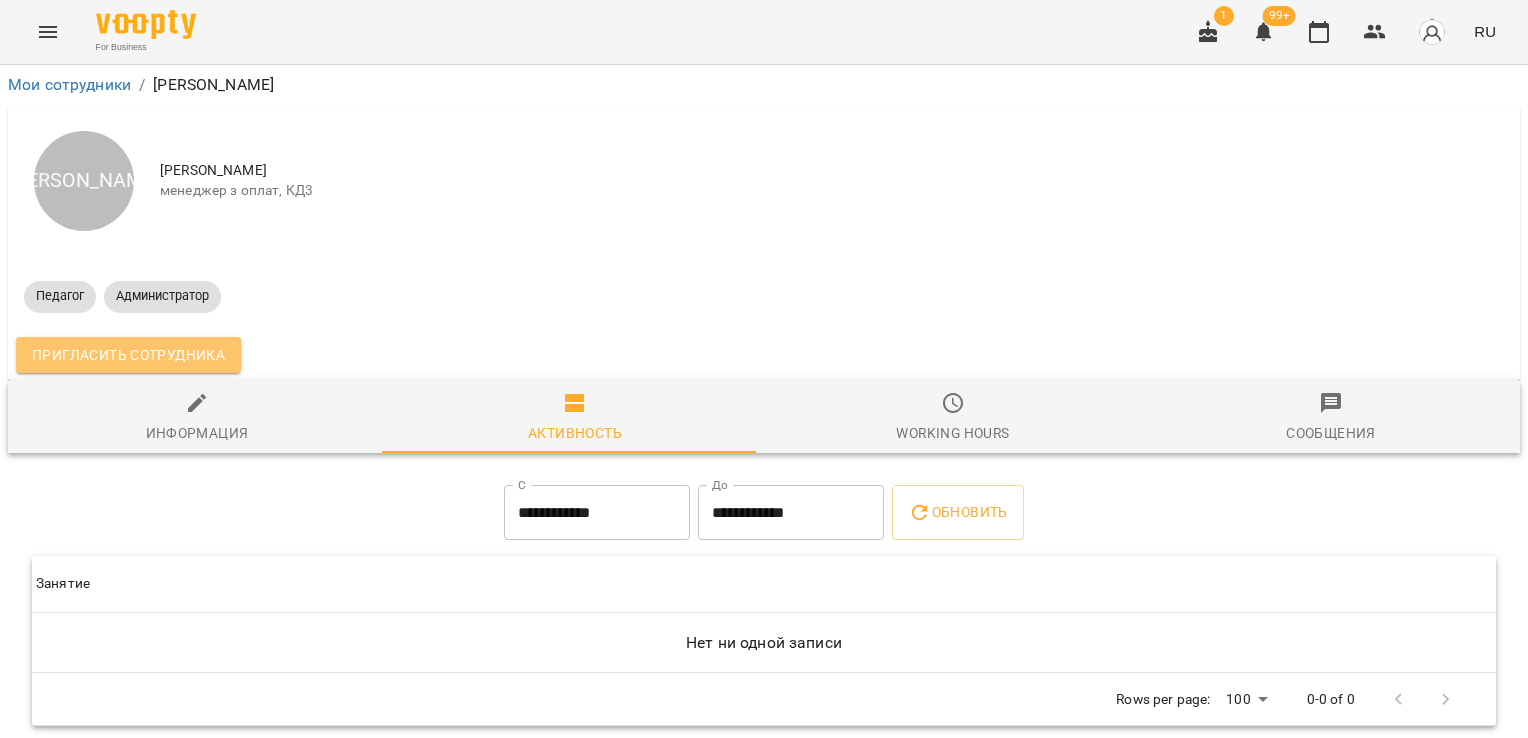 click on "Пригласить сотрудника" at bounding box center [128, 355] 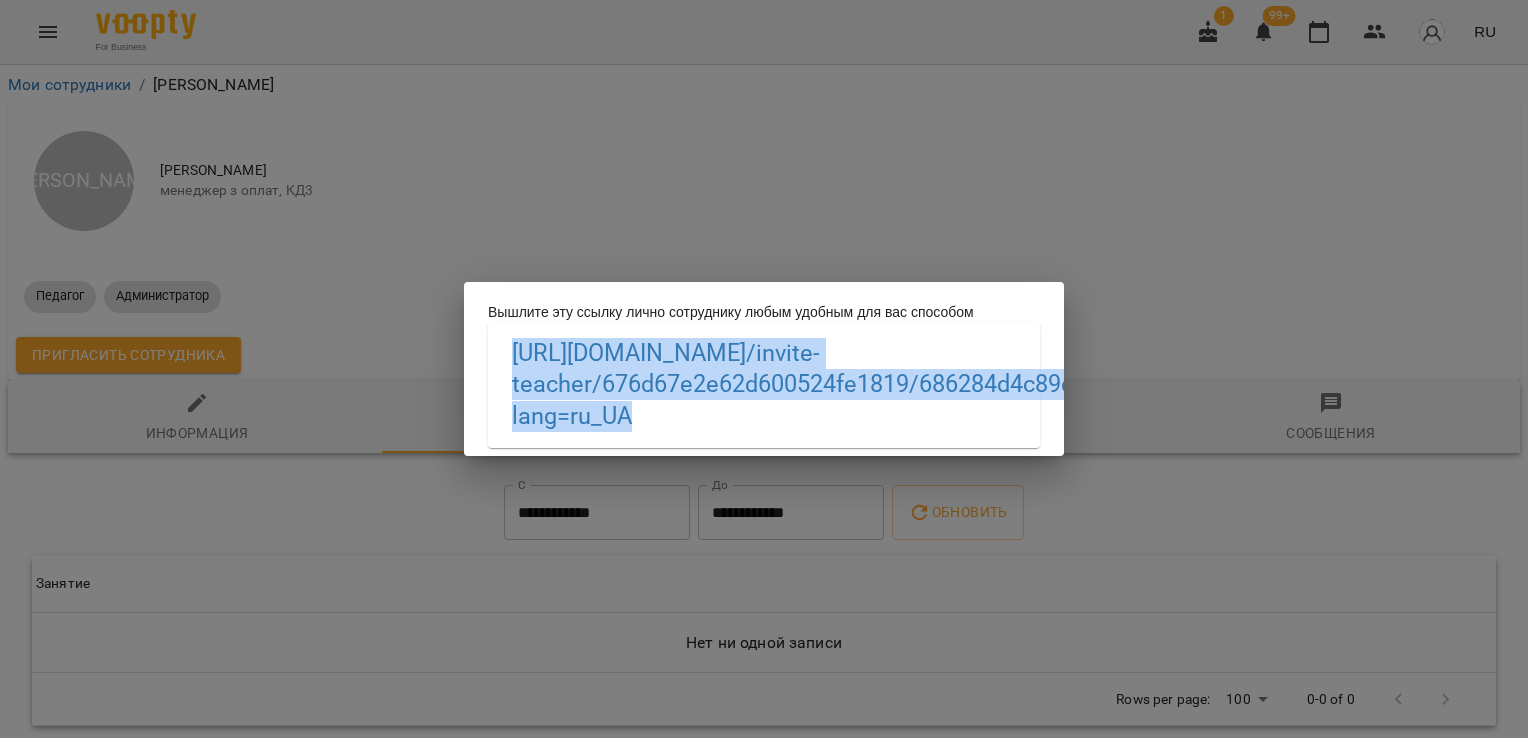 drag, startPoint x: 901, startPoint y: 434, endPoint x: 447, endPoint y: 360, distance: 459.9913 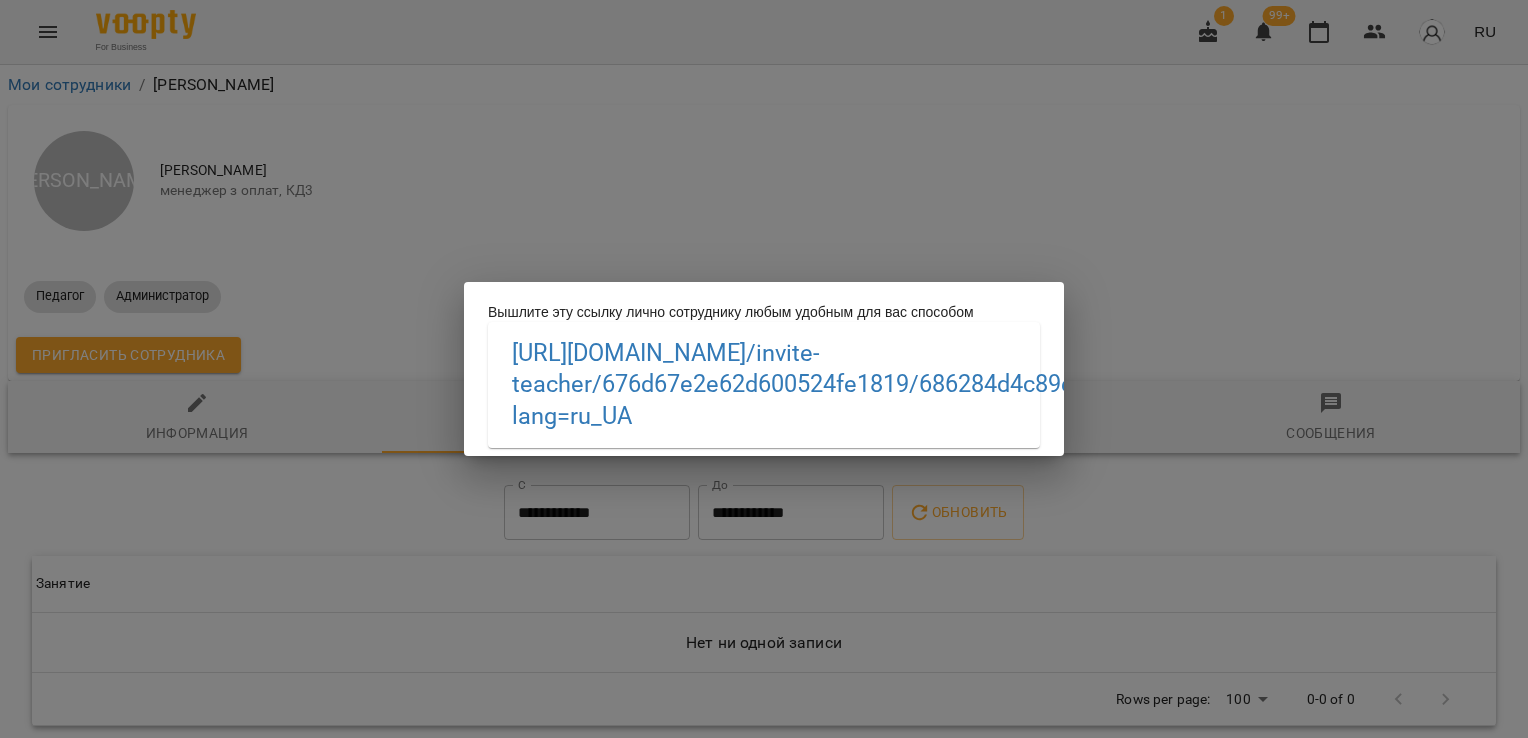 click on "Вышлите эту ссылку лично сотруднику любым удобным для вас способом [URL][DOMAIN_NAME] /invite-teacher/676d67e2e62d600524fe1819/686284d4c89e0939f5b58357?lang=ru_UA" at bounding box center [764, 369] 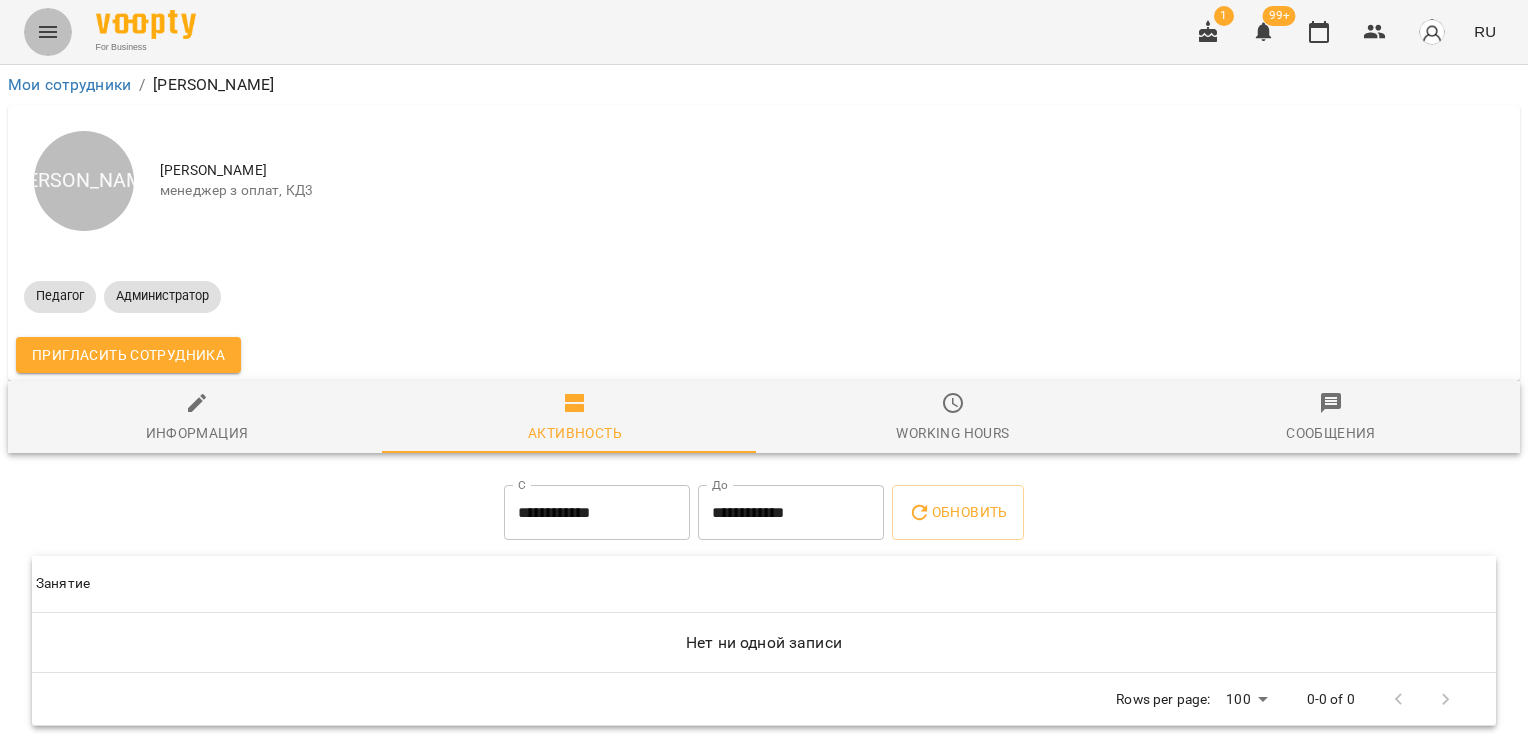 click 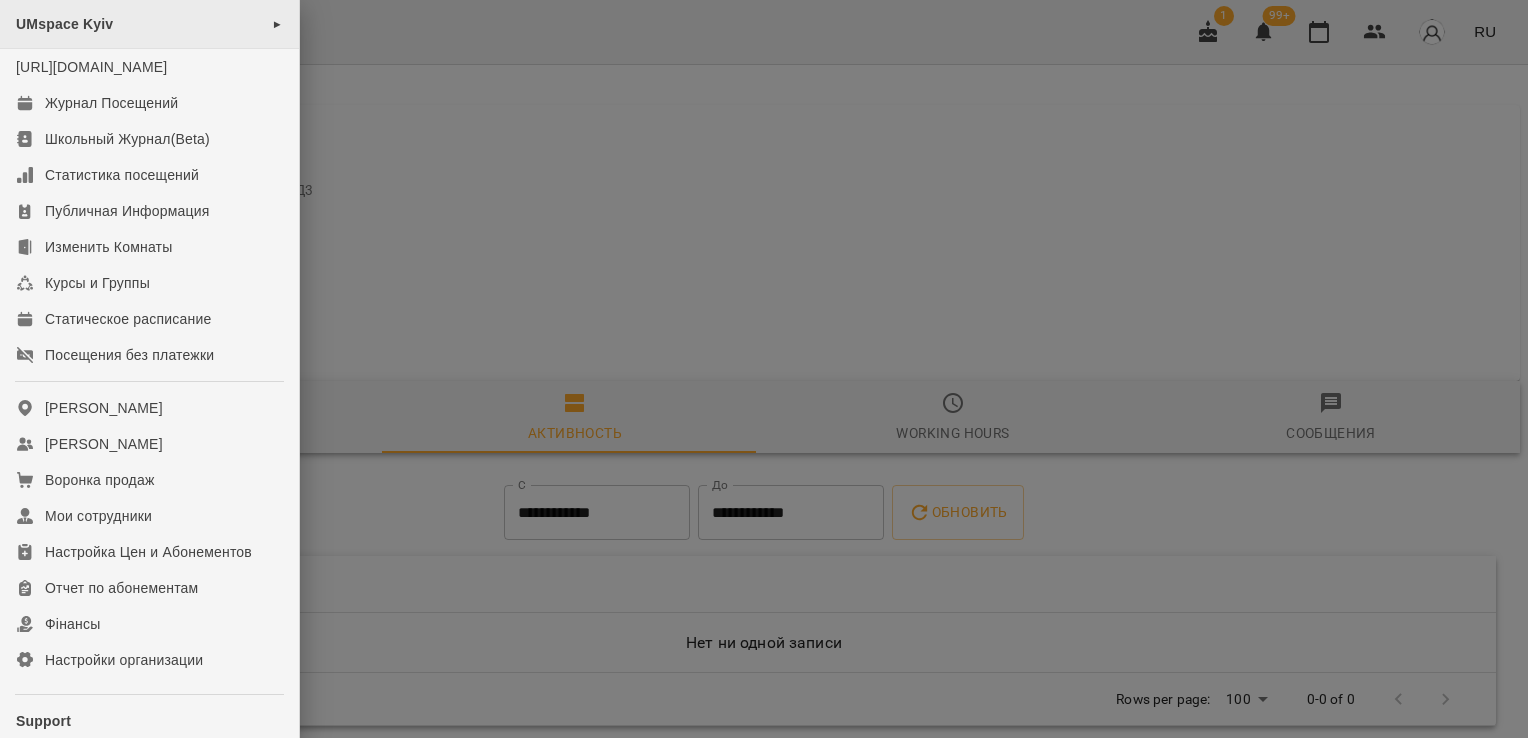 click on "UMspace Kyiv" at bounding box center (64, 24) 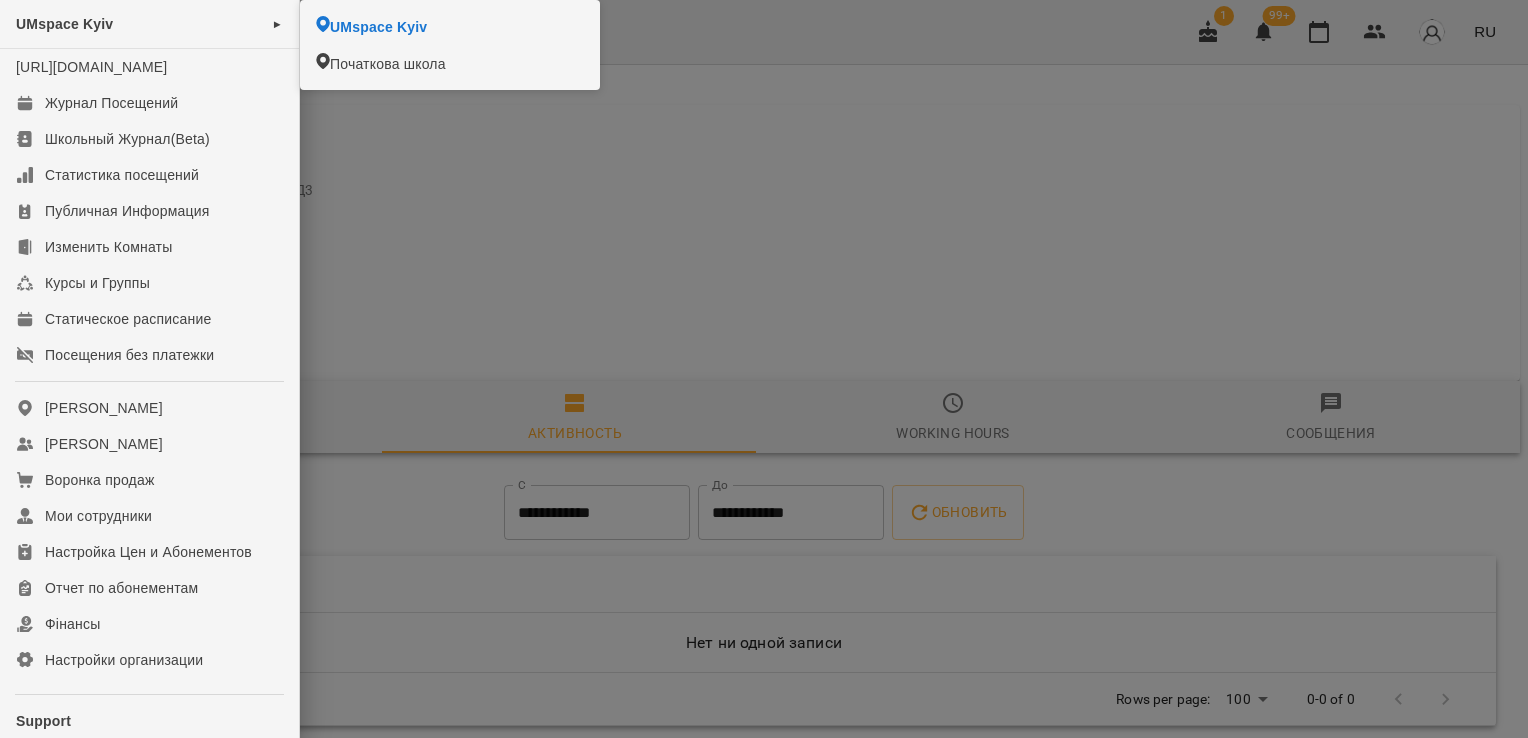 click at bounding box center [764, 369] 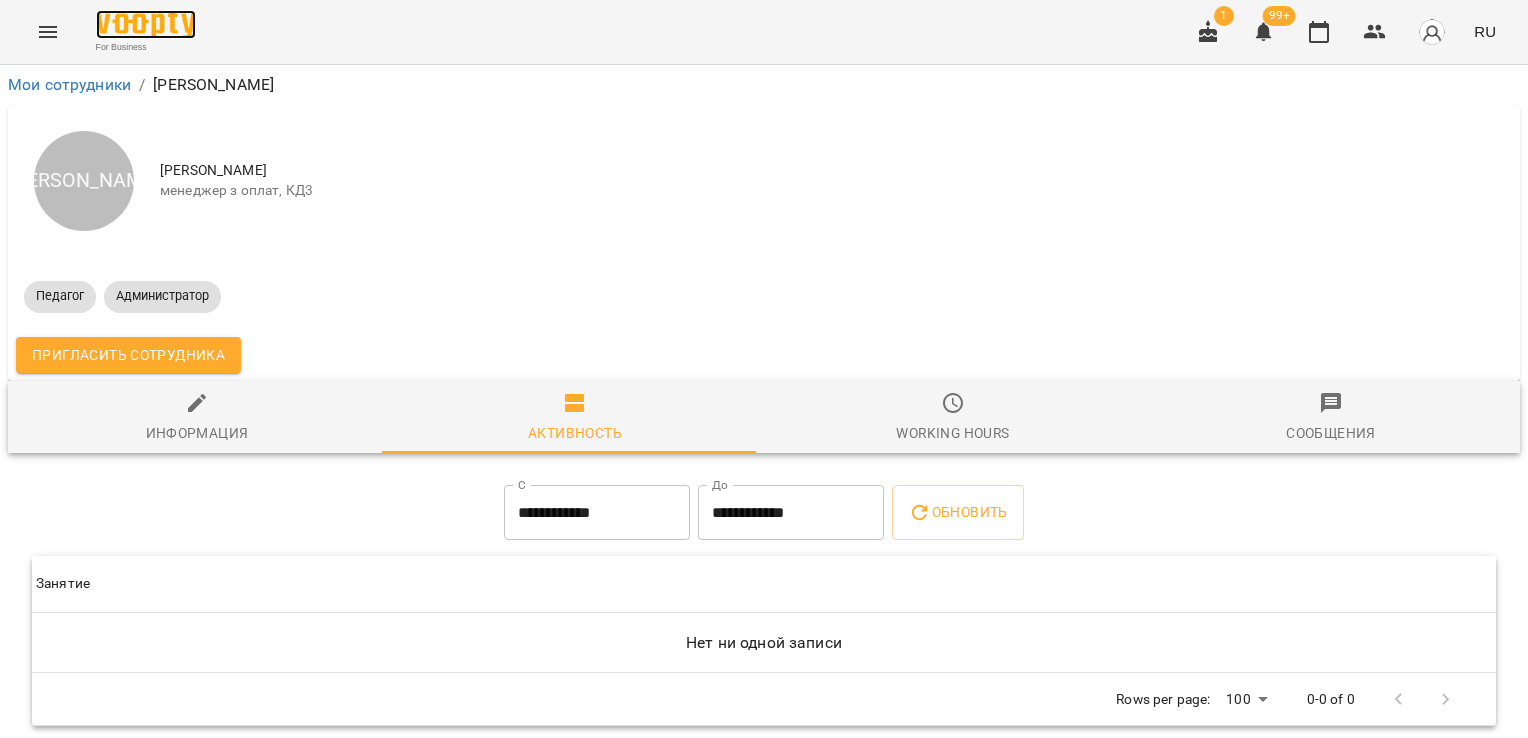 click at bounding box center [146, 24] 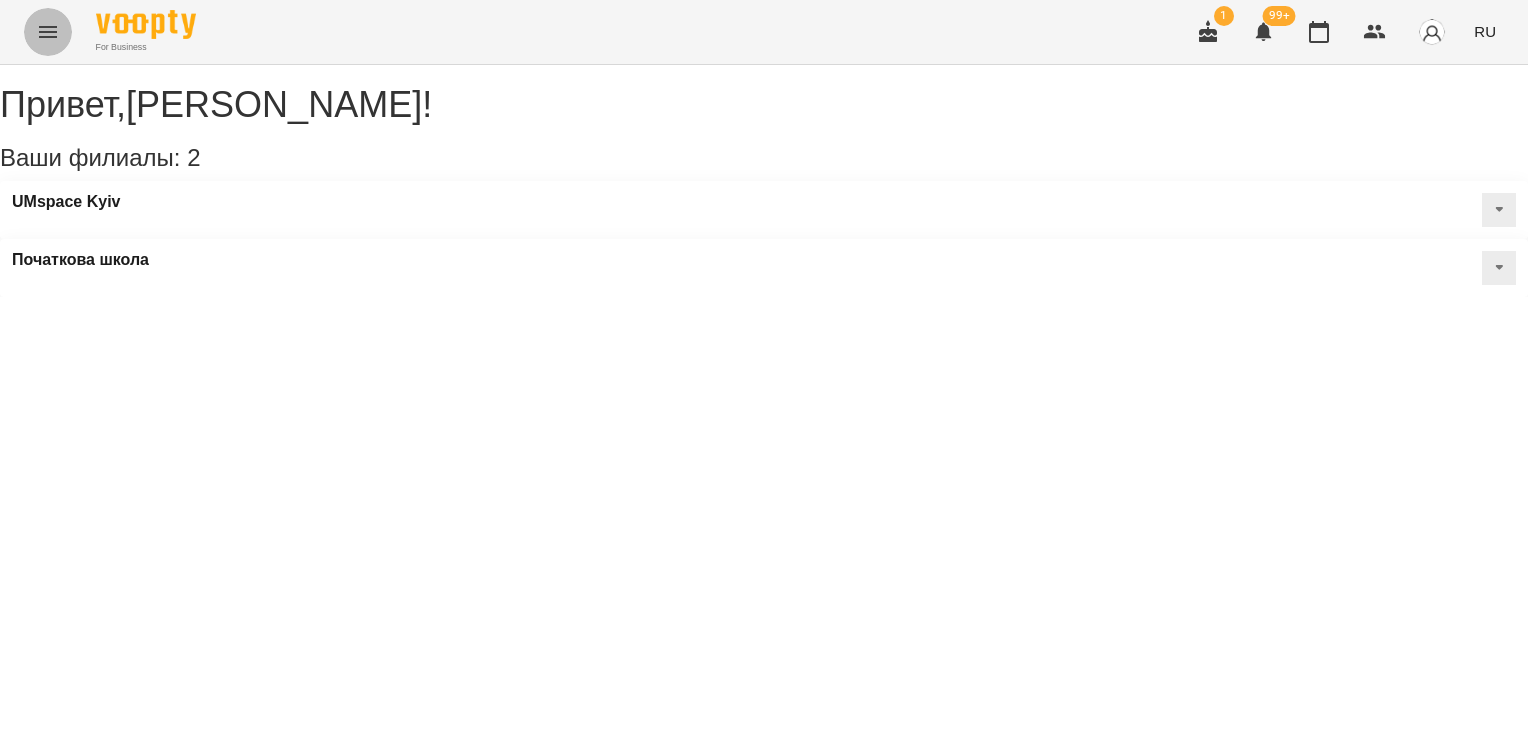 click 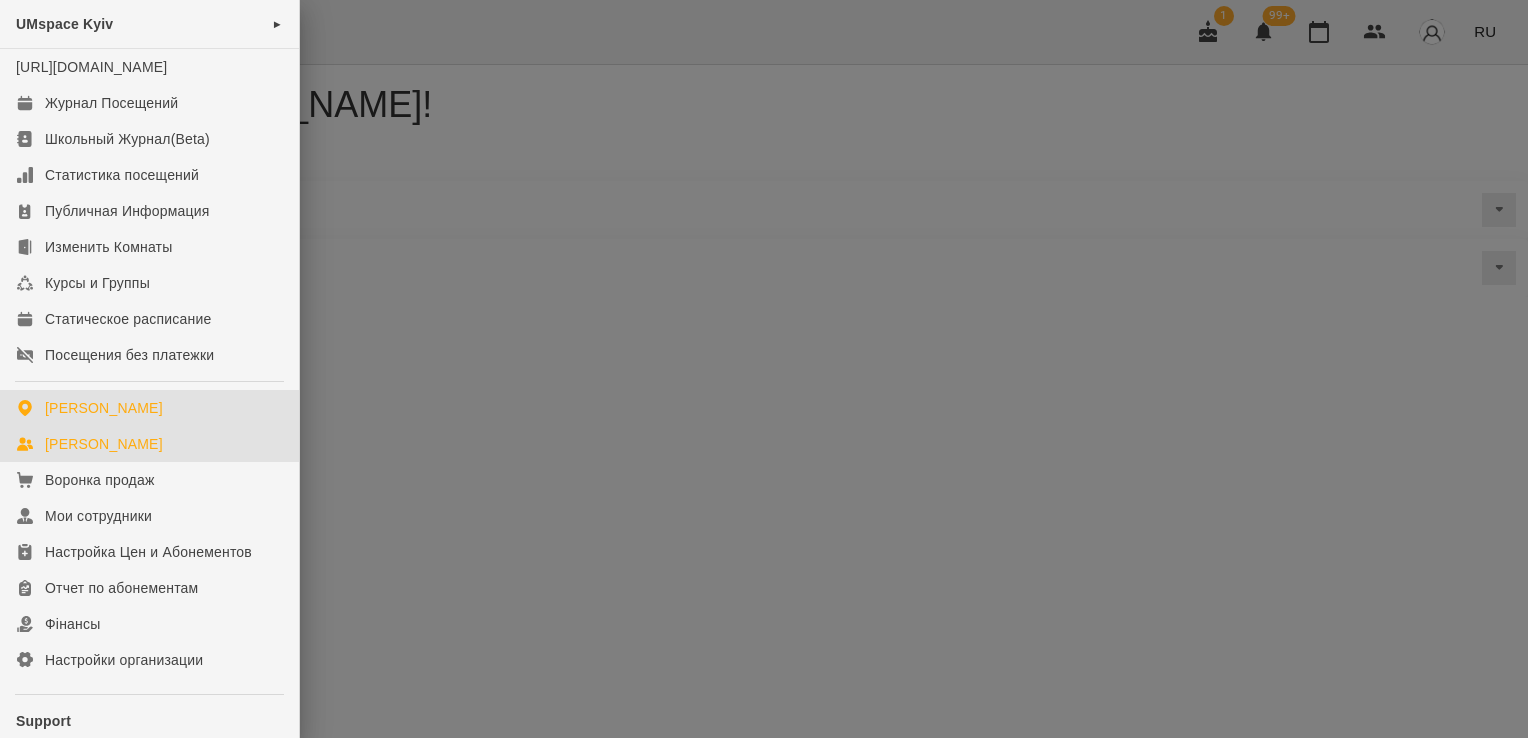 click on "[PERSON_NAME]" at bounding box center (149, 444) 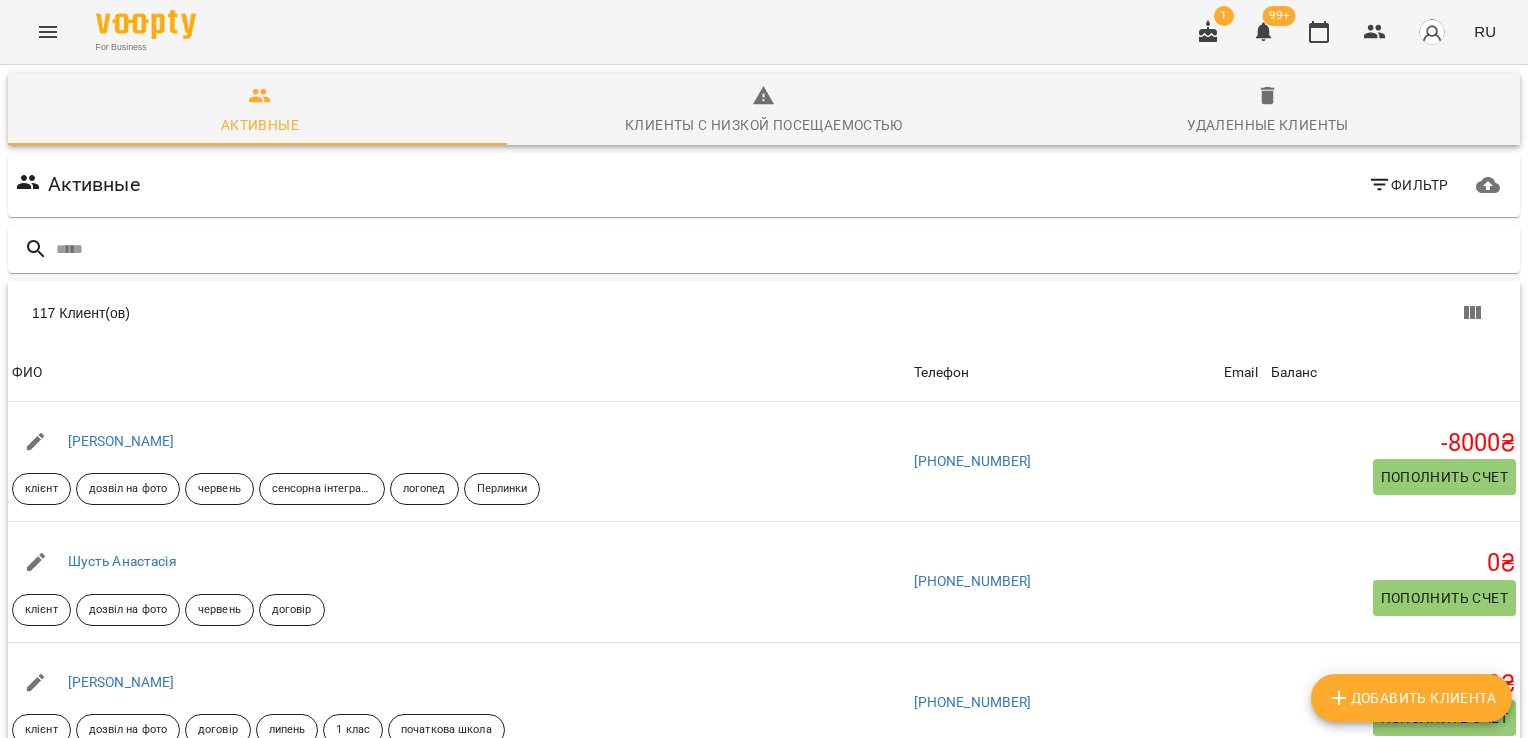 click at bounding box center [48, 32] 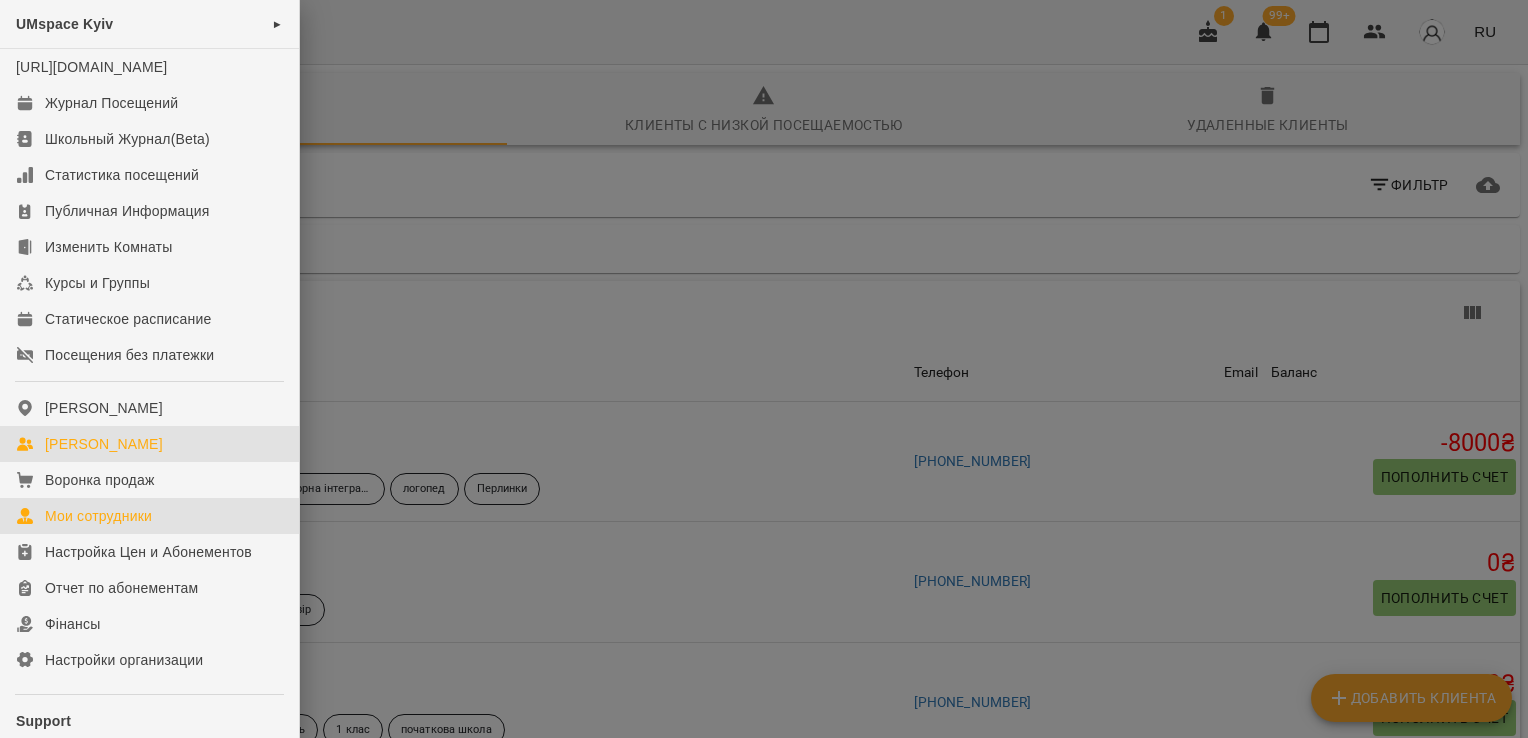 click on "Мои сотрудники" at bounding box center [98, 516] 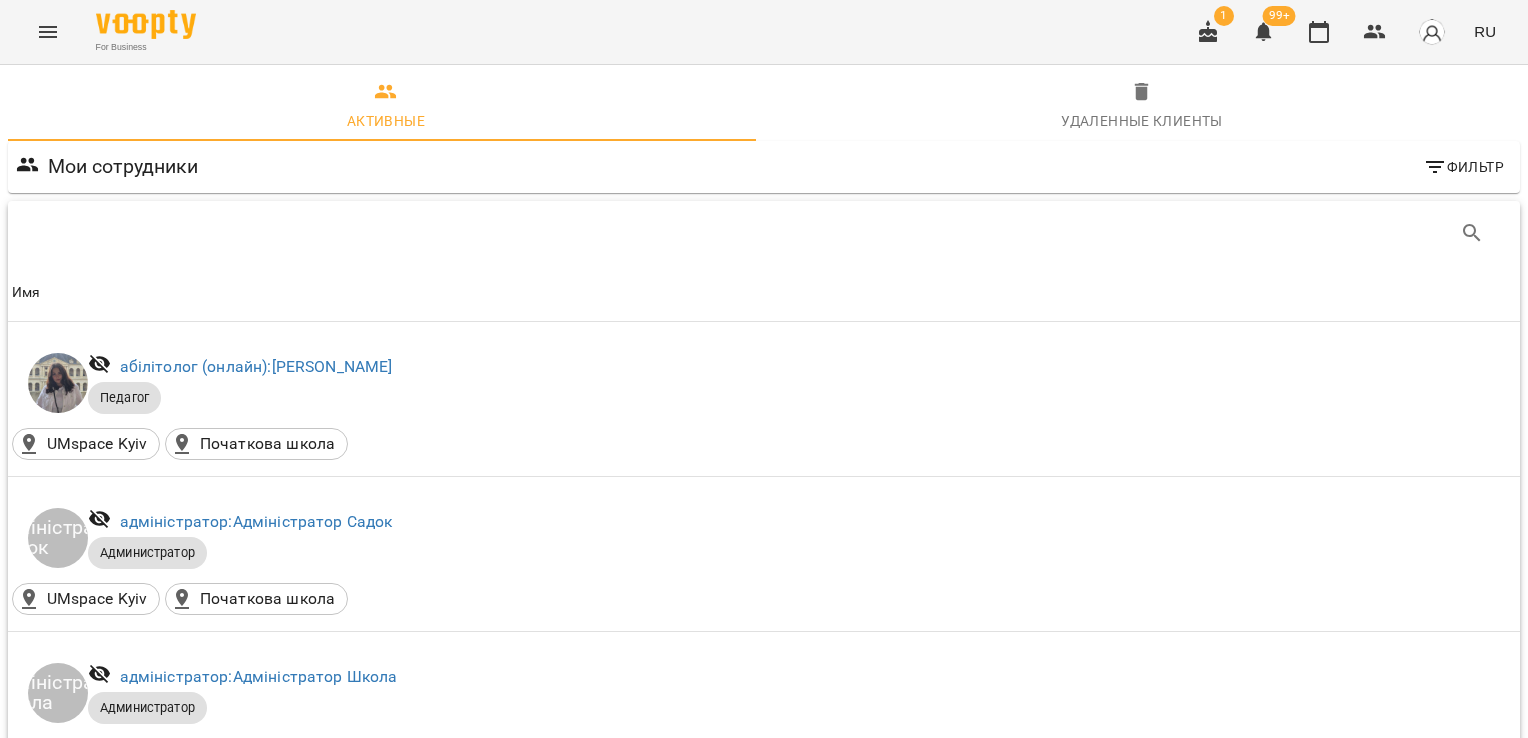 scroll, scrollTop: 477, scrollLeft: 0, axis: vertical 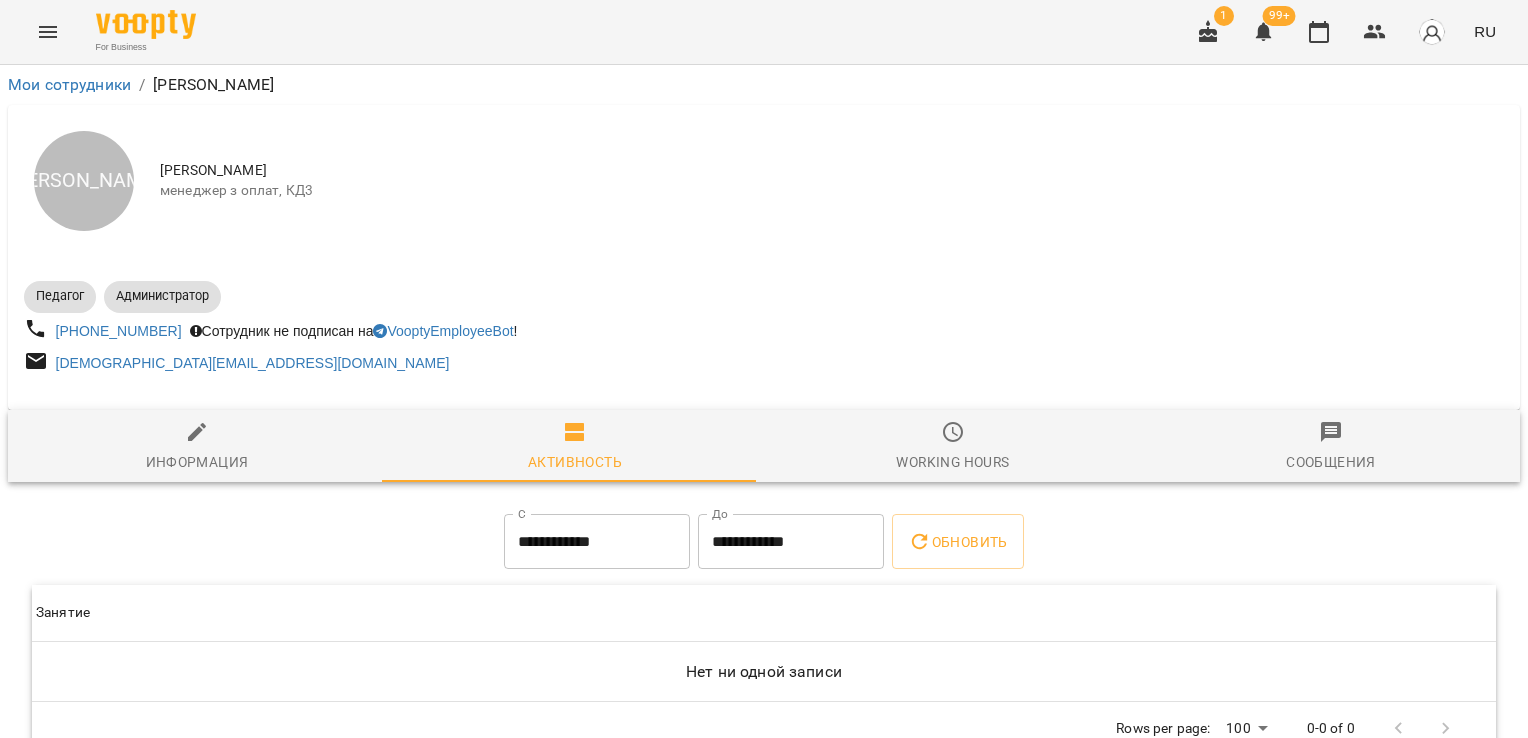 click 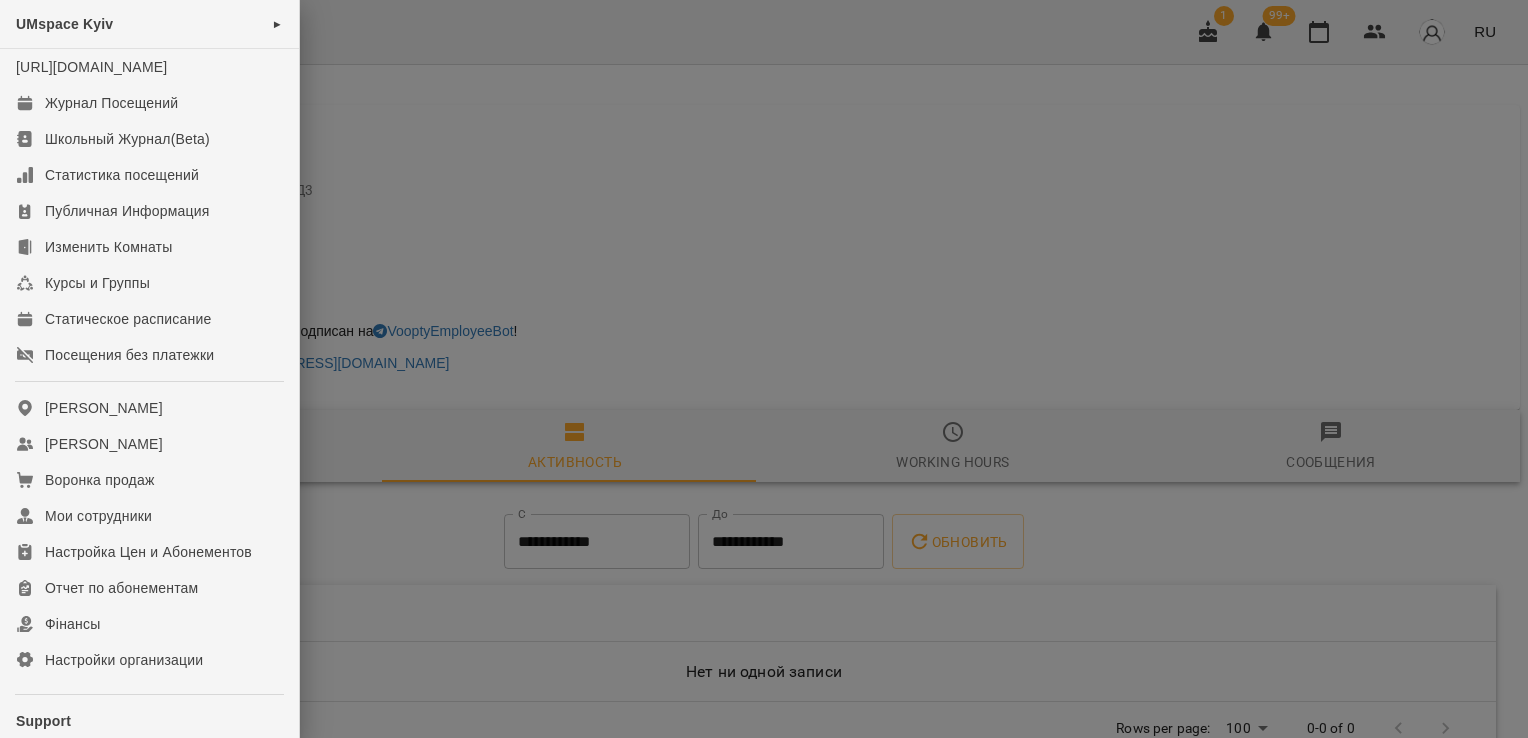 click at bounding box center (764, 369) 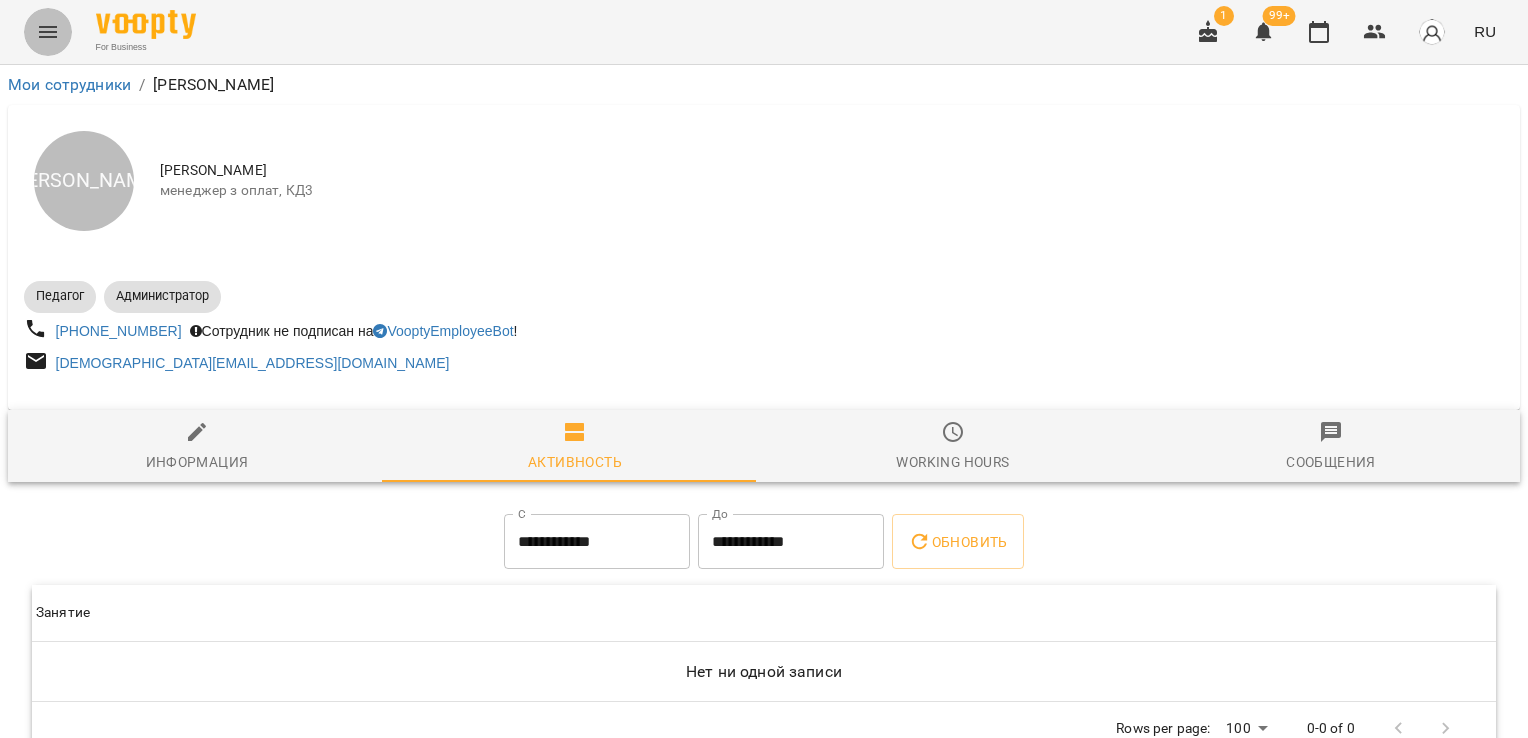 click 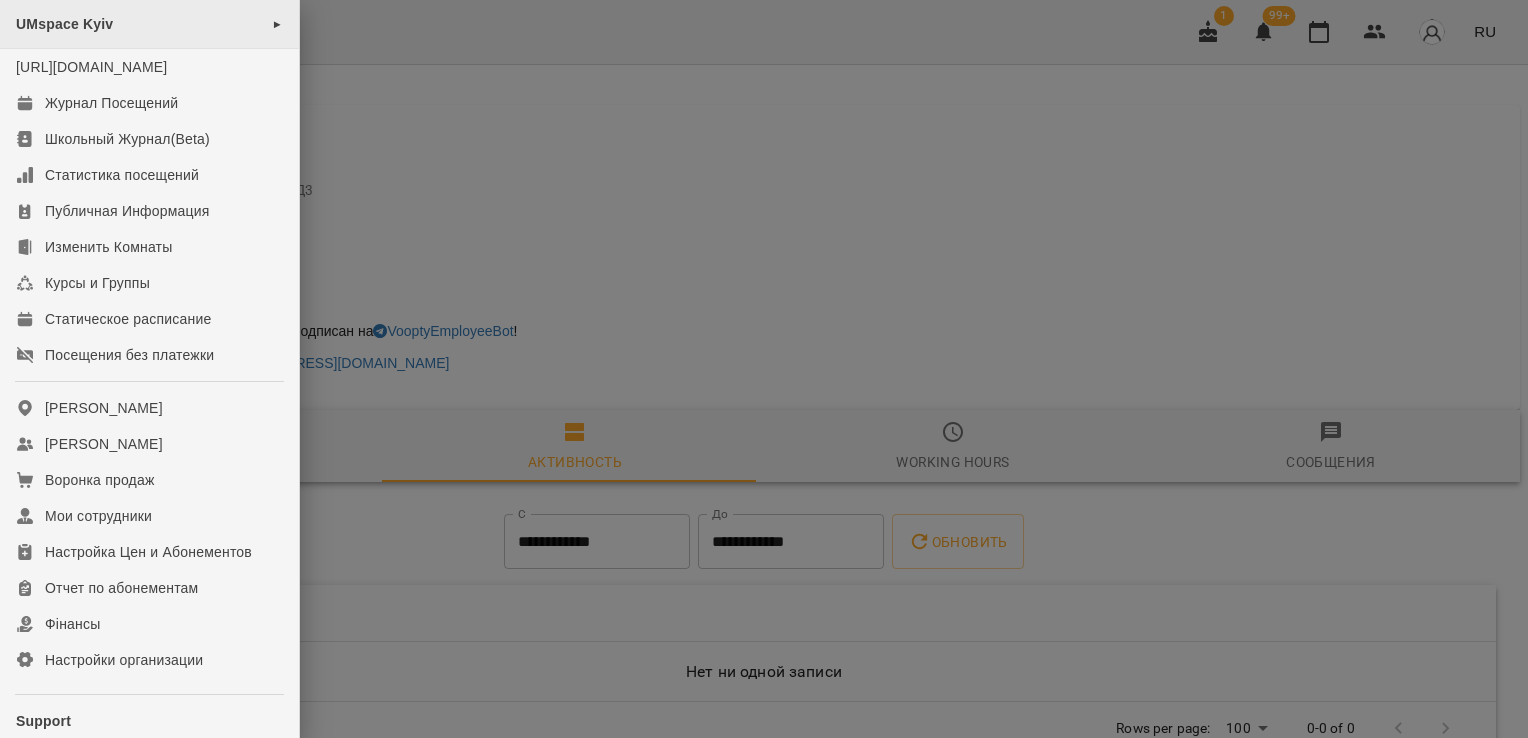 click on "UMspace Kyiv ►" at bounding box center (149, 24) 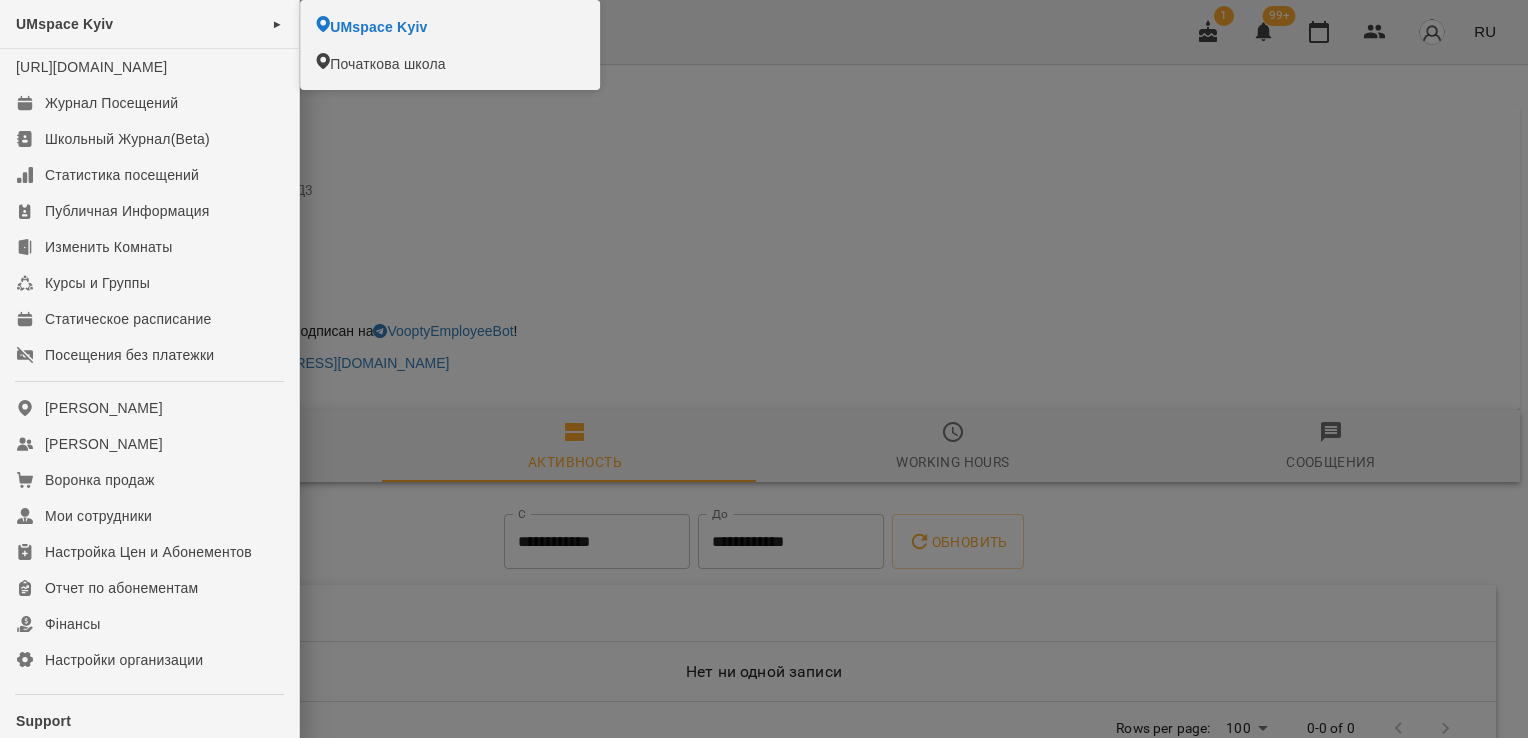 click at bounding box center (764, 369) 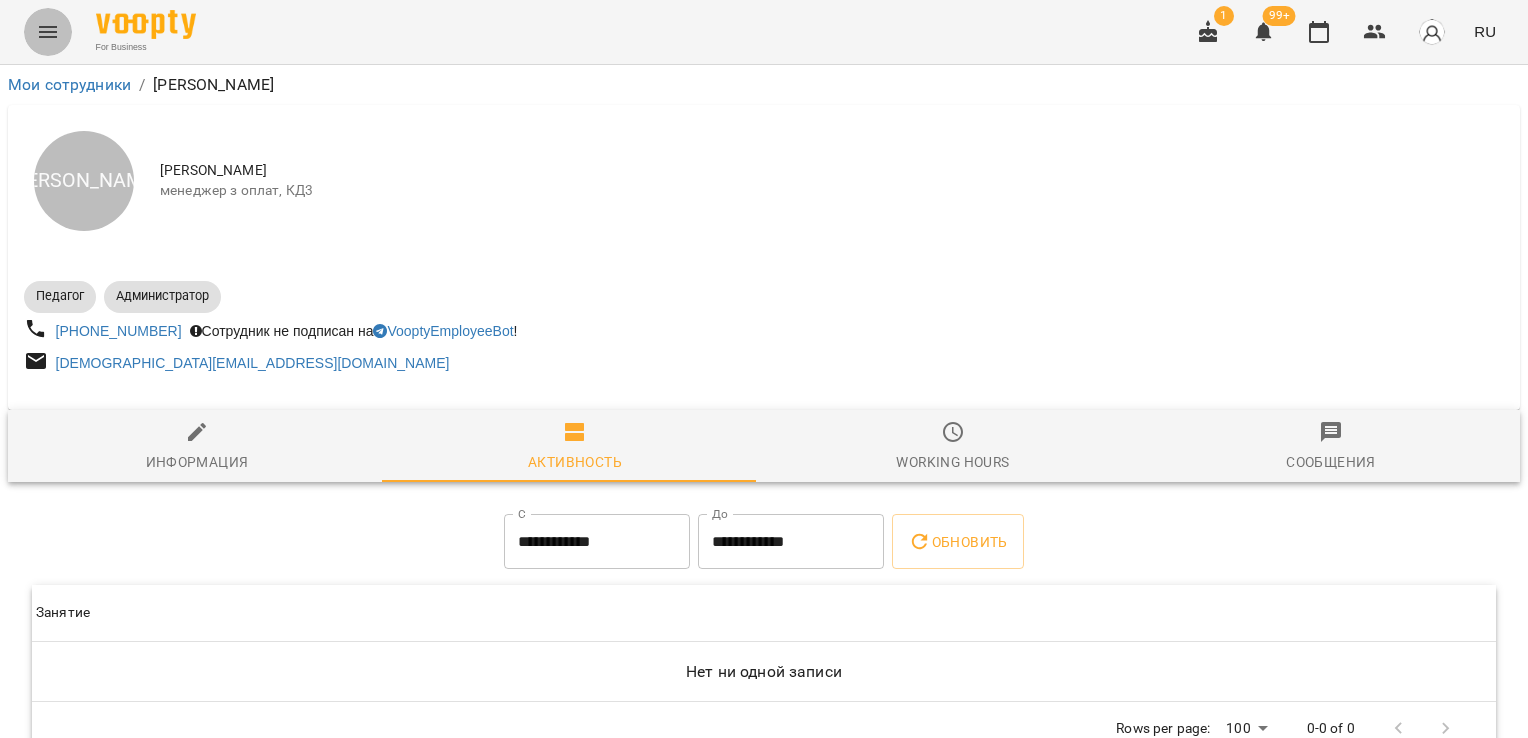 click at bounding box center [48, 32] 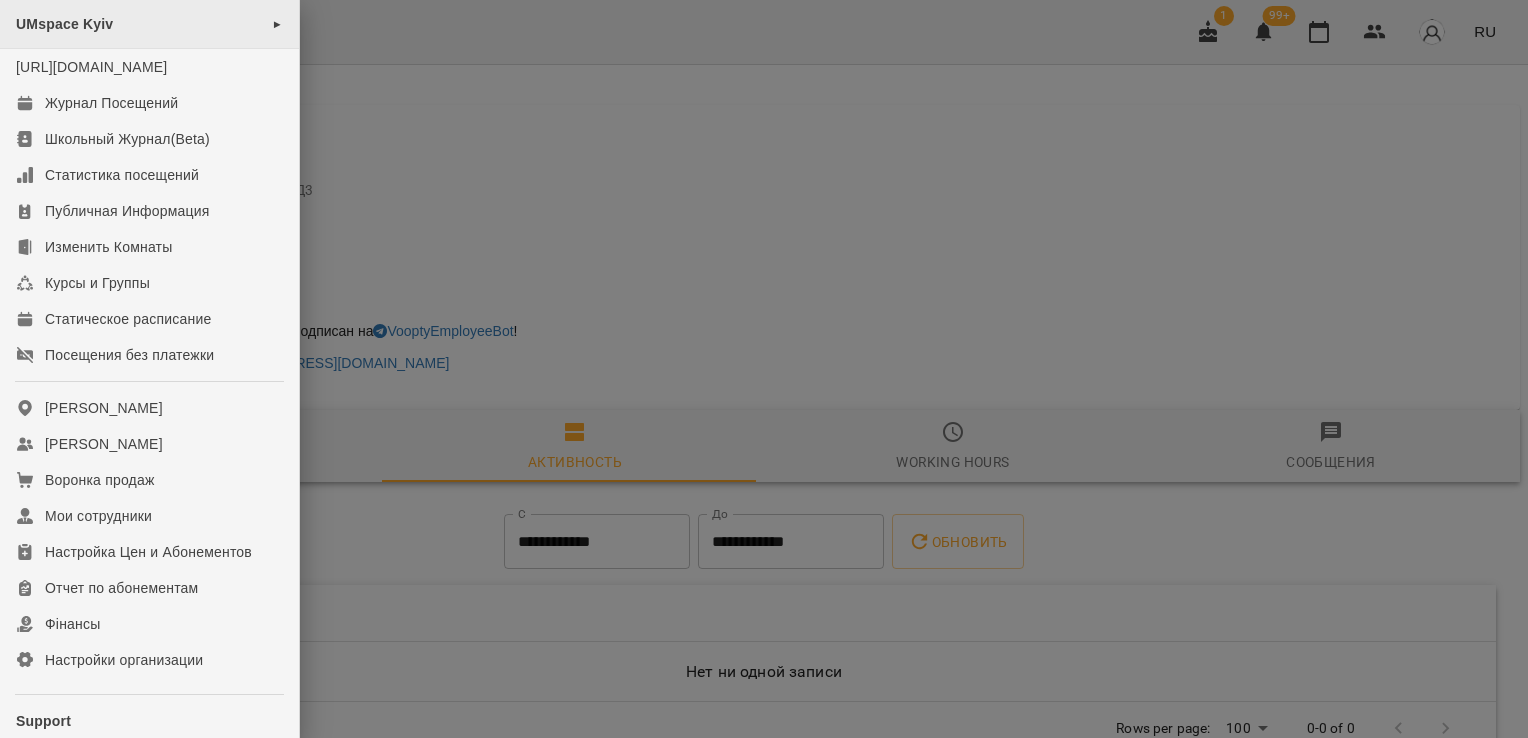 click on "UMspace Kyiv ►" at bounding box center [149, 24] 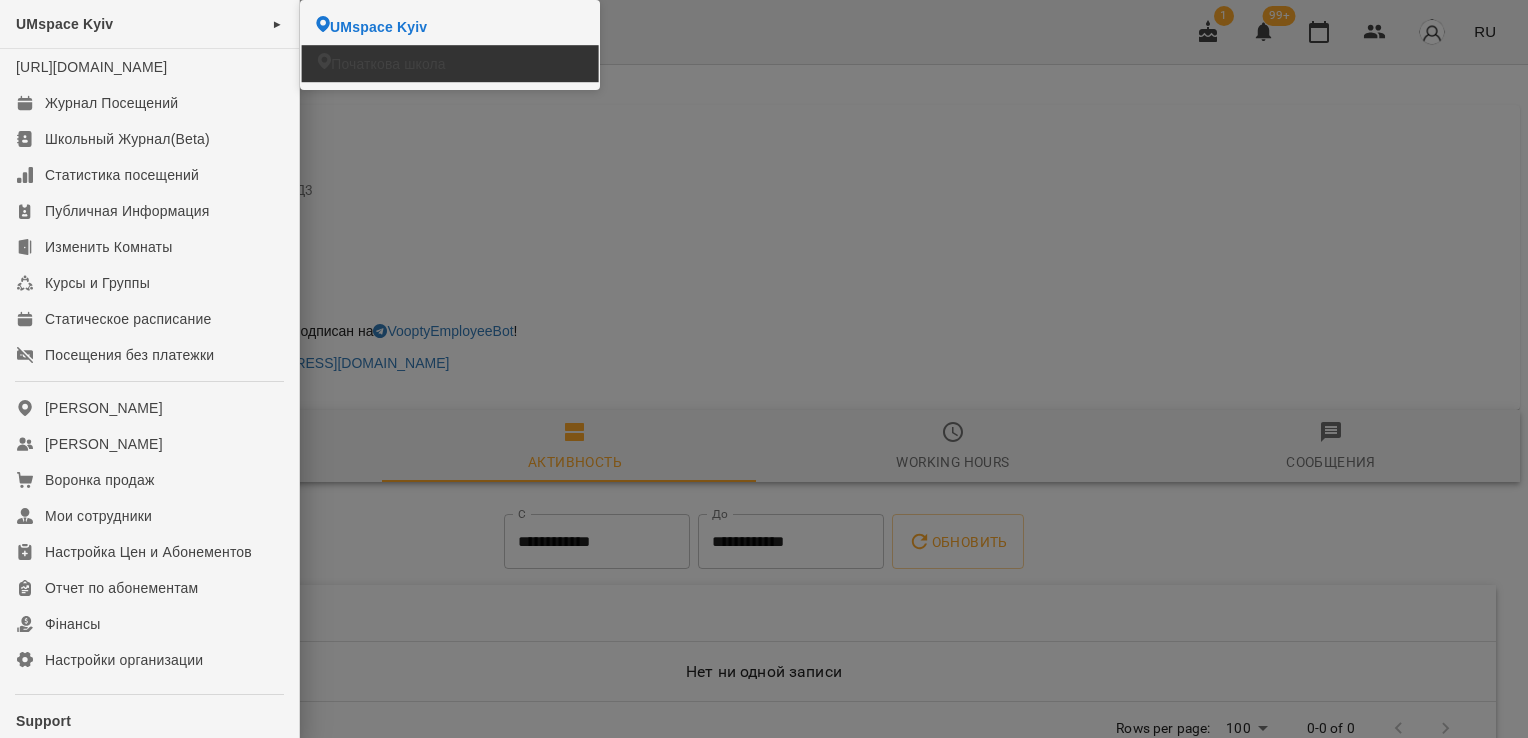 click on "Початкова школа" at bounding box center (388, 64) 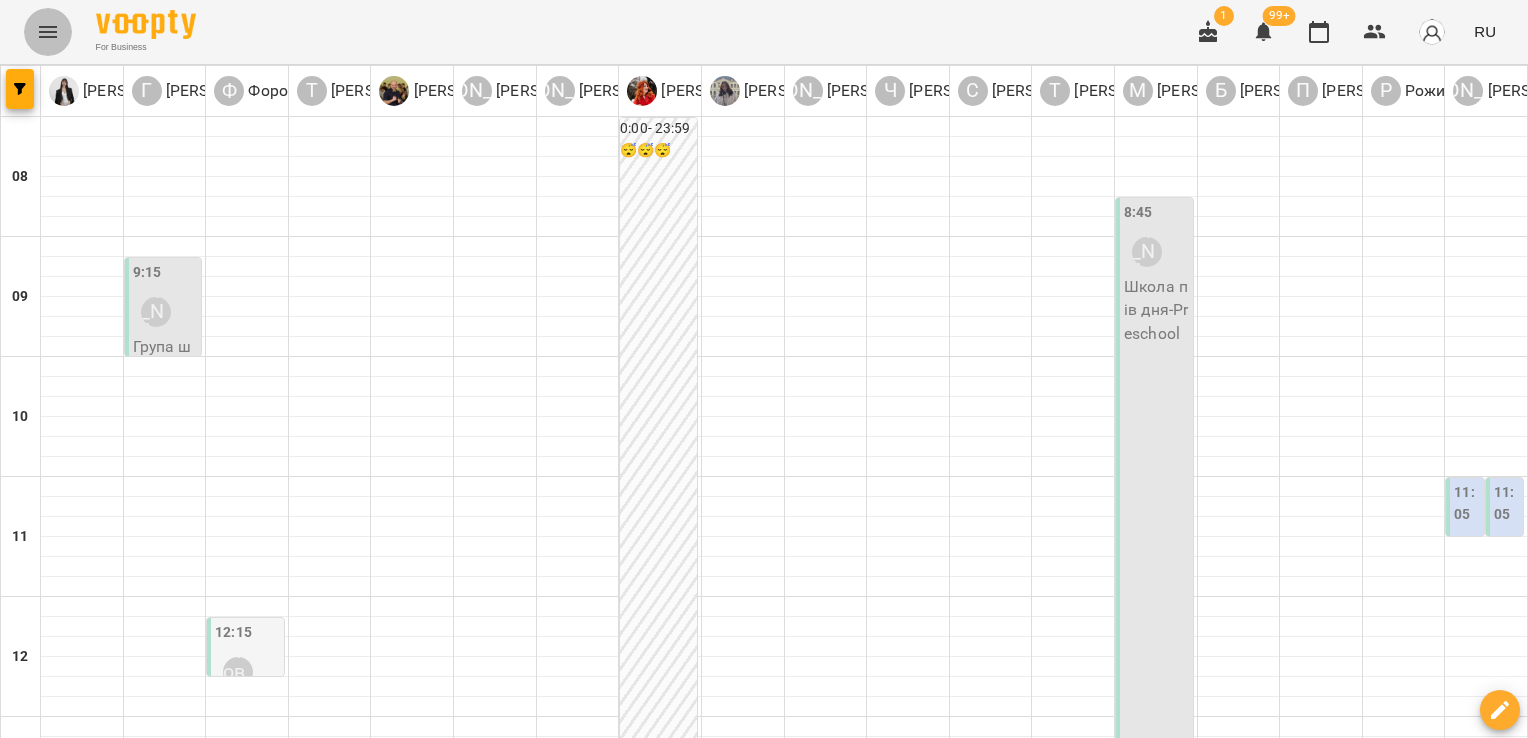 click 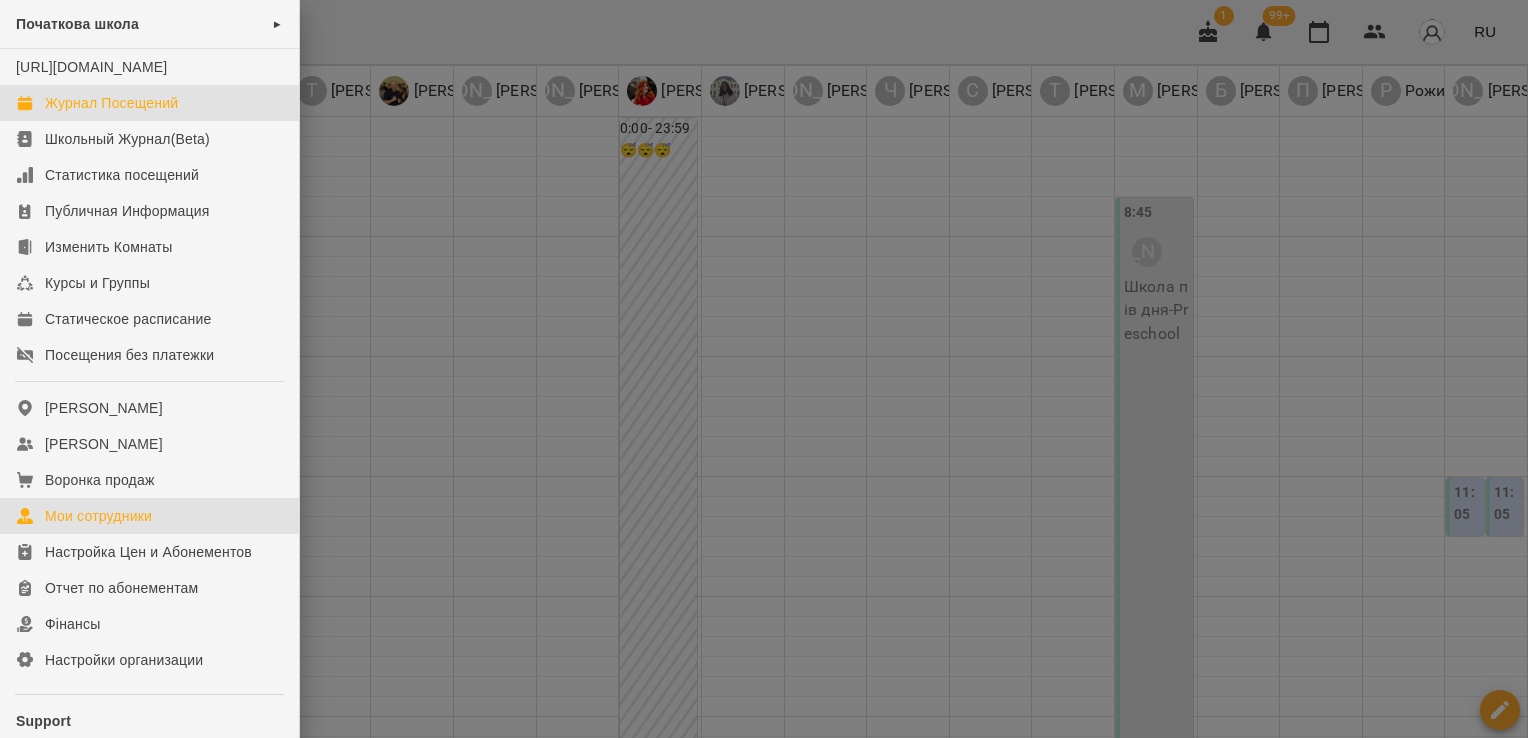 click on "Мои сотрудники" 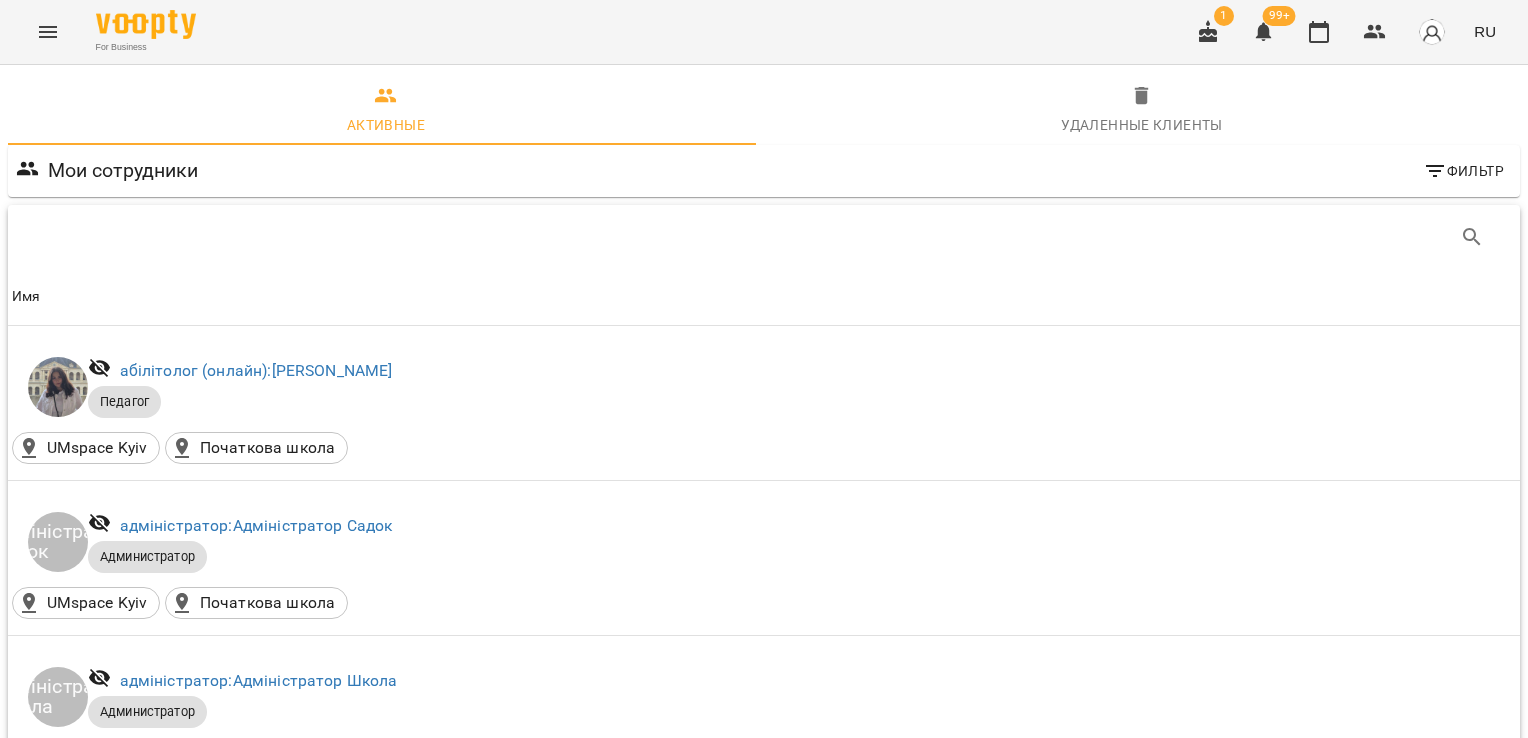 scroll, scrollTop: 576, scrollLeft: 0, axis: vertical 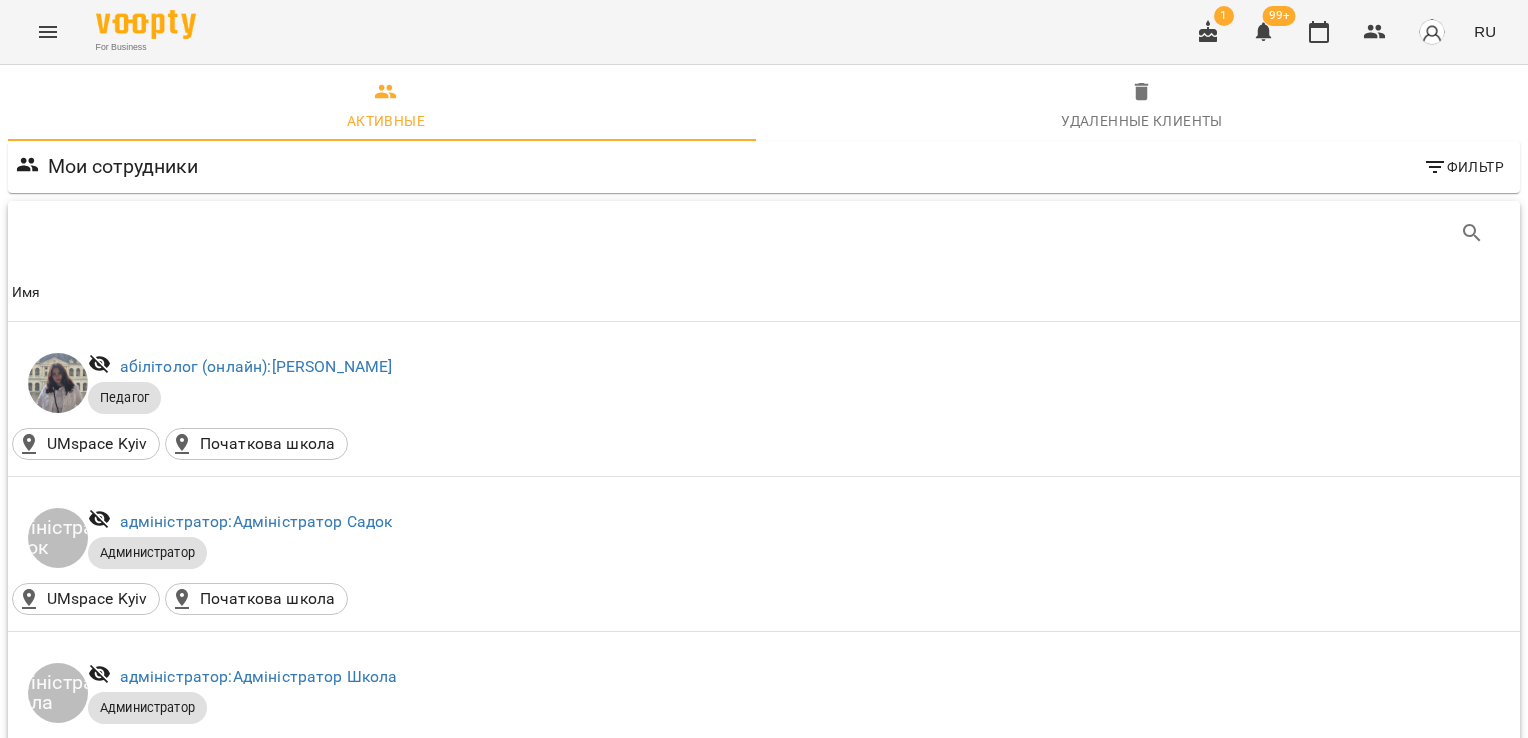 click 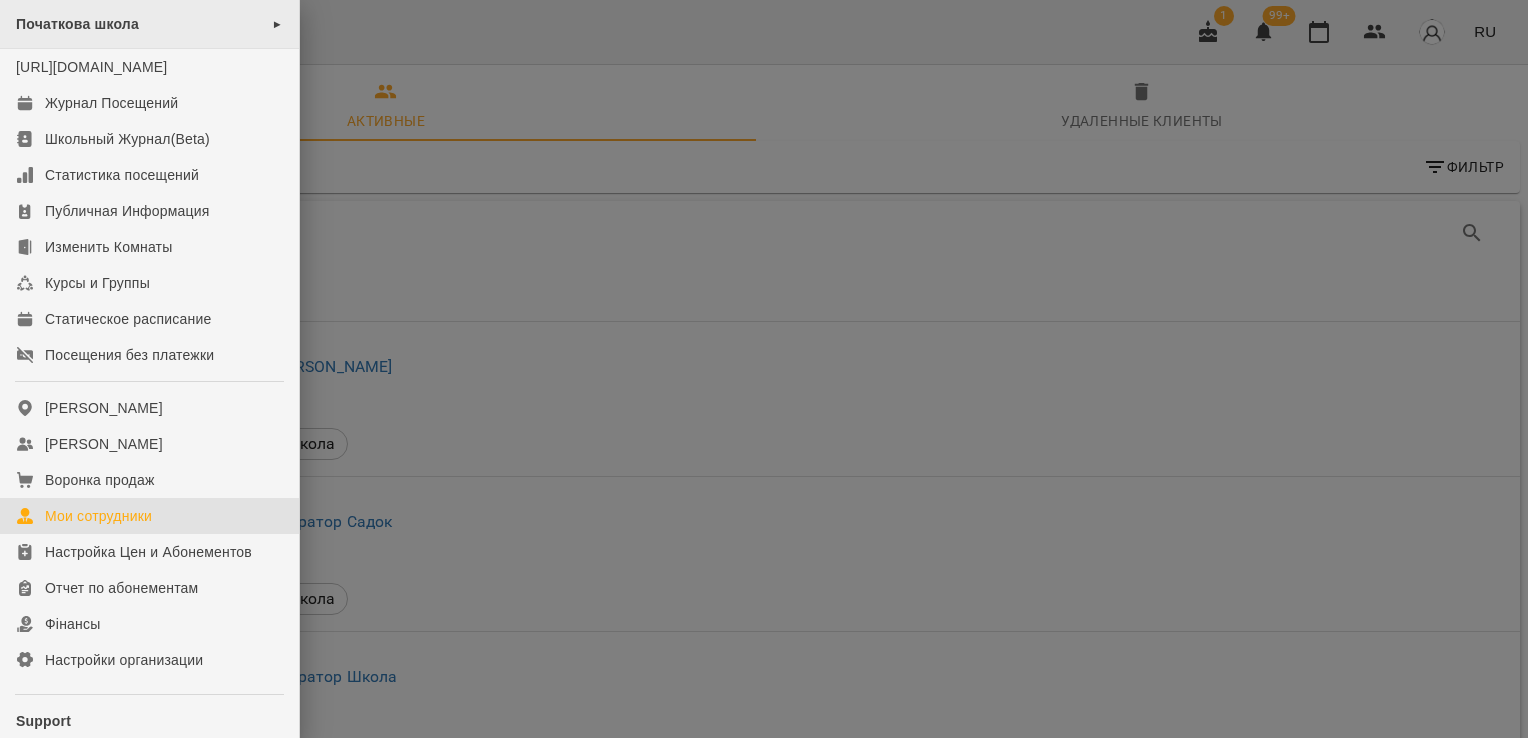 click on "Початкова школа  ►" at bounding box center (149, 24) 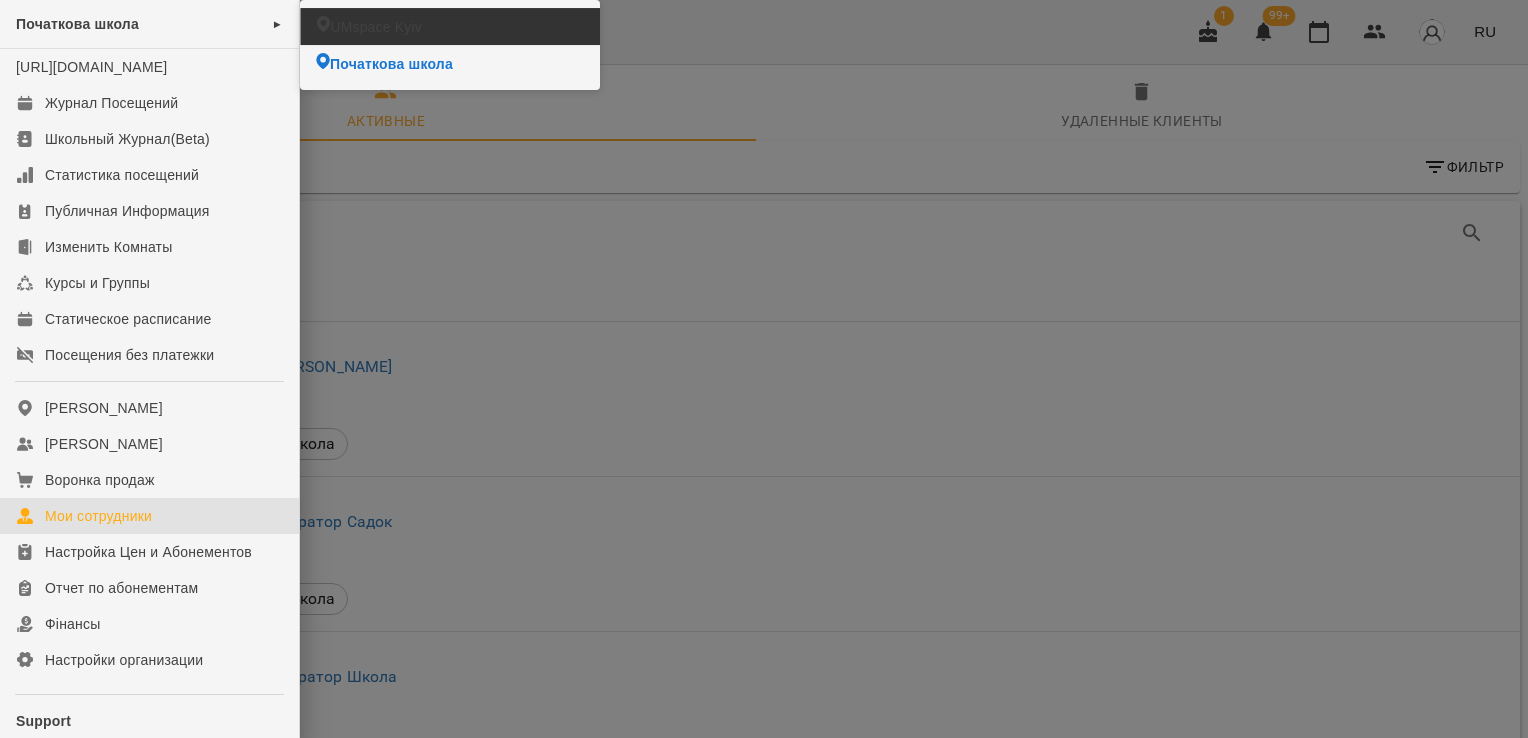 click on "UMspace Kyiv" at bounding box center [449, 26] 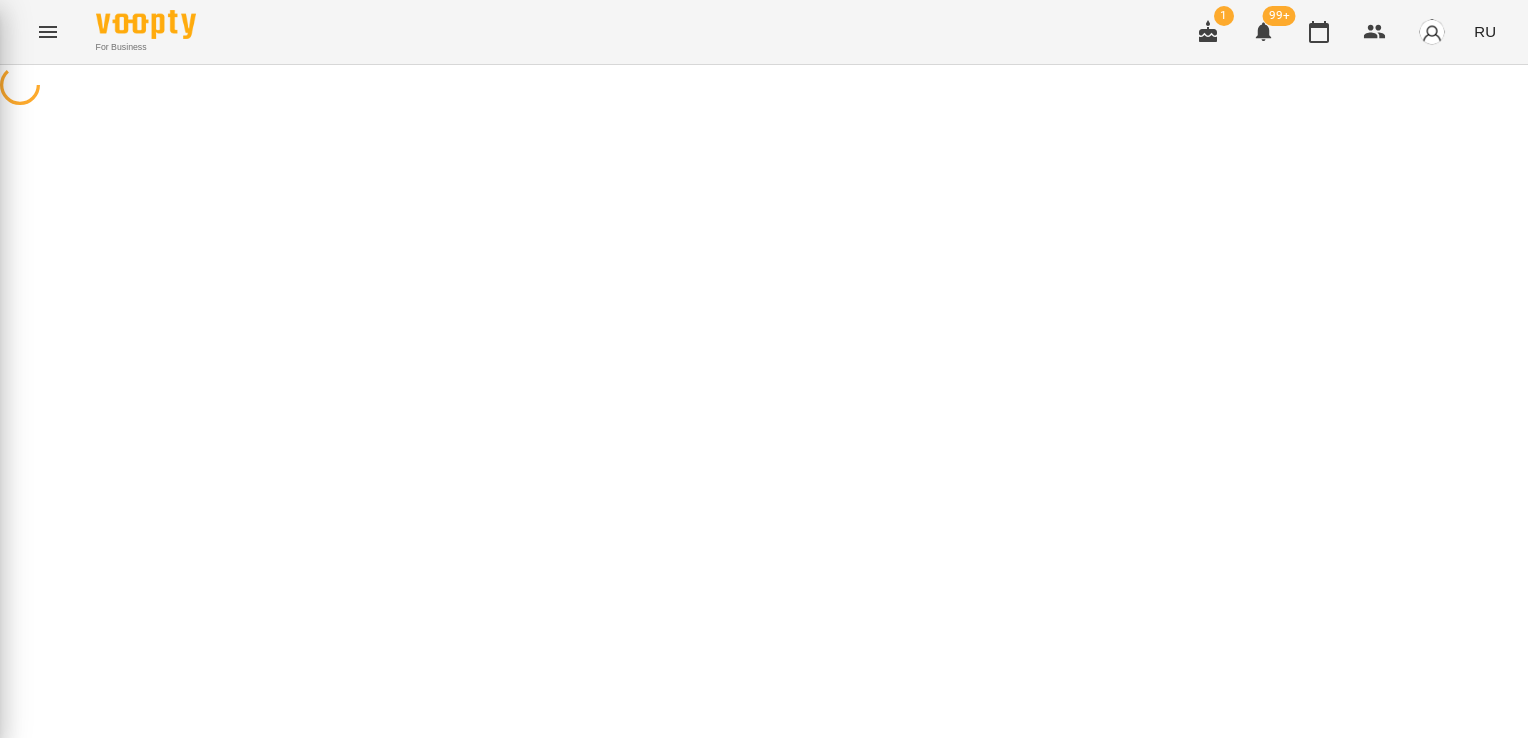 scroll, scrollTop: 0, scrollLeft: 0, axis: both 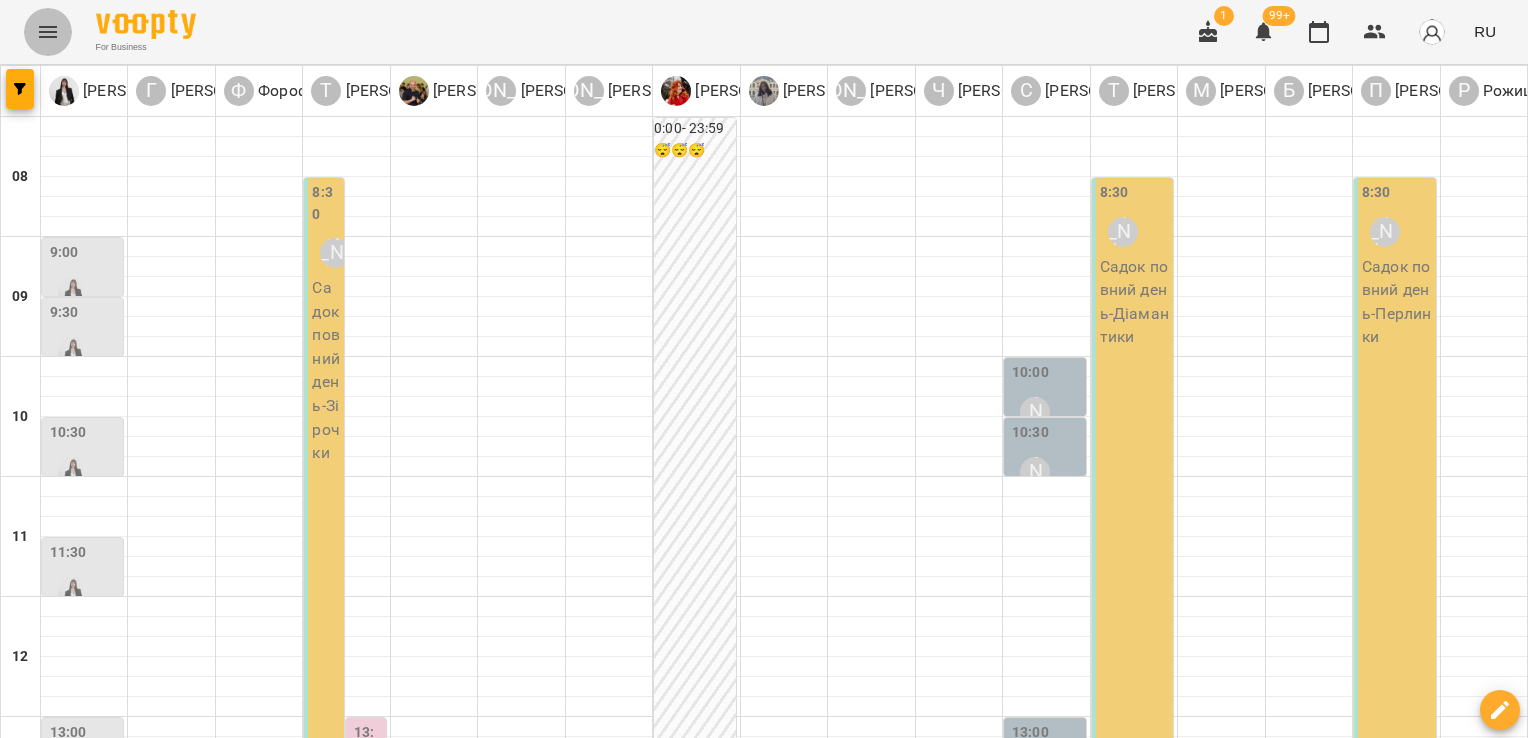 click 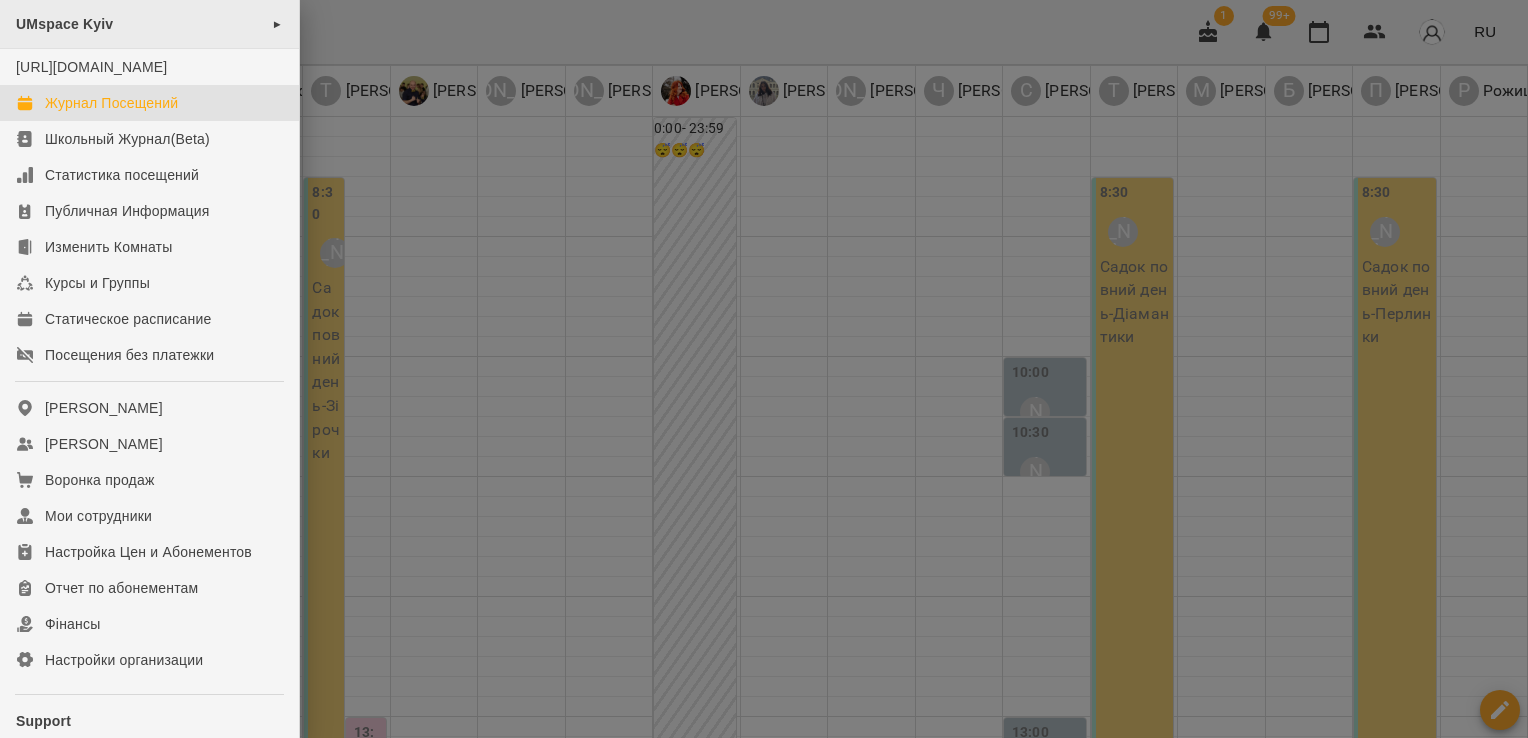 click on "UMspace Kyiv ►" at bounding box center [149, 24] 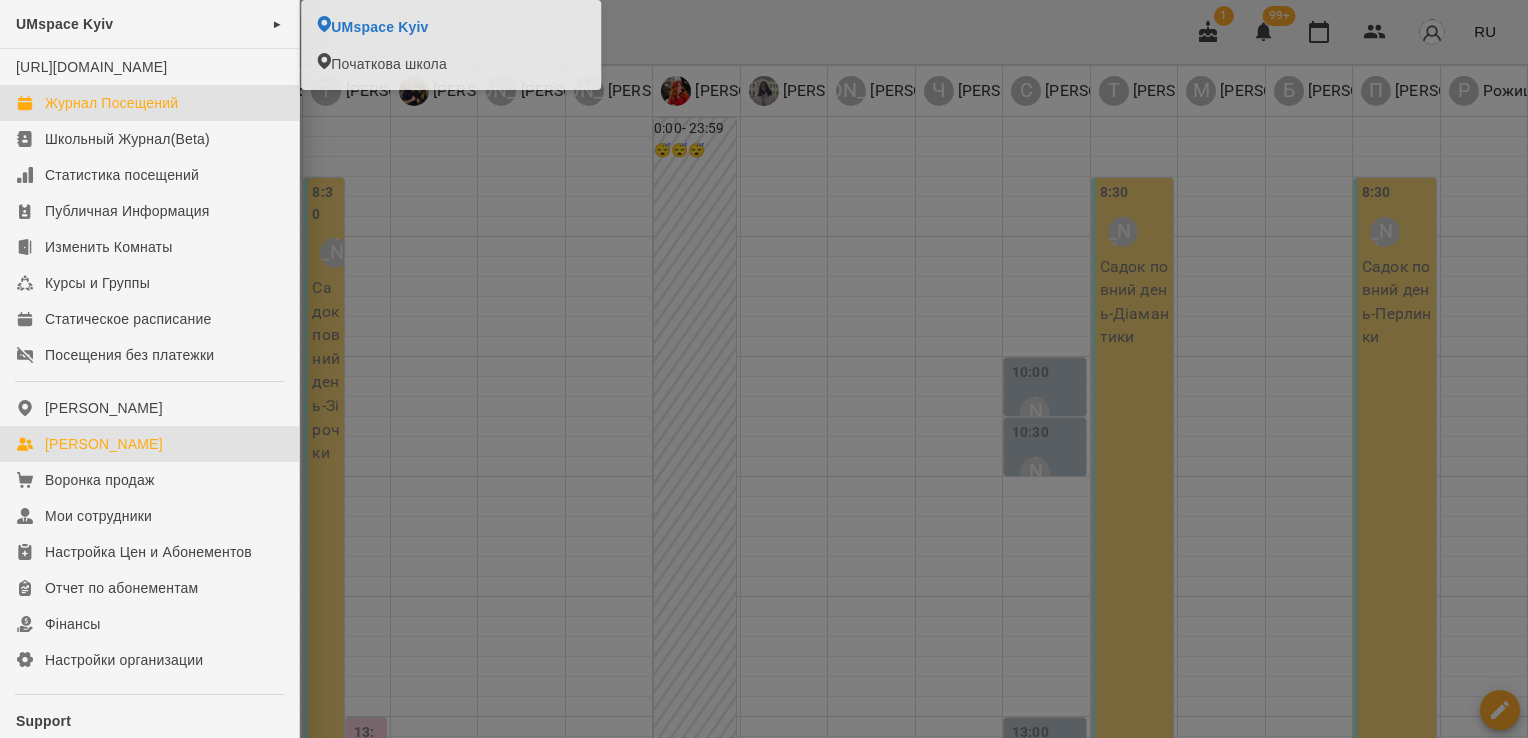 click on "[PERSON_NAME]" at bounding box center (149, 444) 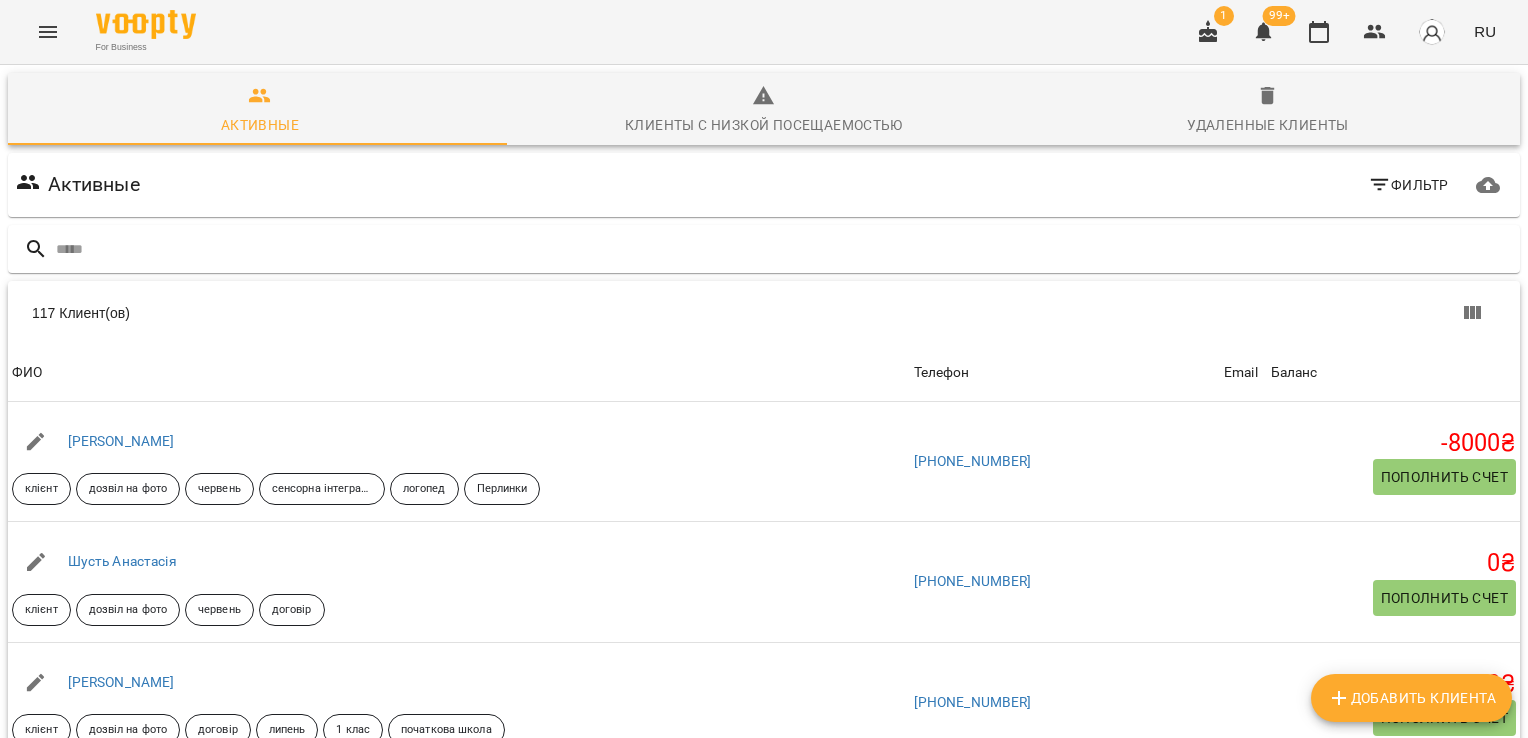 click on "Активные Фильтр" at bounding box center (764, 185) 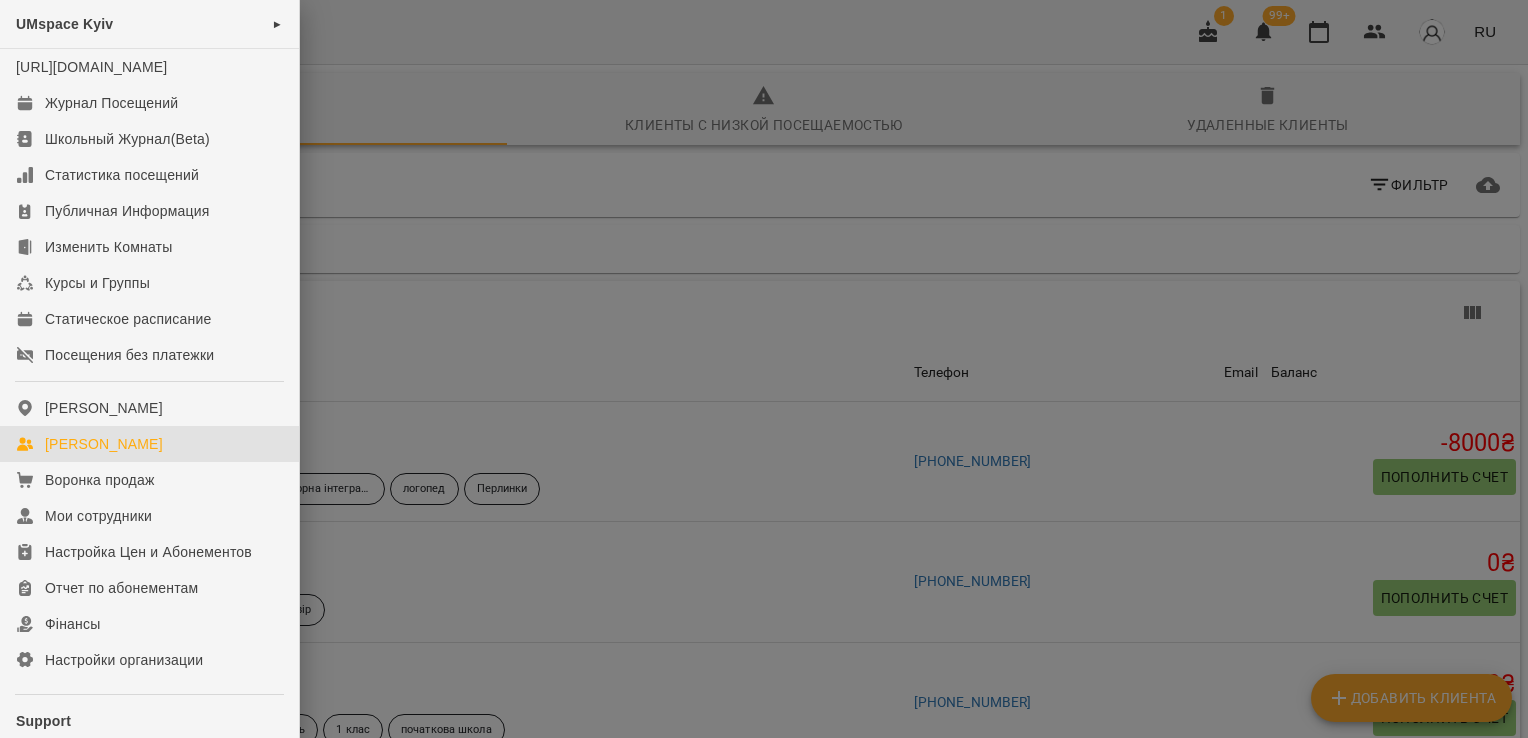 click at bounding box center (764, 369) 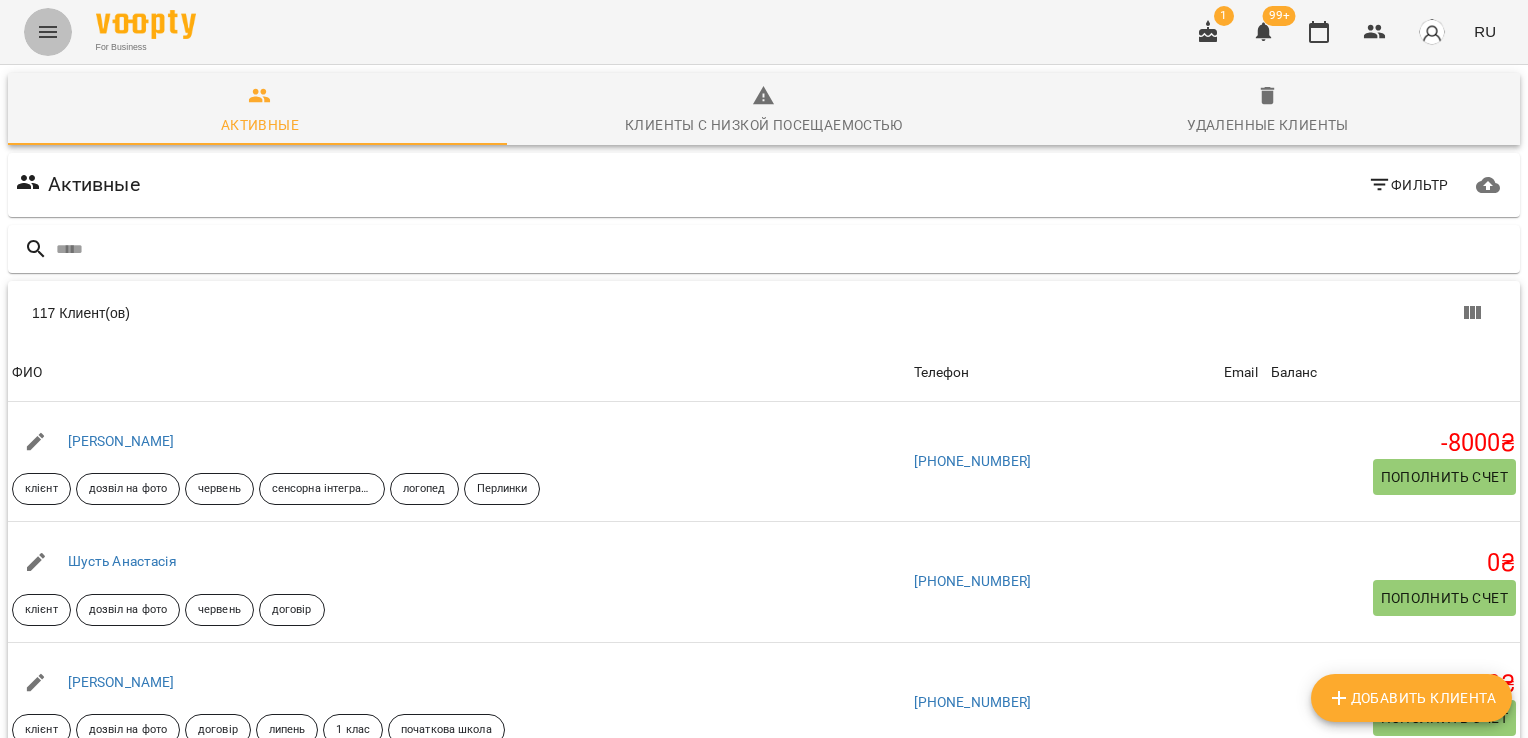 click at bounding box center (48, 32) 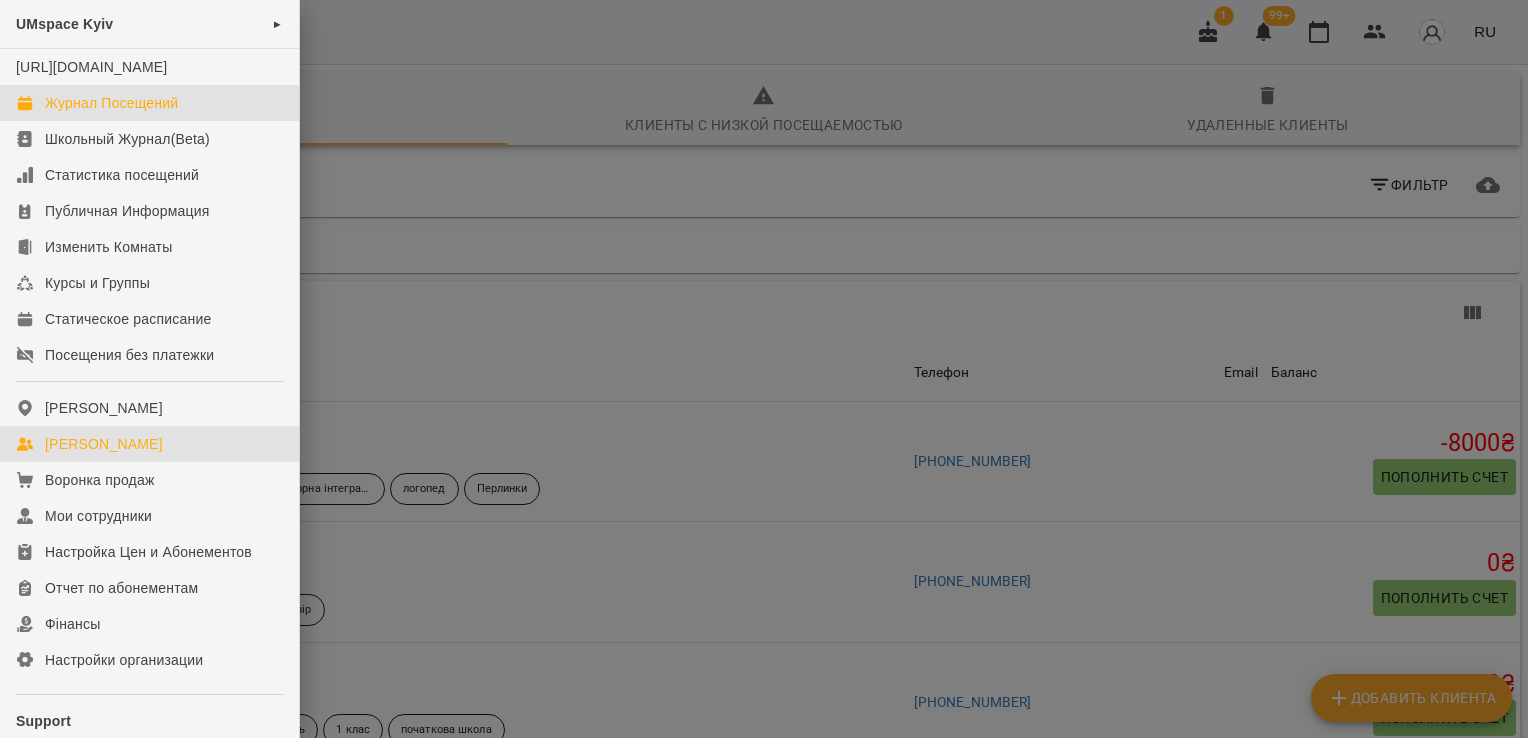 click on "Журнал Посещений" at bounding box center [149, 103] 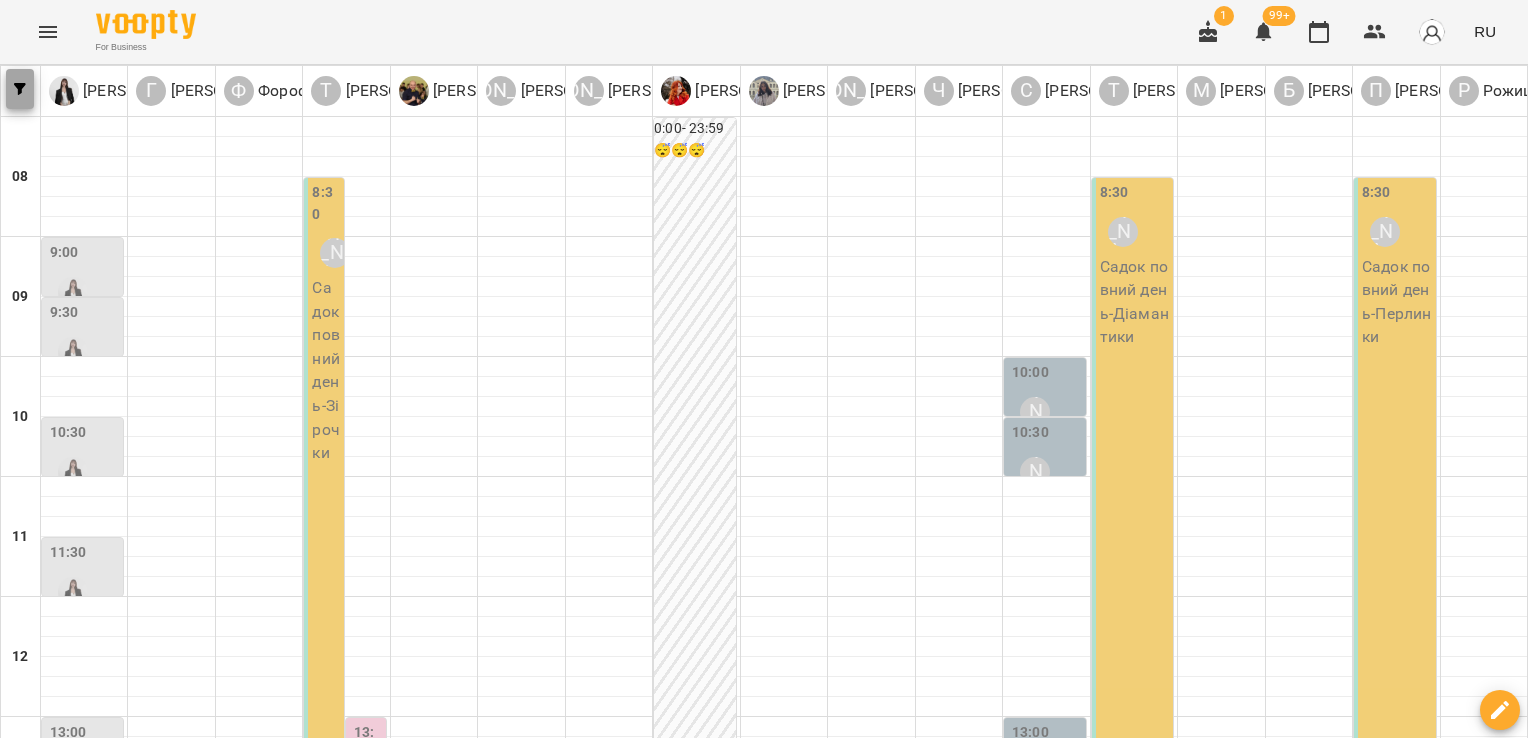 click at bounding box center [20, 89] 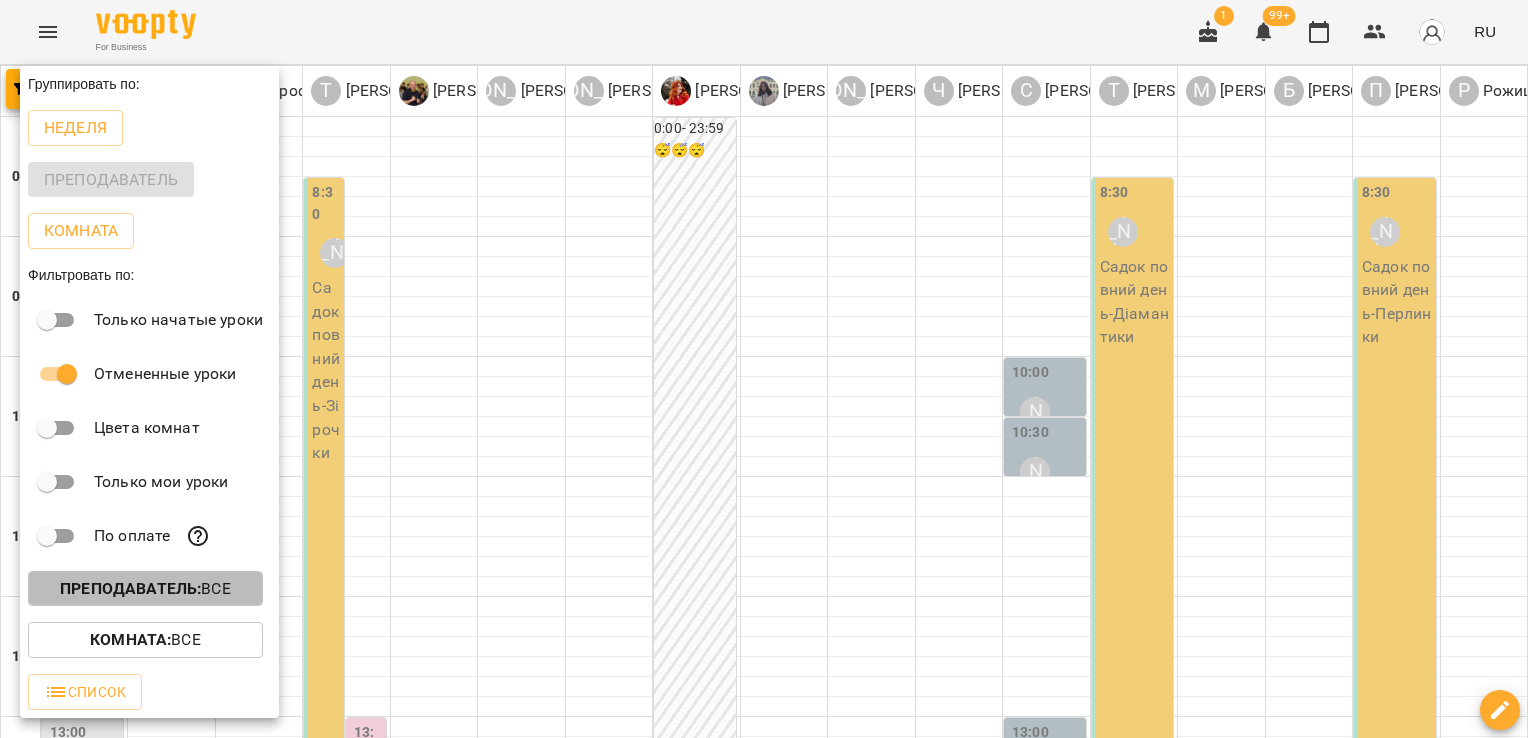 click on "Преподаватель :  Все" at bounding box center (145, 589) 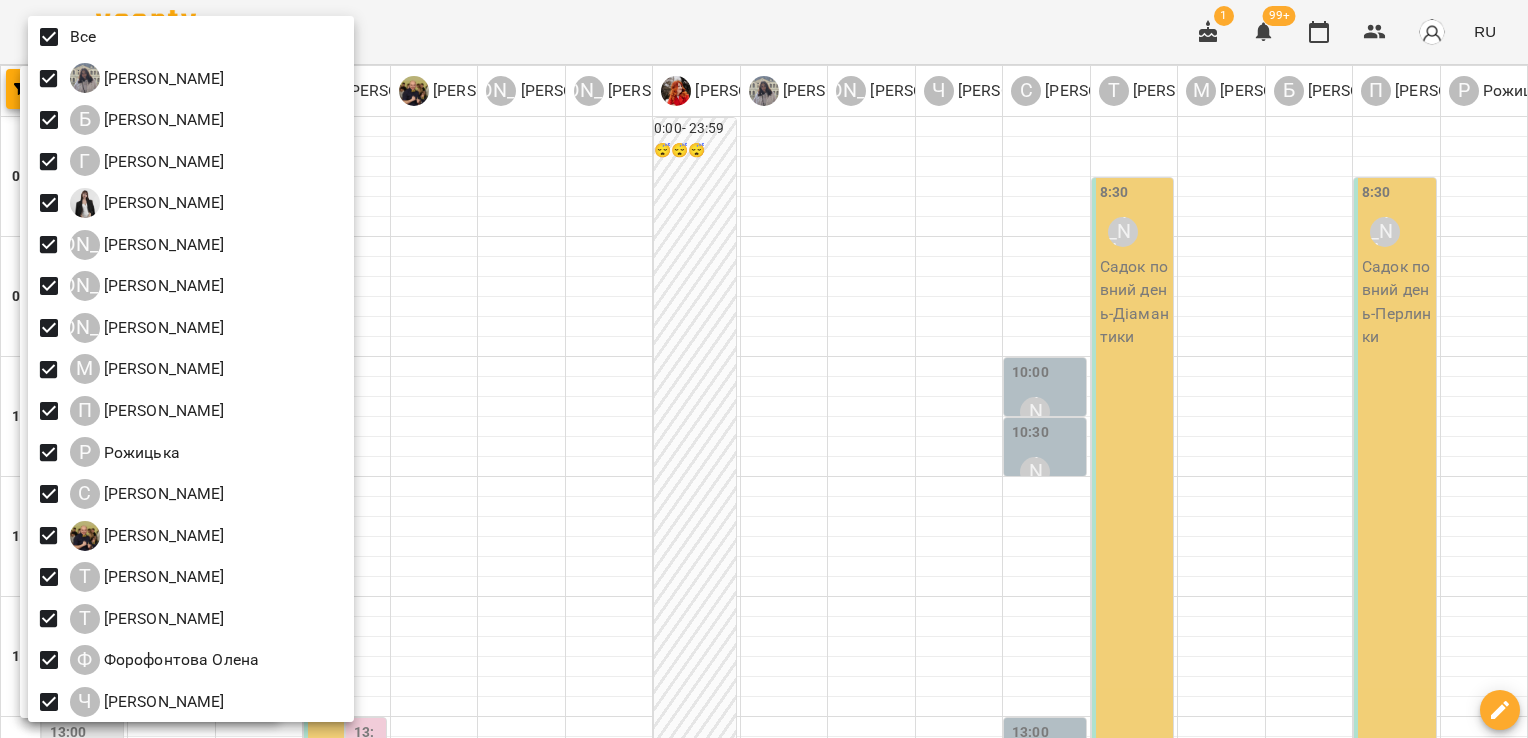 click at bounding box center [764, 369] 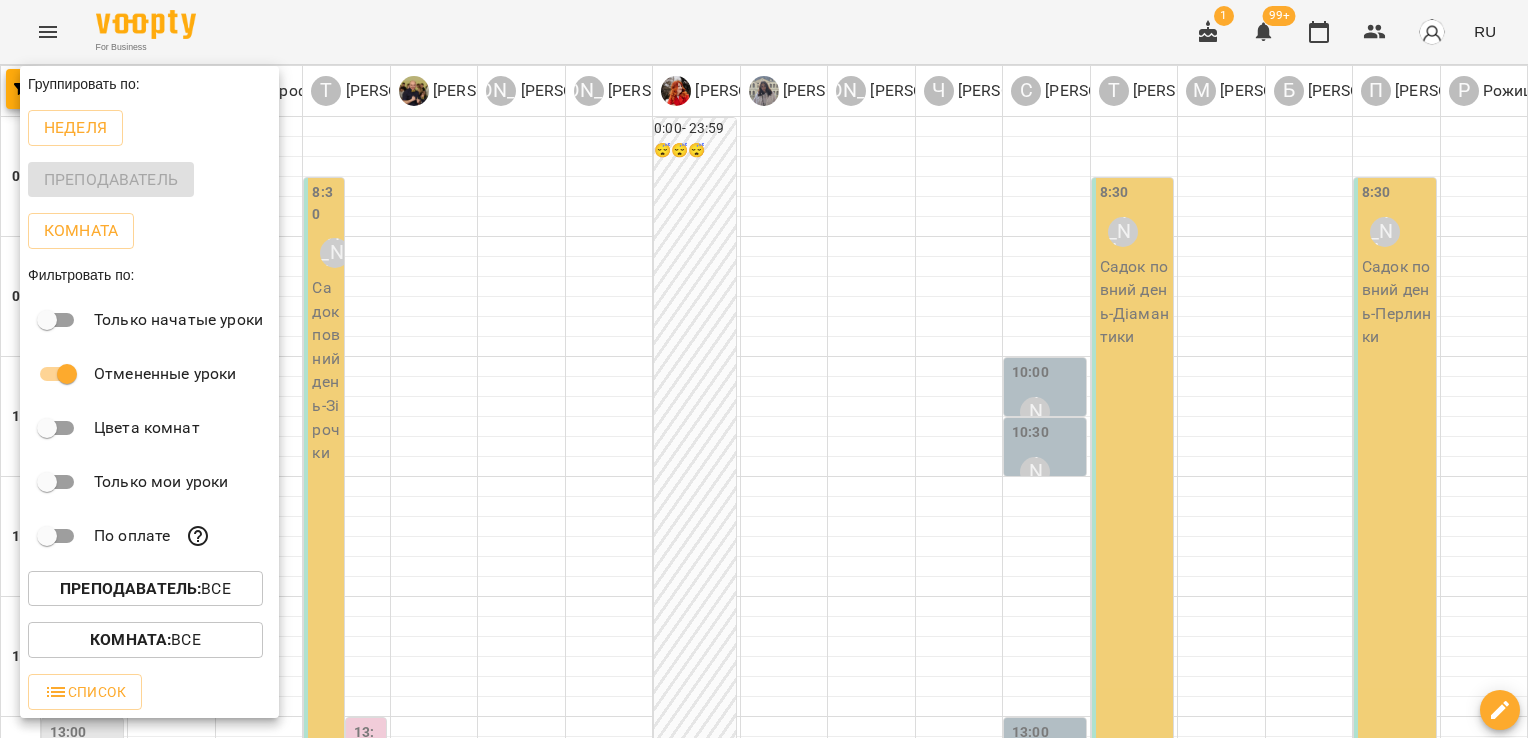 click at bounding box center [764, 369] 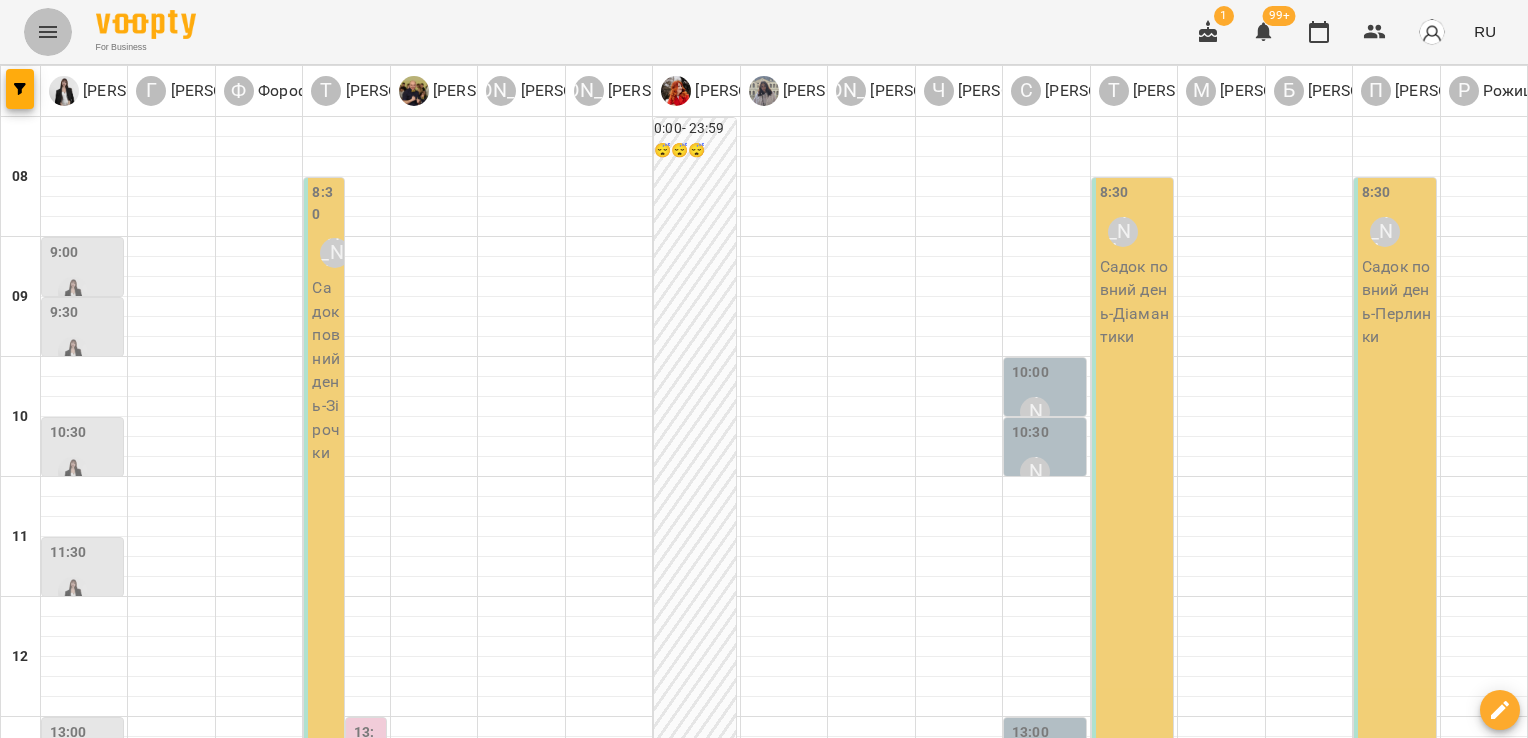 click 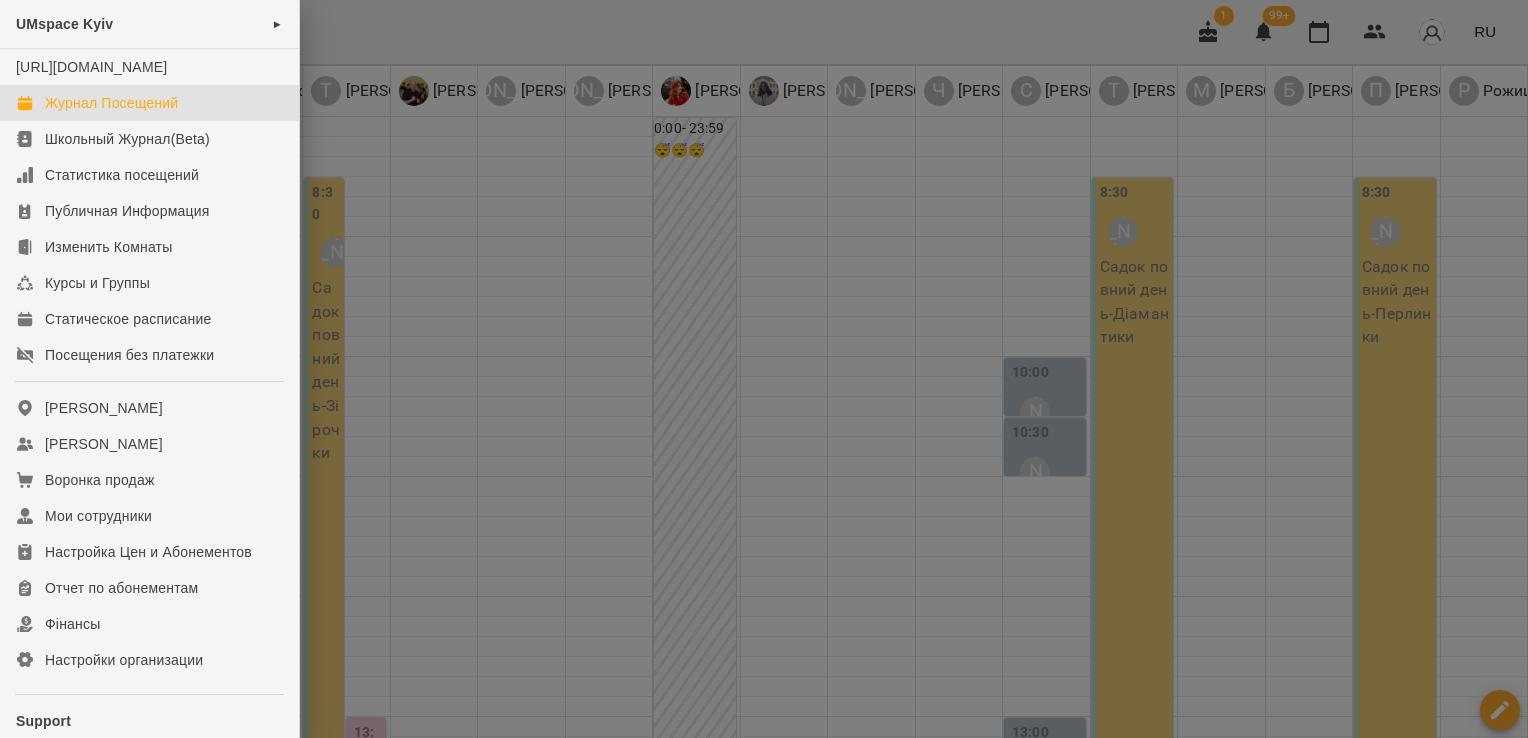 click on "Журнал Посещений" at bounding box center [149, 103] 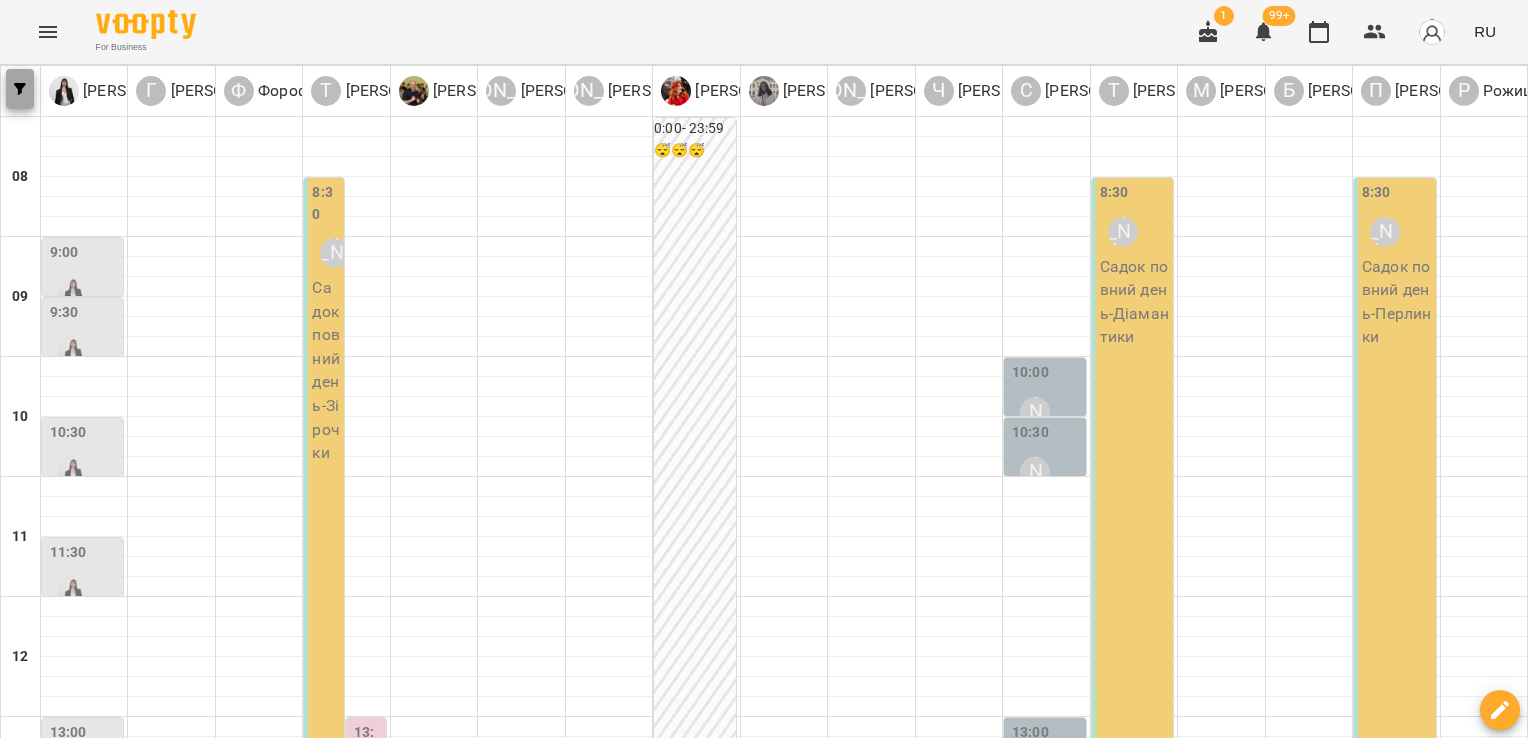 click at bounding box center (20, 89) 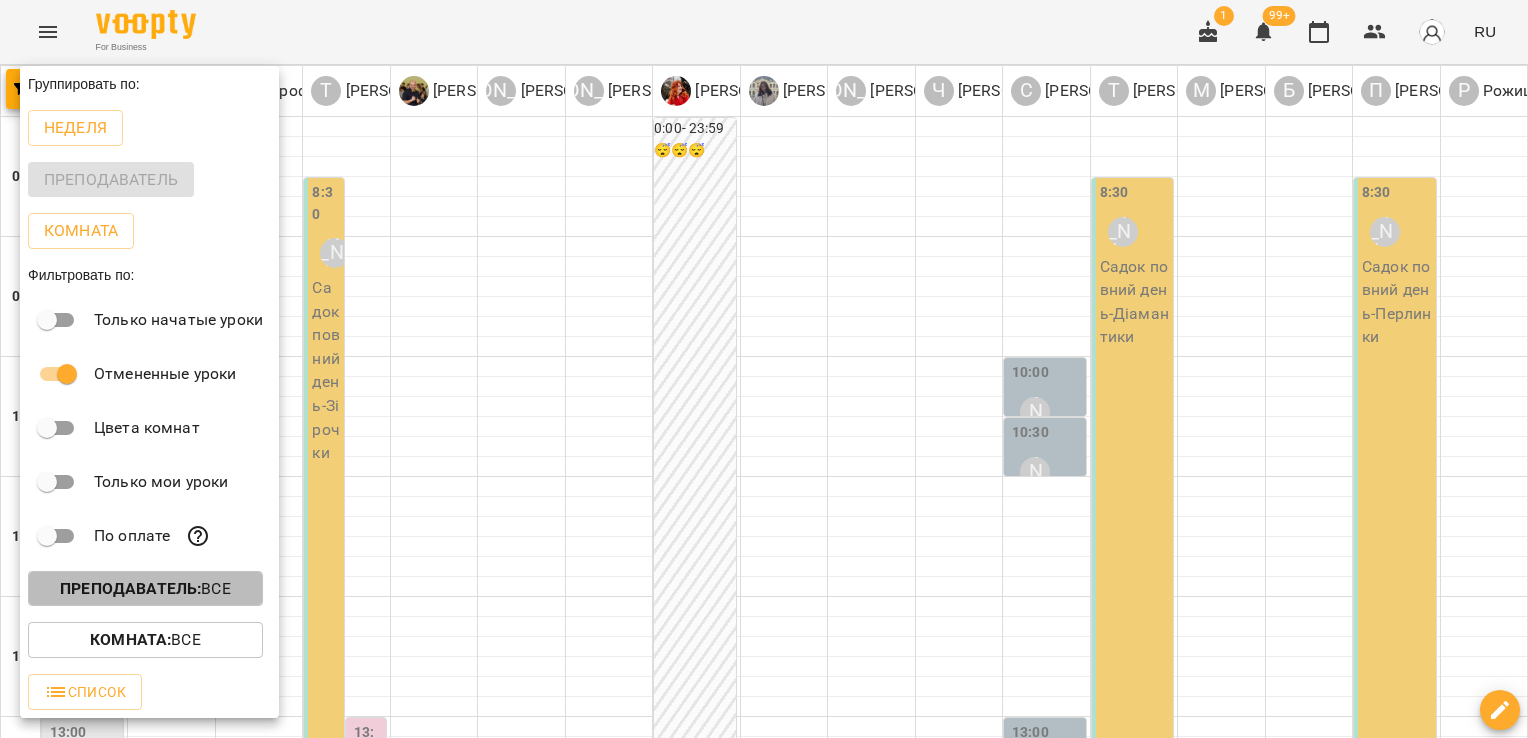 click on "Преподаватель :" at bounding box center (130, 588) 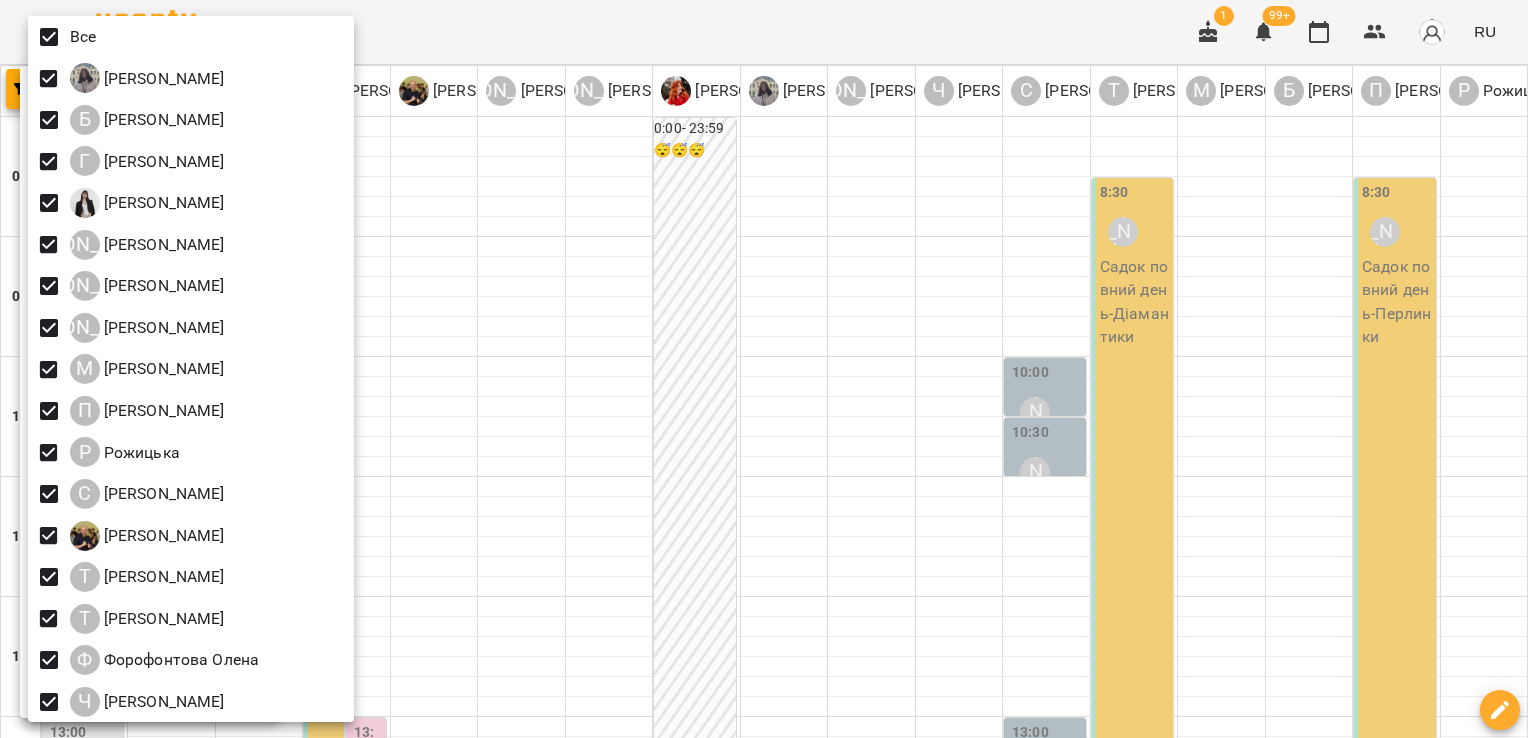 scroll, scrollTop: 45, scrollLeft: 0, axis: vertical 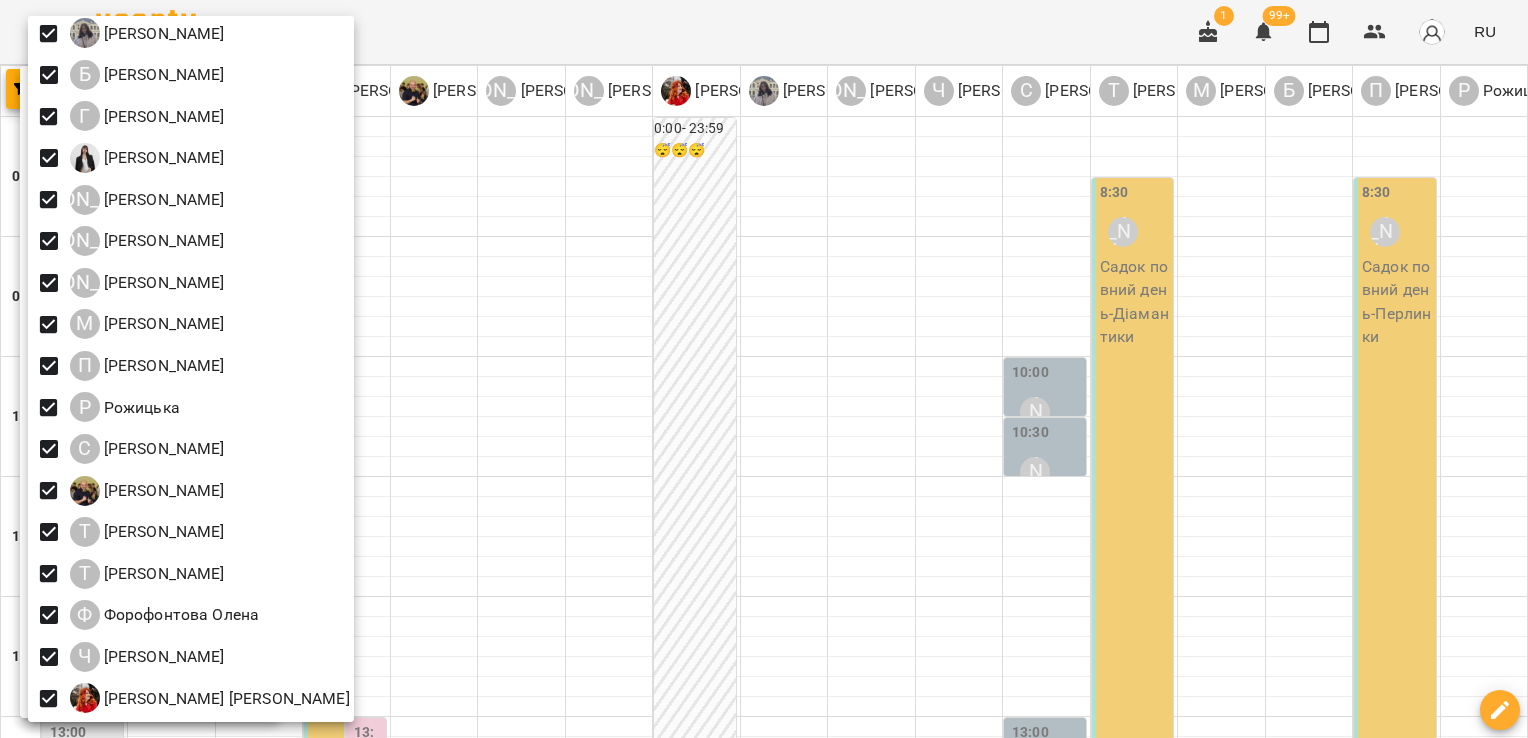 click at bounding box center [764, 369] 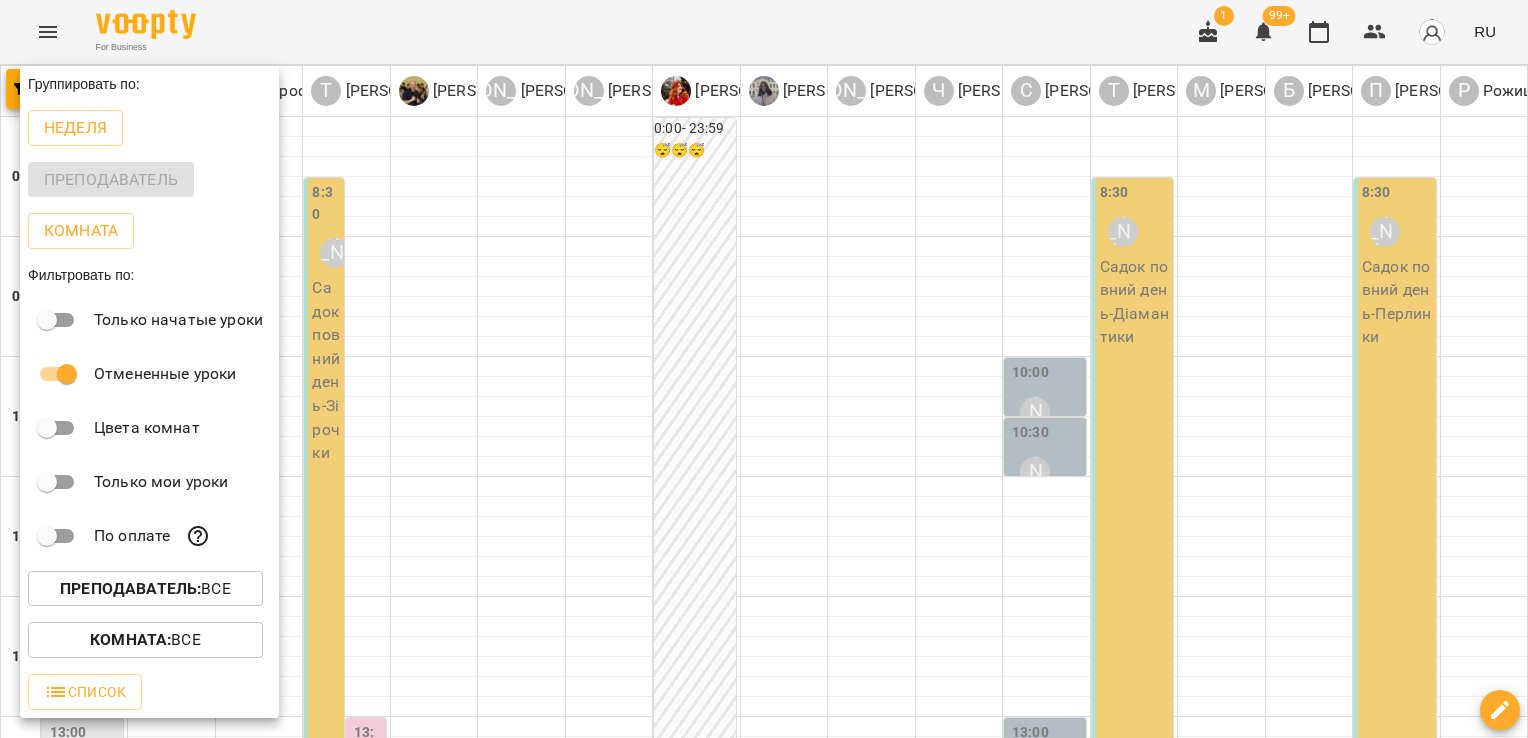 click at bounding box center [764, 369] 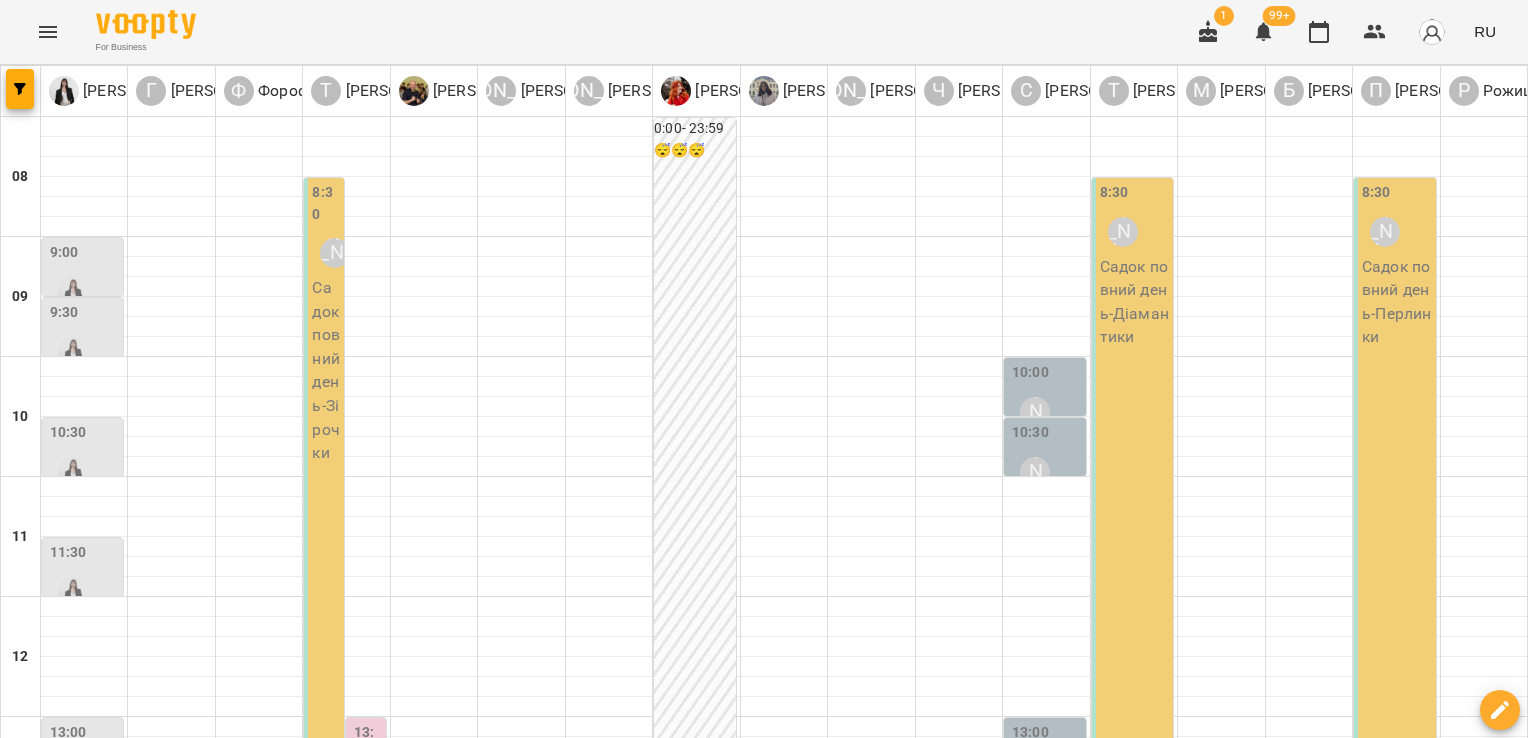 type 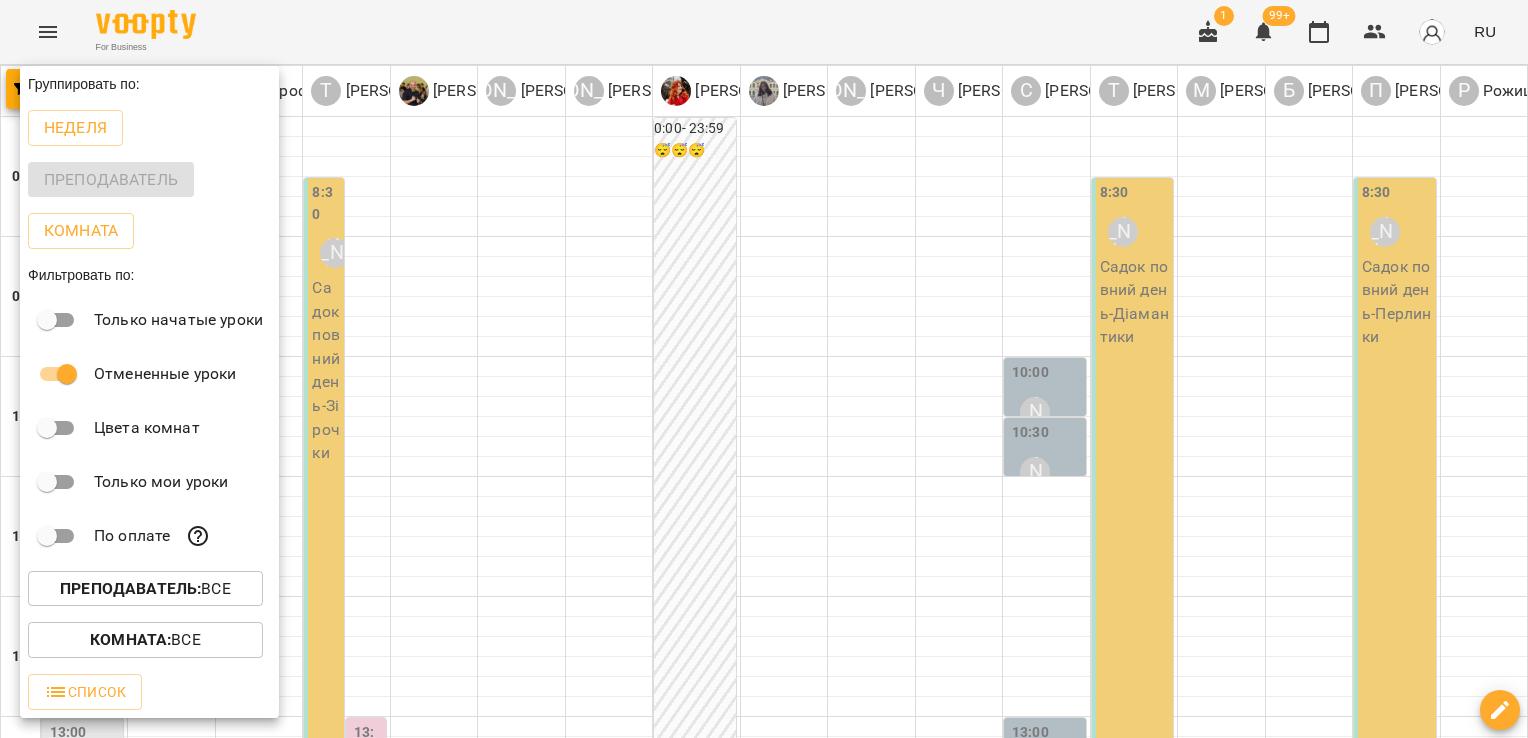 click at bounding box center [764, 369] 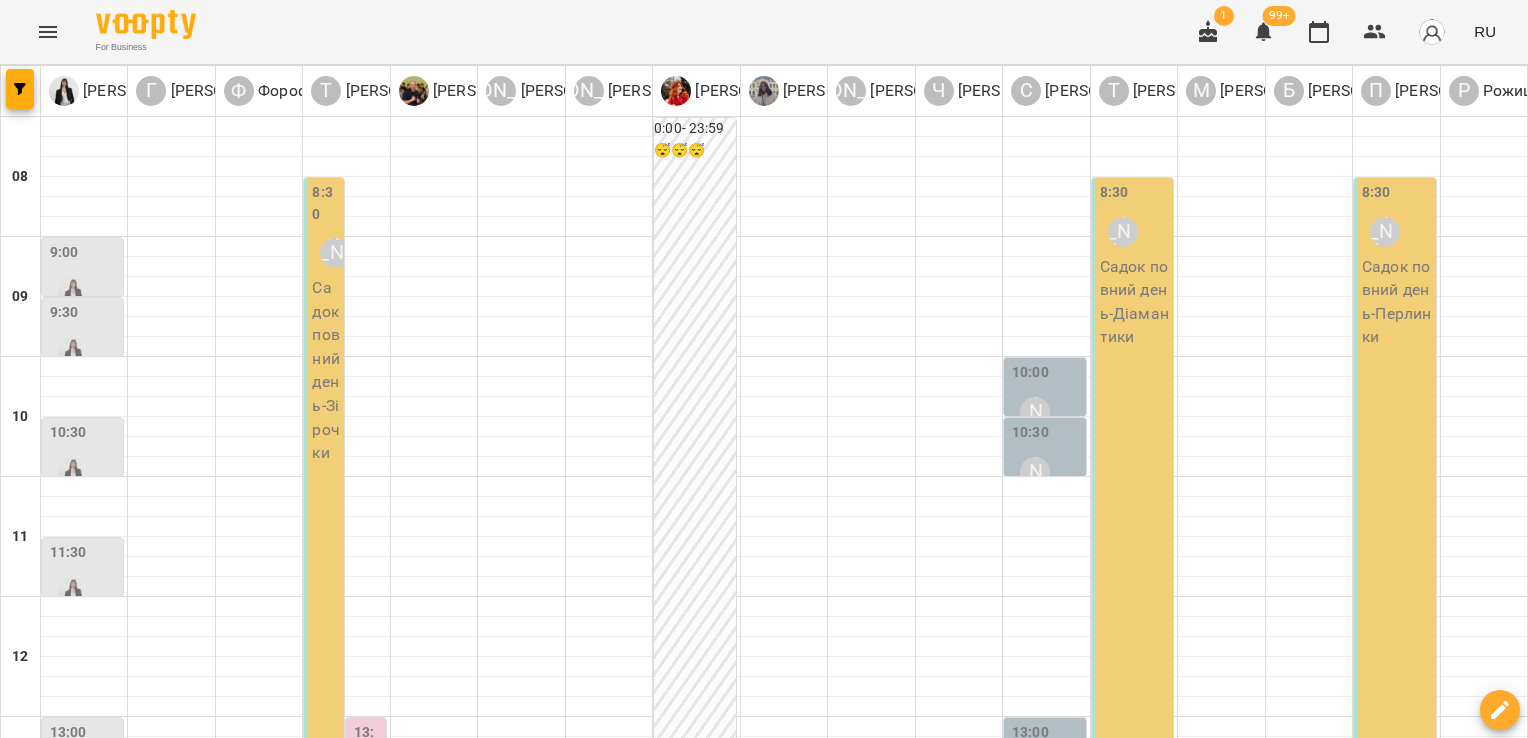 click 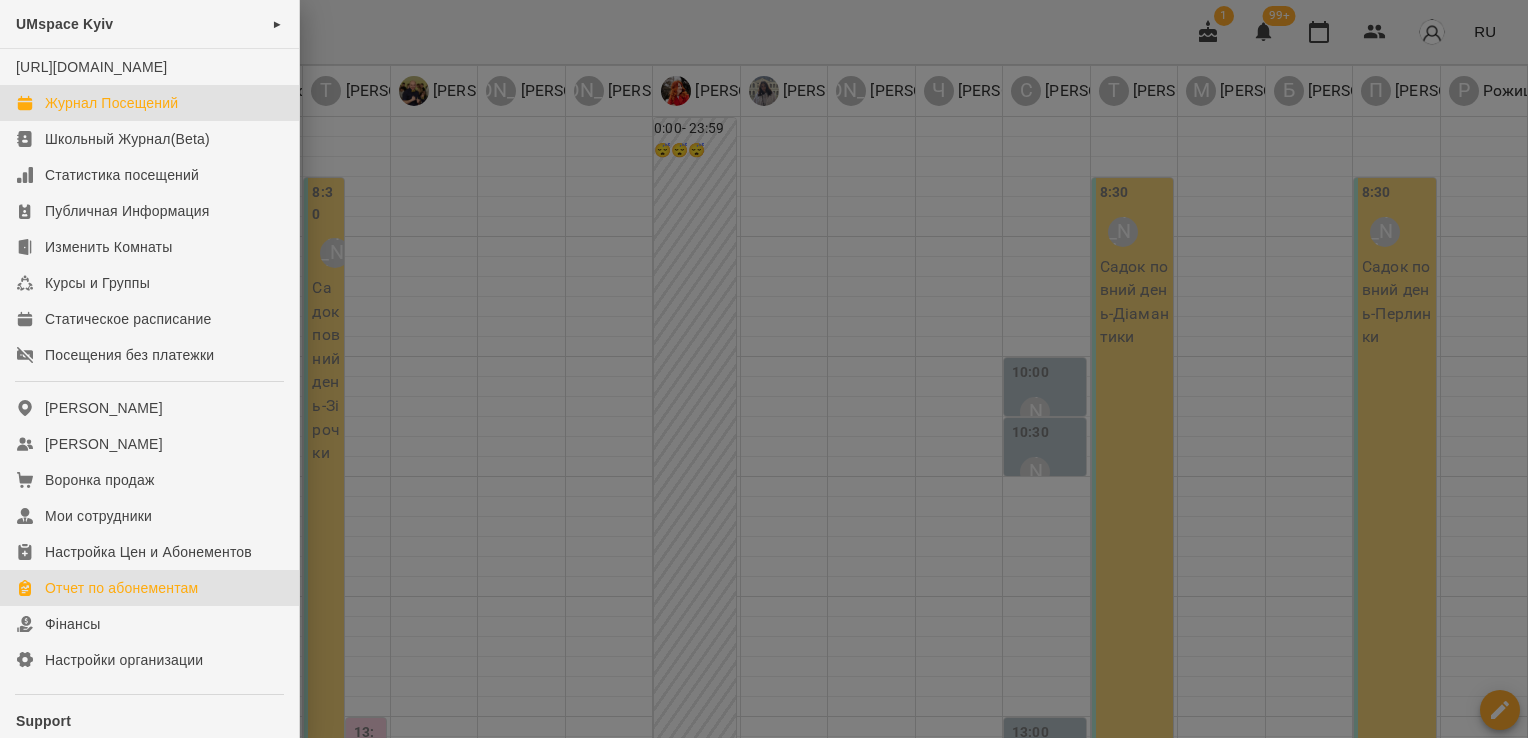 click on "Отчет по абонементам" 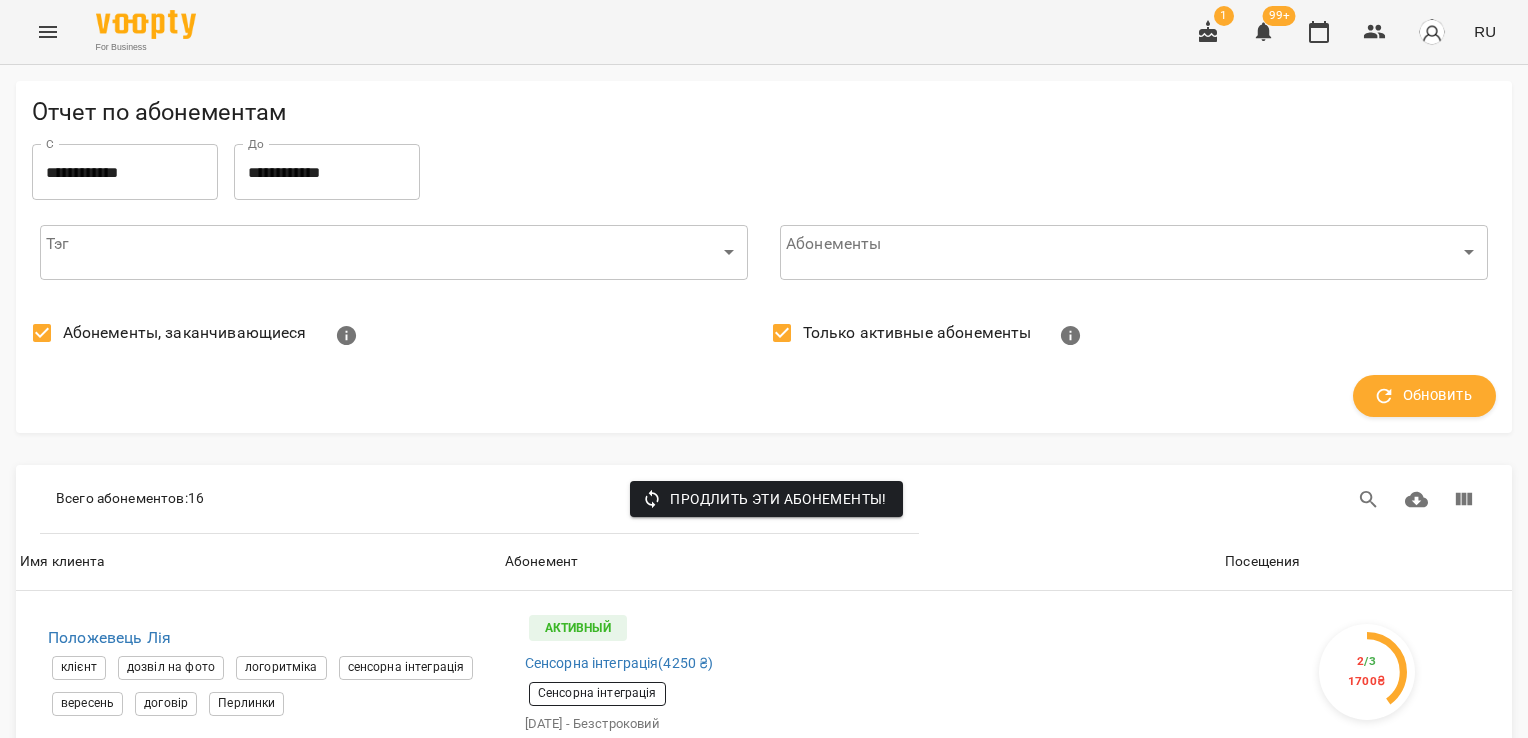 click at bounding box center (48, 32) 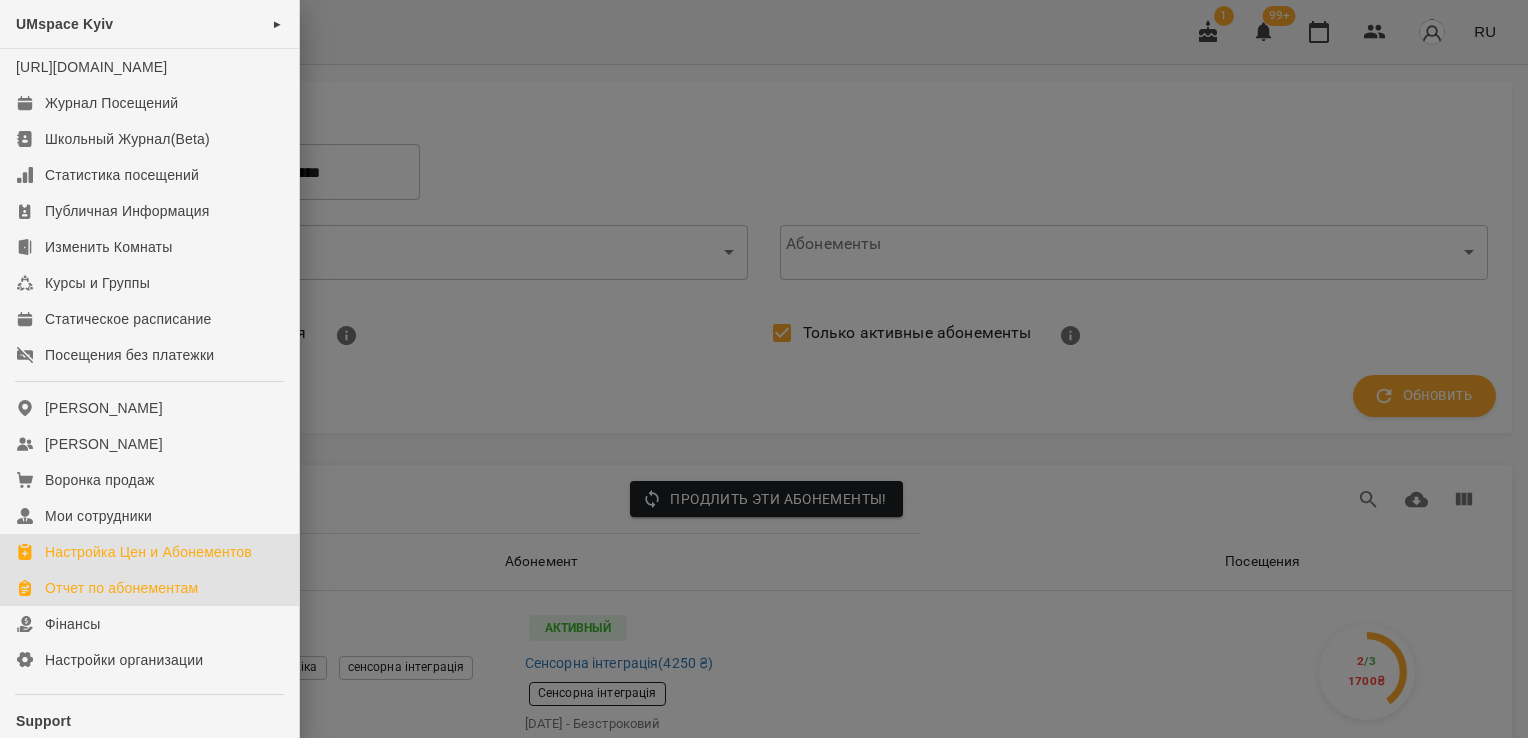 click on "Настройка Цен и Абонементов" at bounding box center (148, 552) 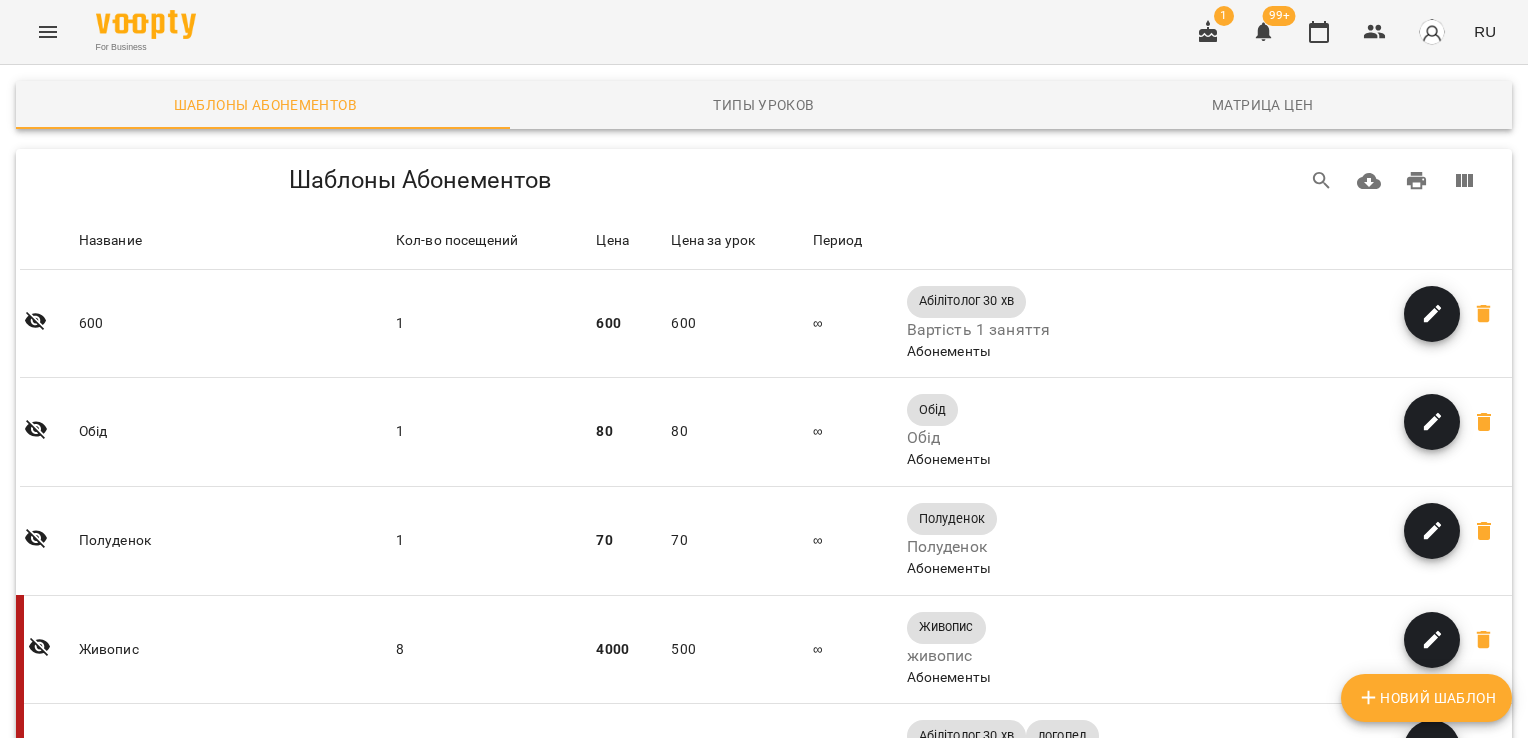 click on "Шаблоны Абонементов" at bounding box center (420, 180) 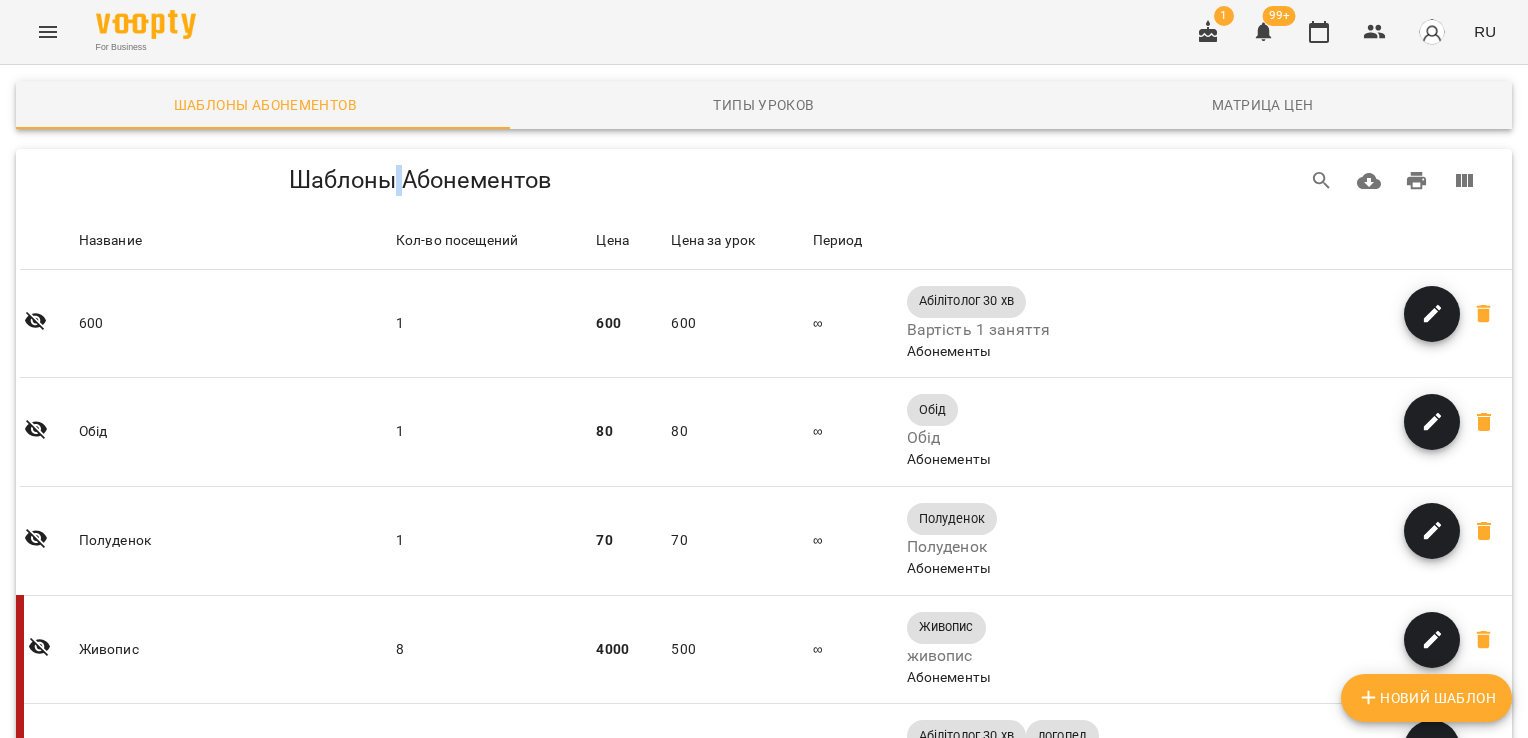 click on "Шаблоны Абонементов" at bounding box center [420, 180] 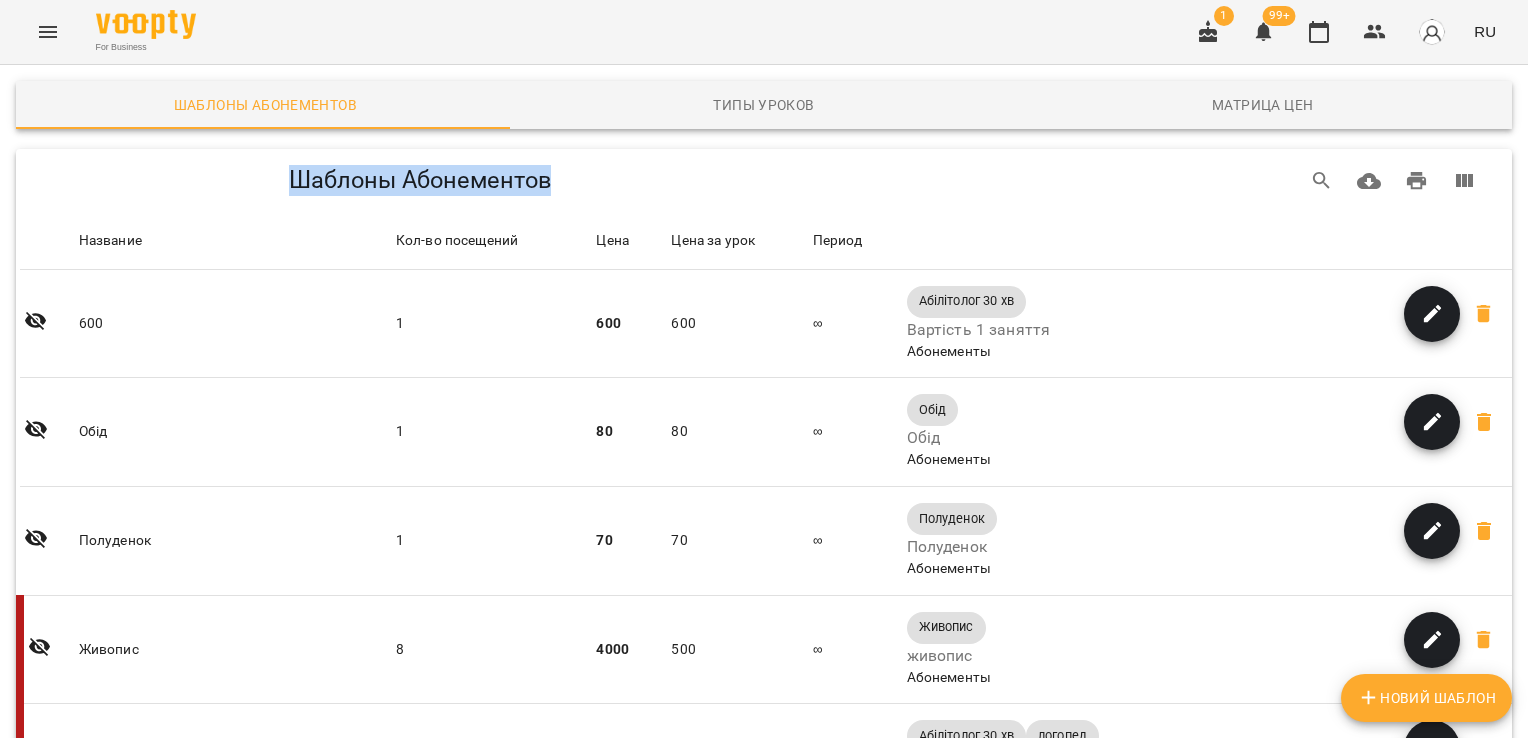 click on "Шаблоны Абонементов" at bounding box center [420, 180] 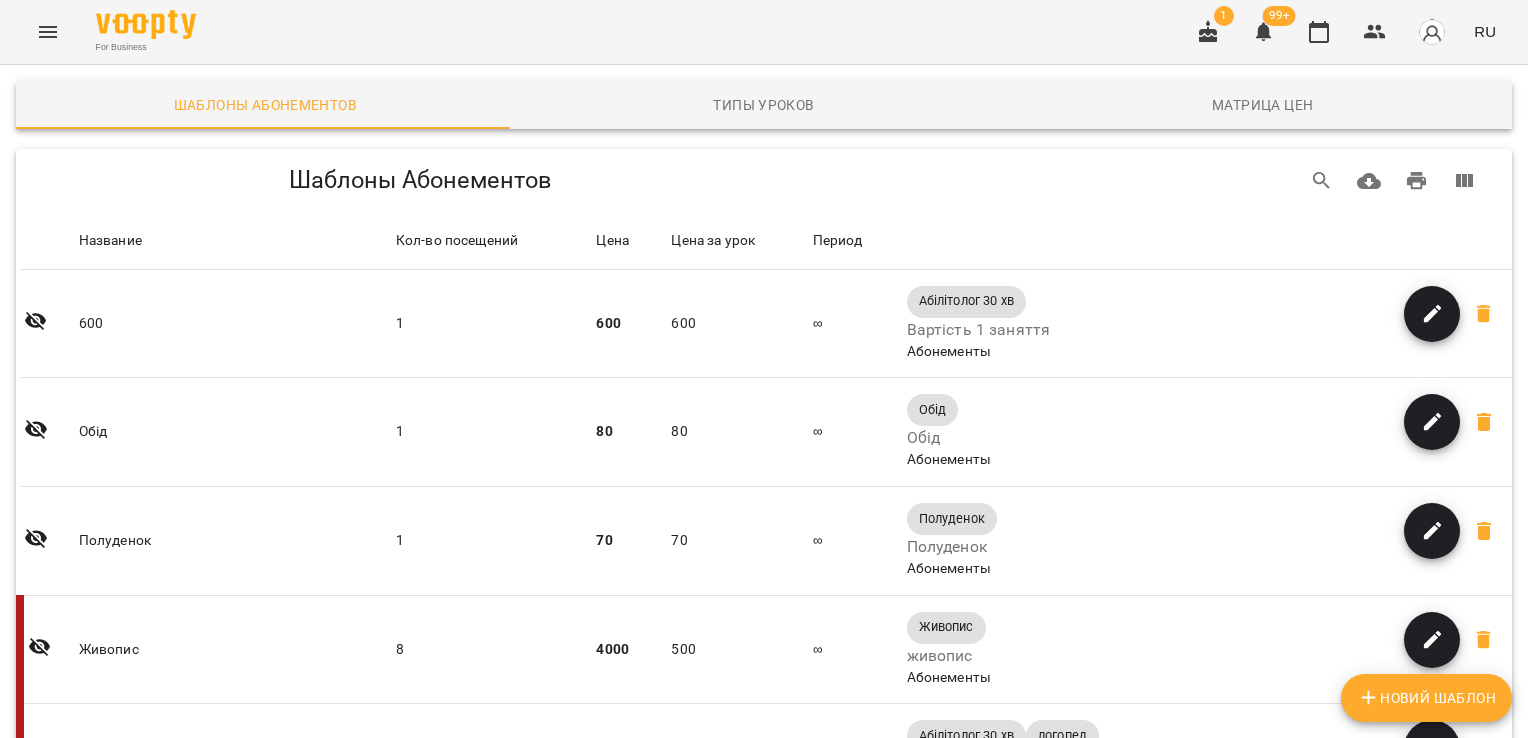 click on "Шаблоны Абонементов" at bounding box center (420, 180) 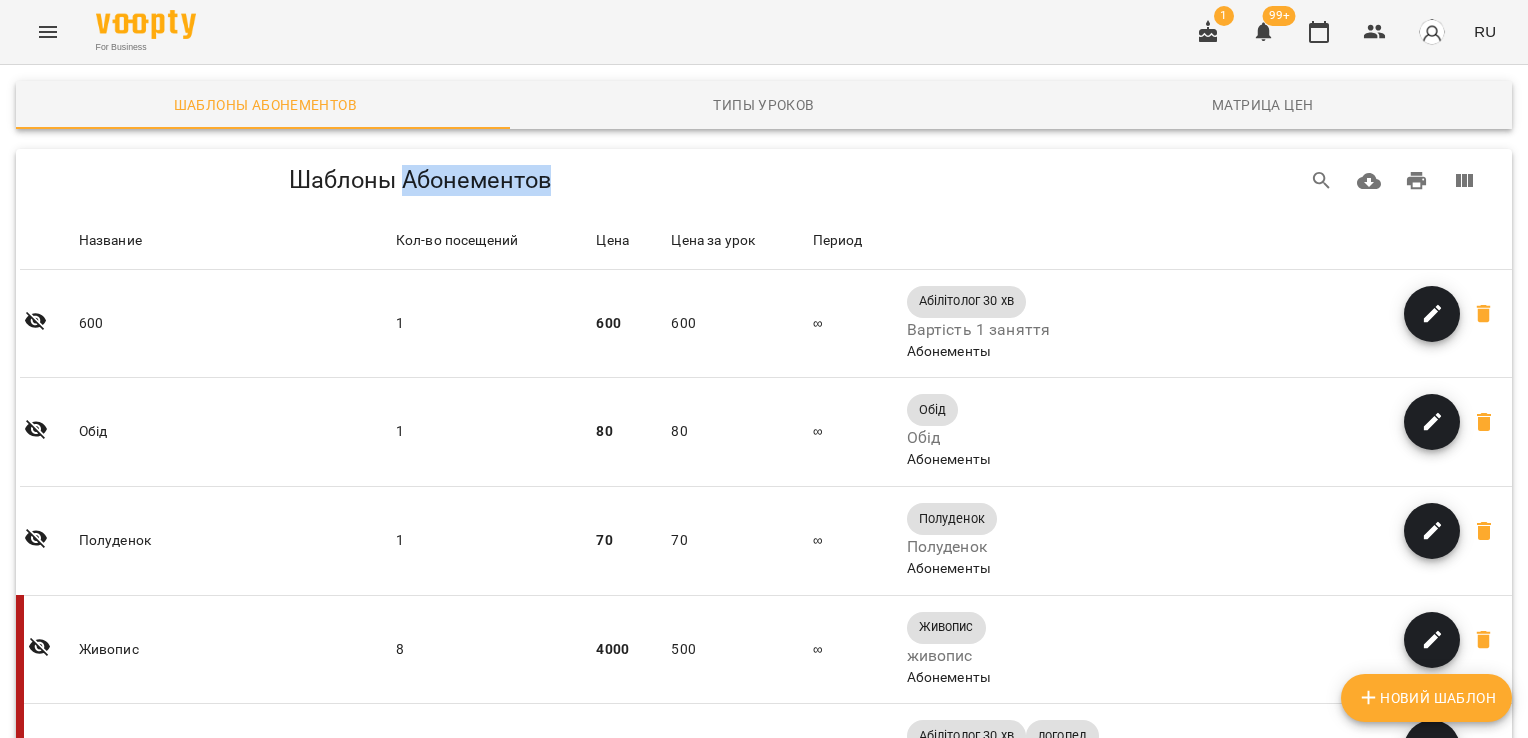 click on "Шаблоны Абонементов" at bounding box center [420, 180] 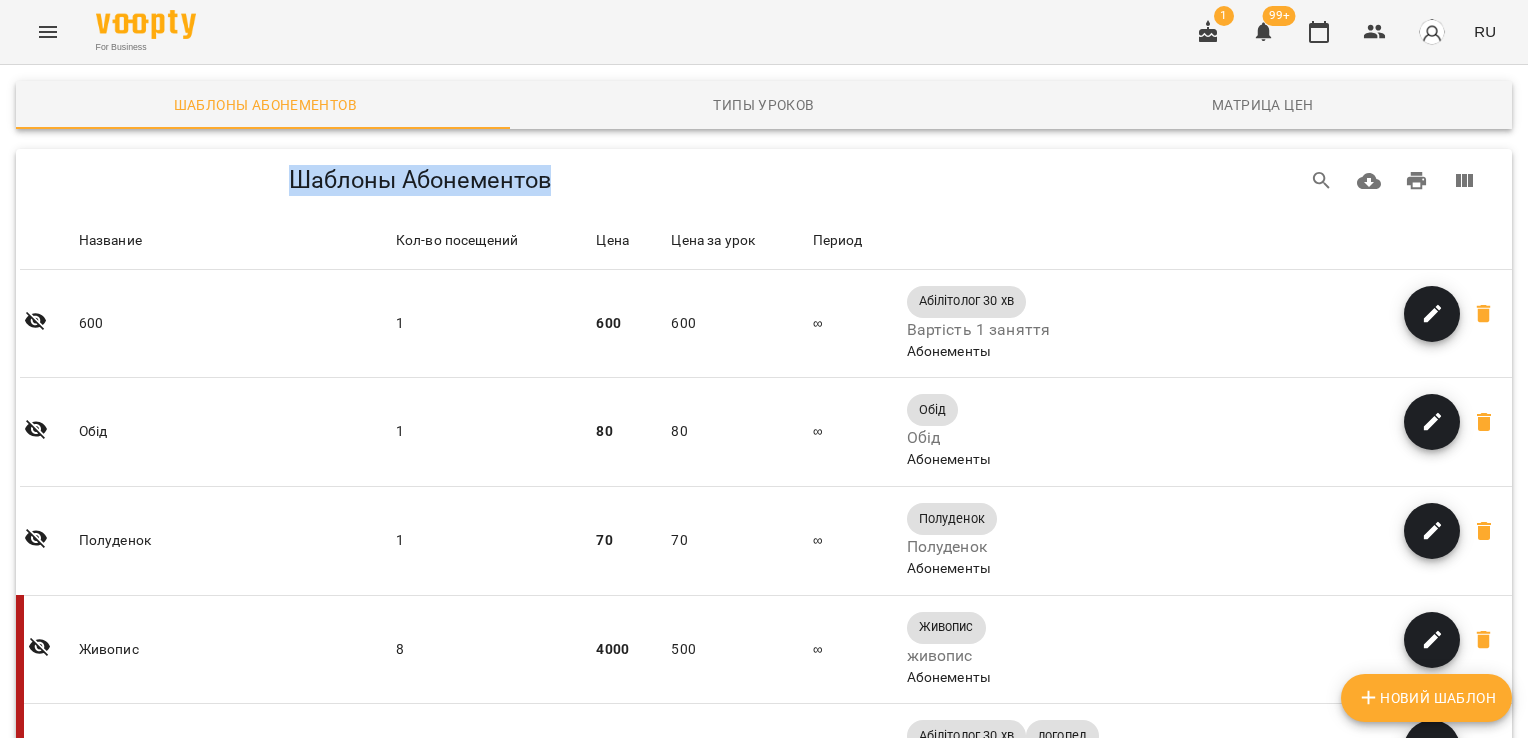 click on "Шаблоны Абонементов" at bounding box center (420, 180) 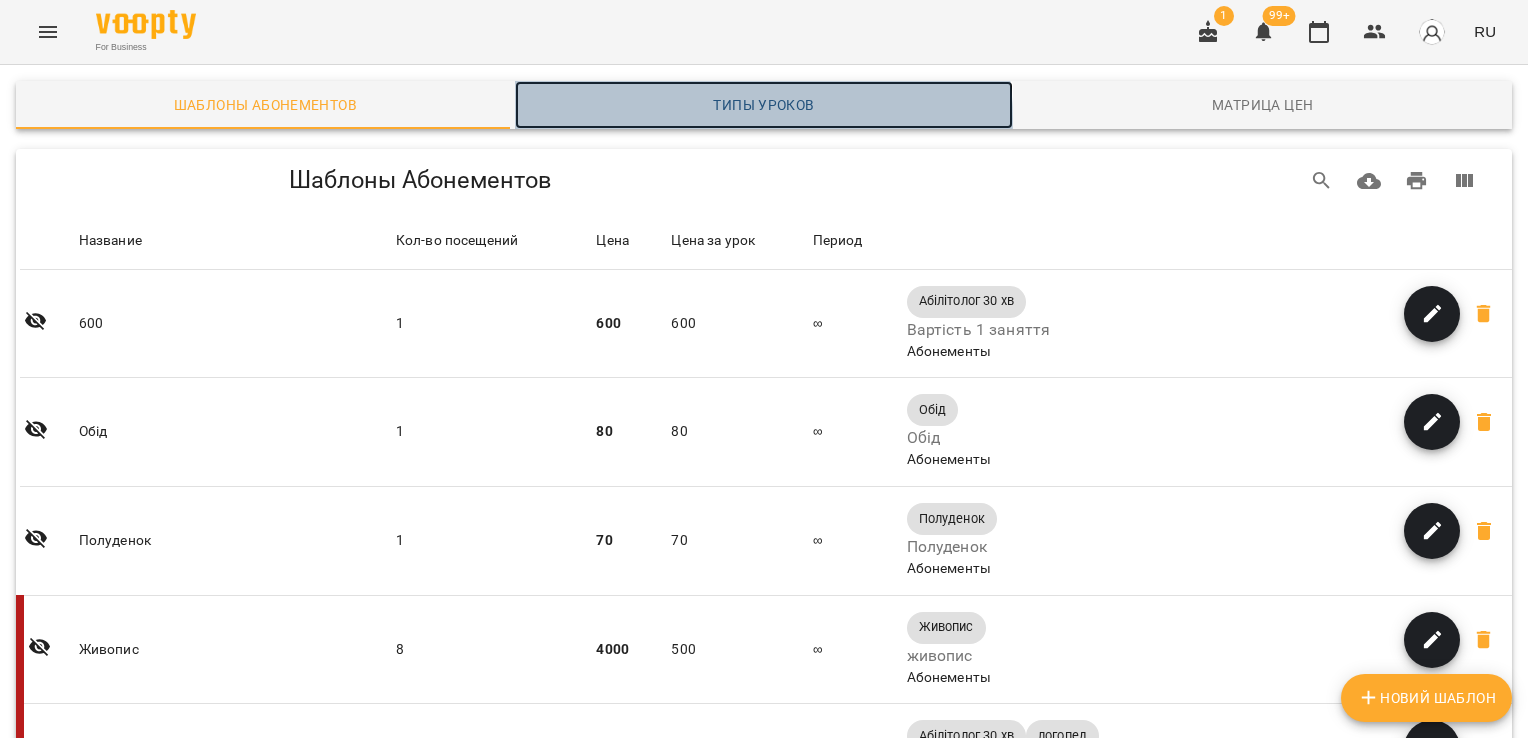 click on "Типы уроков" at bounding box center (764, 105) 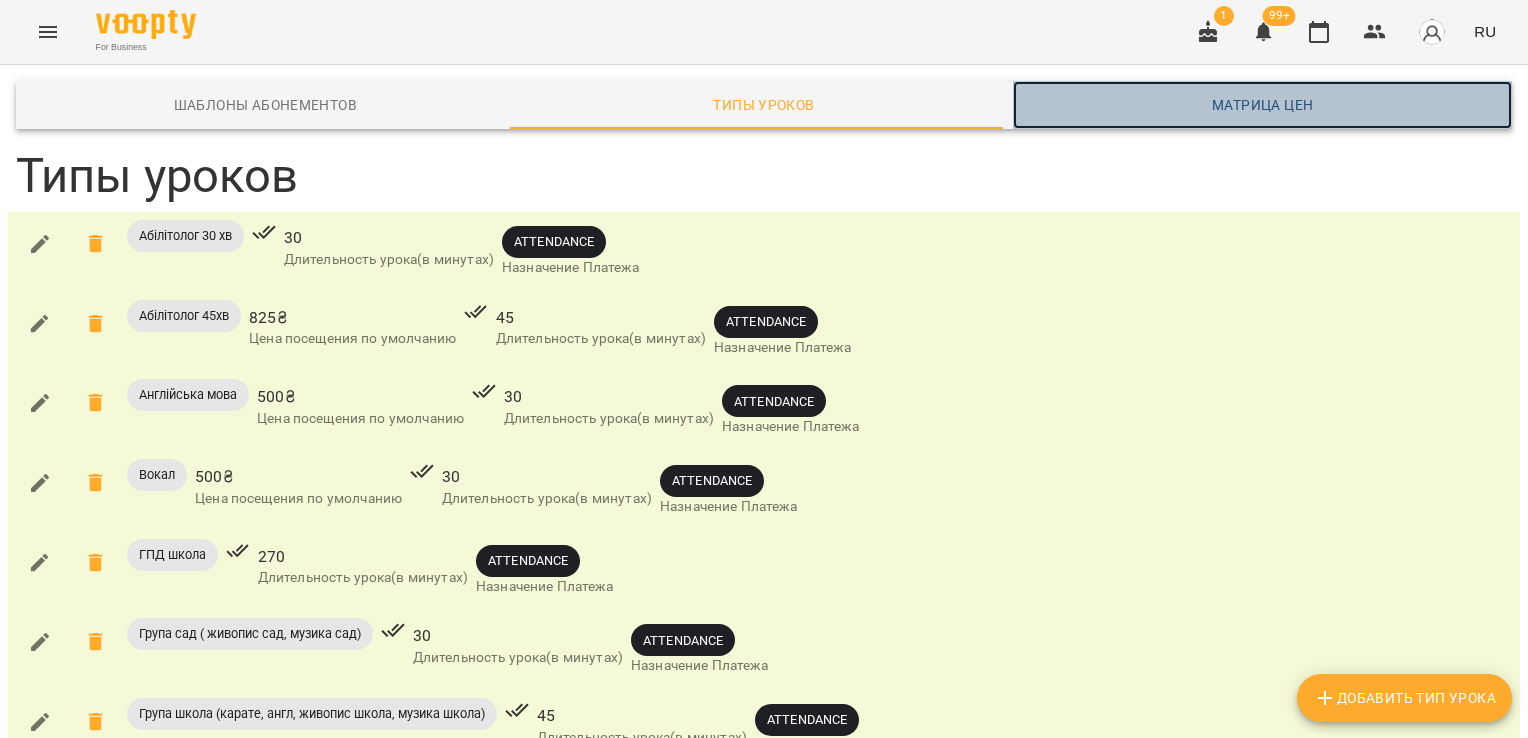 click on "Матрица цен" at bounding box center [1262, 105] 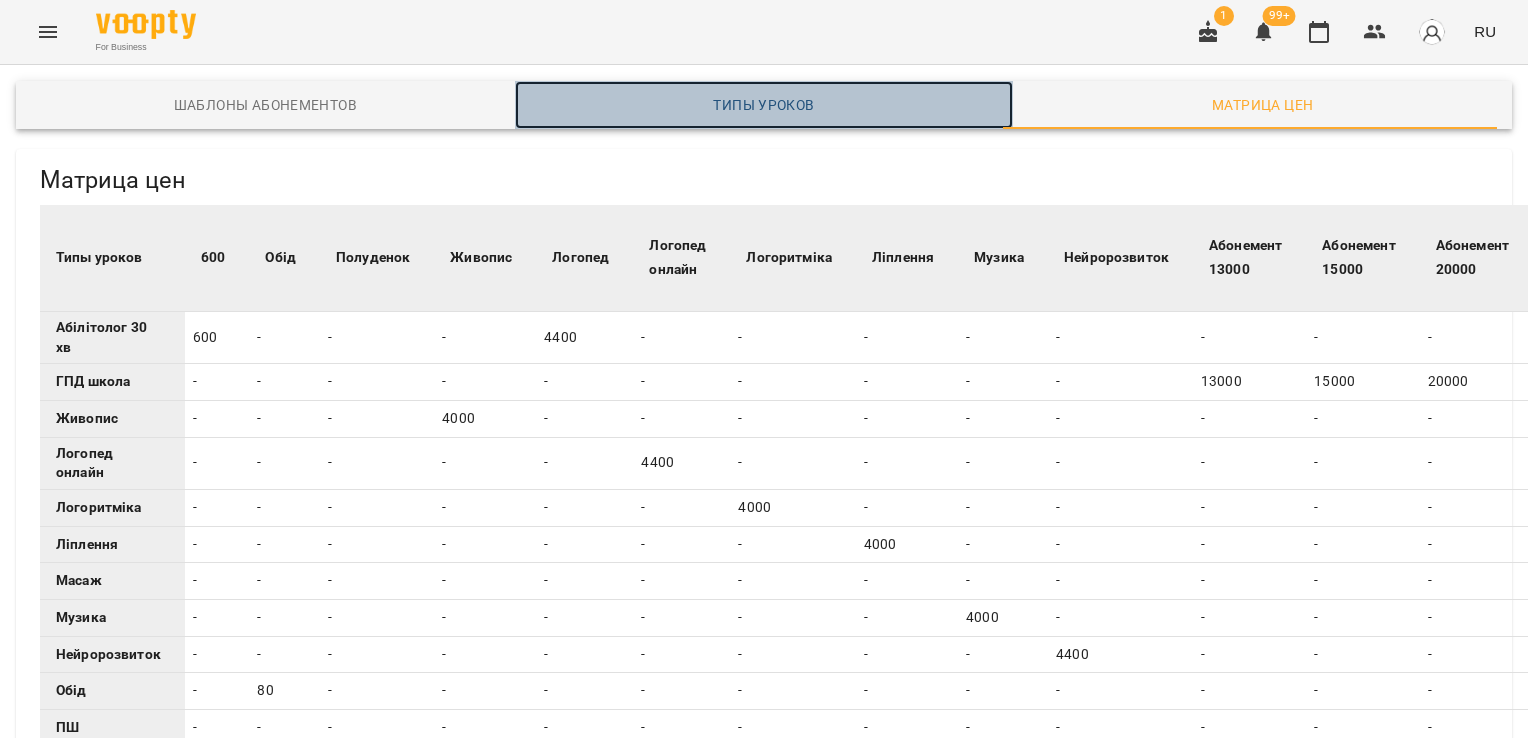 click on "Типы уроков" at bounding box center [764, 105] 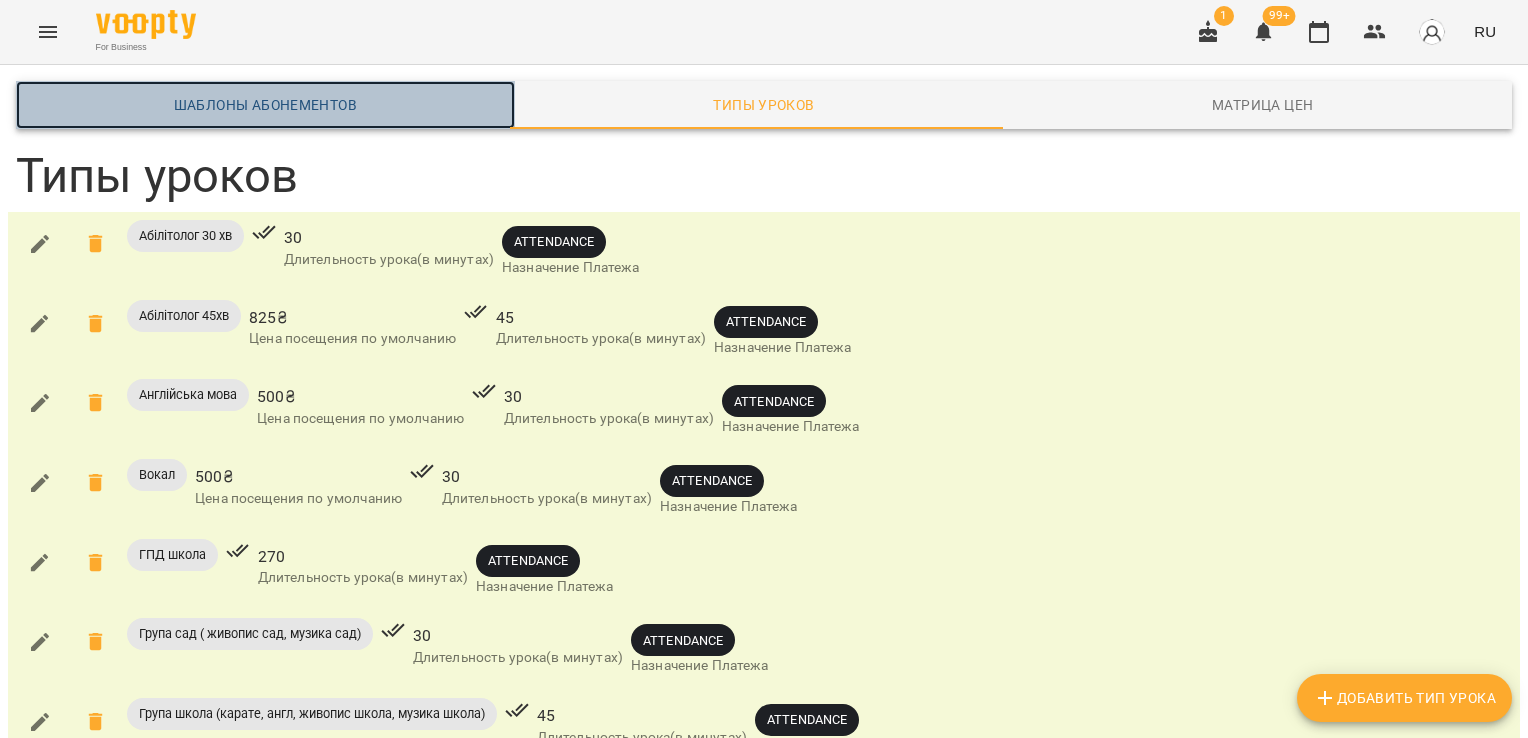 click on "Шаблоны Абонементов" at bounding box center [265, 105] 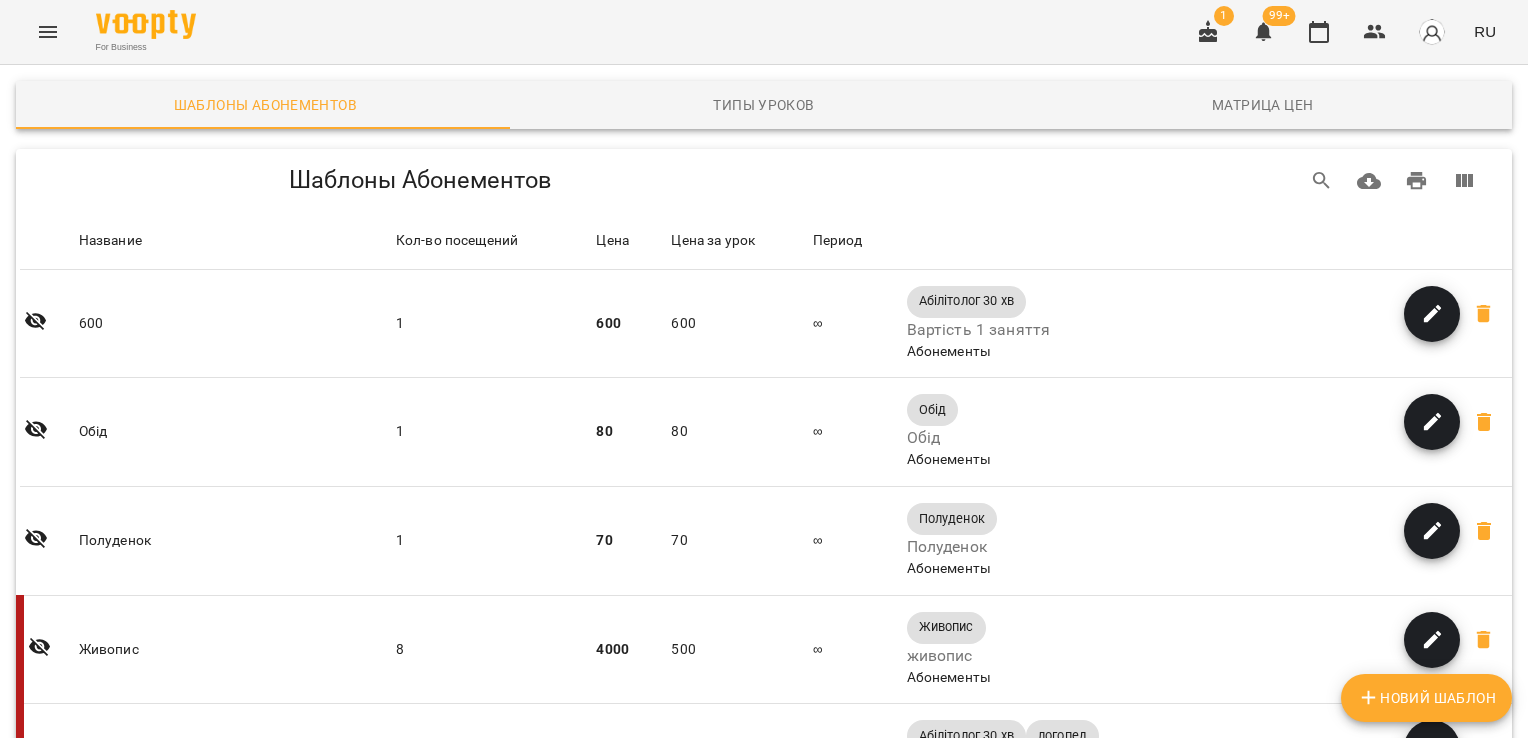 scroll, scrollTop: 0, scrollLeft: 0, axis: both 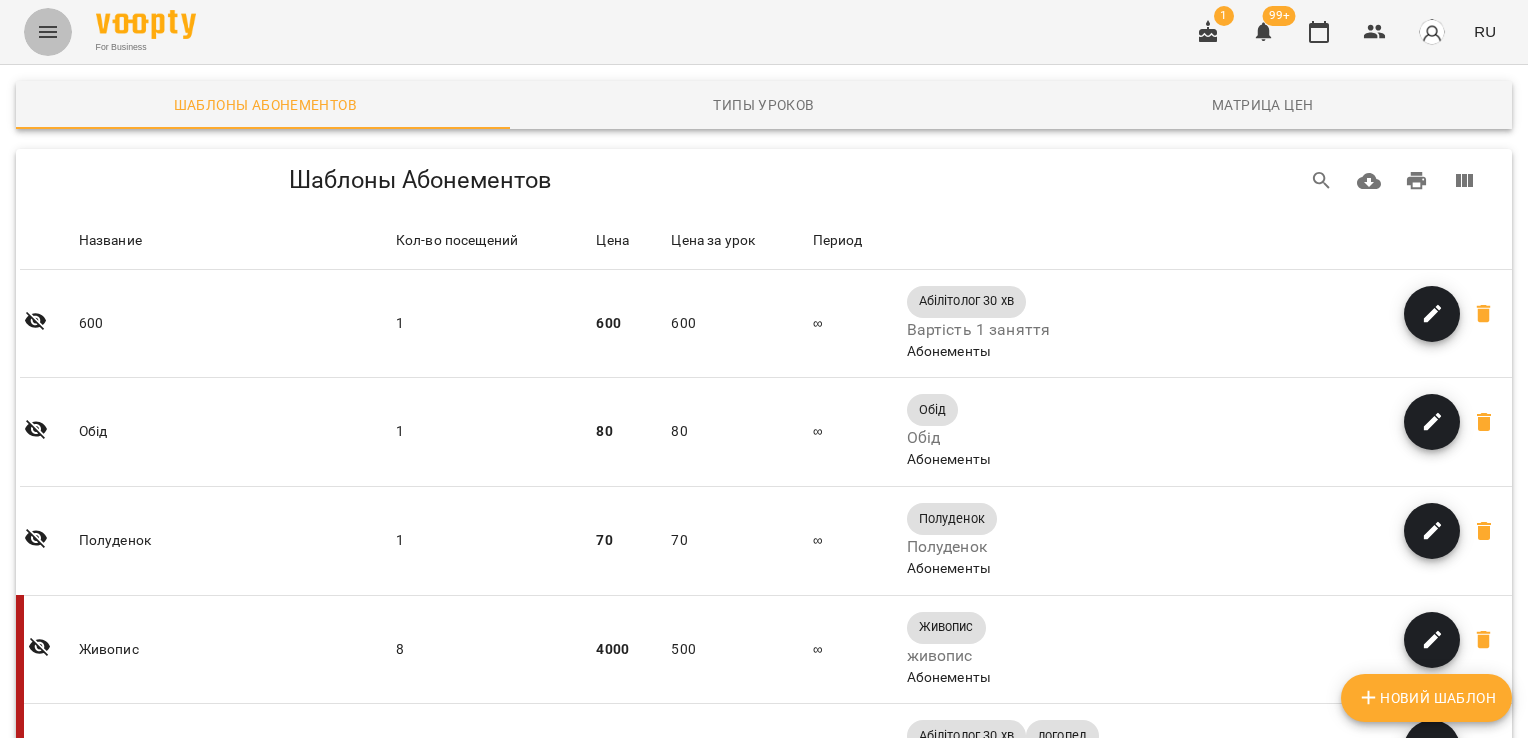 click at bounding box center (48, 32) 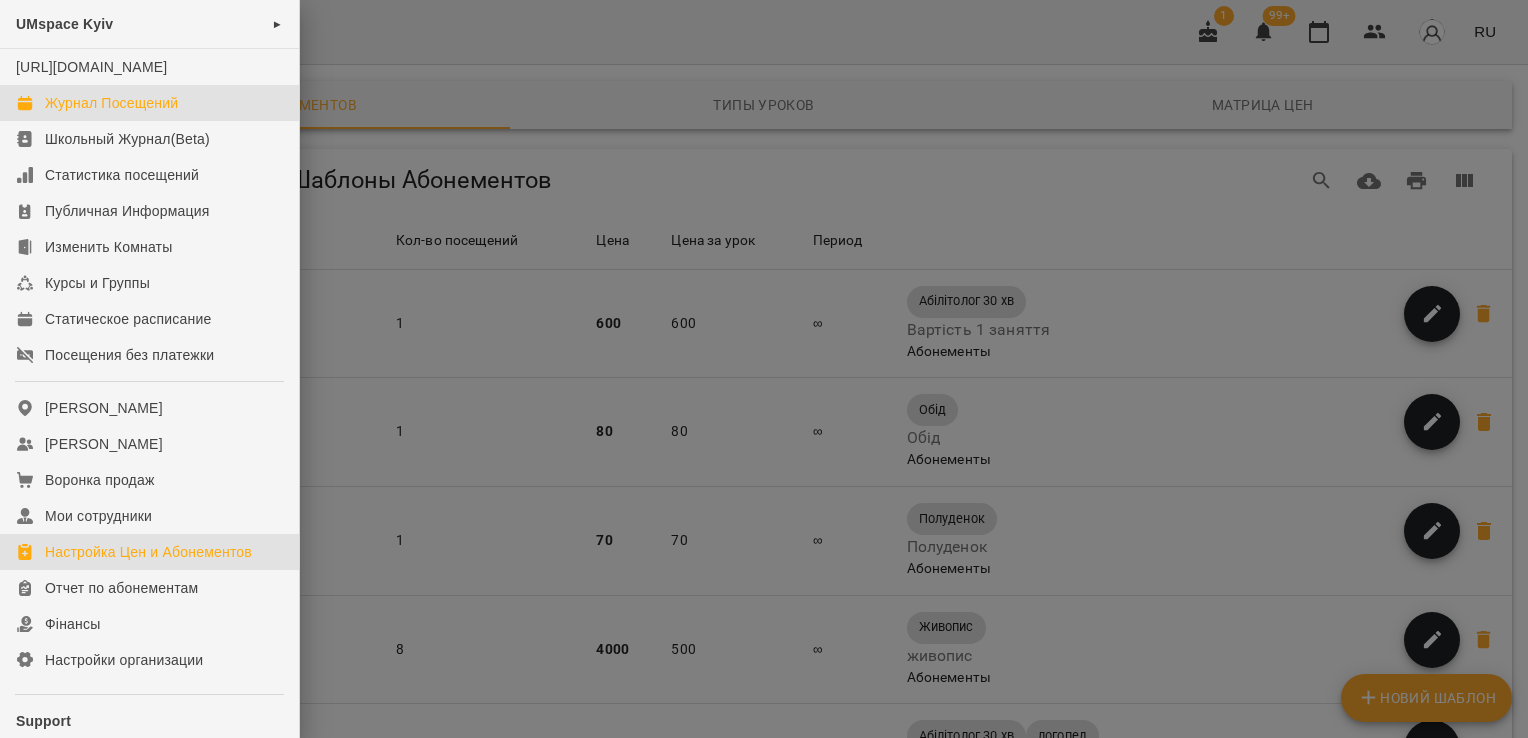 click on "Журнал Посещений" at bounding box center (111, 103) 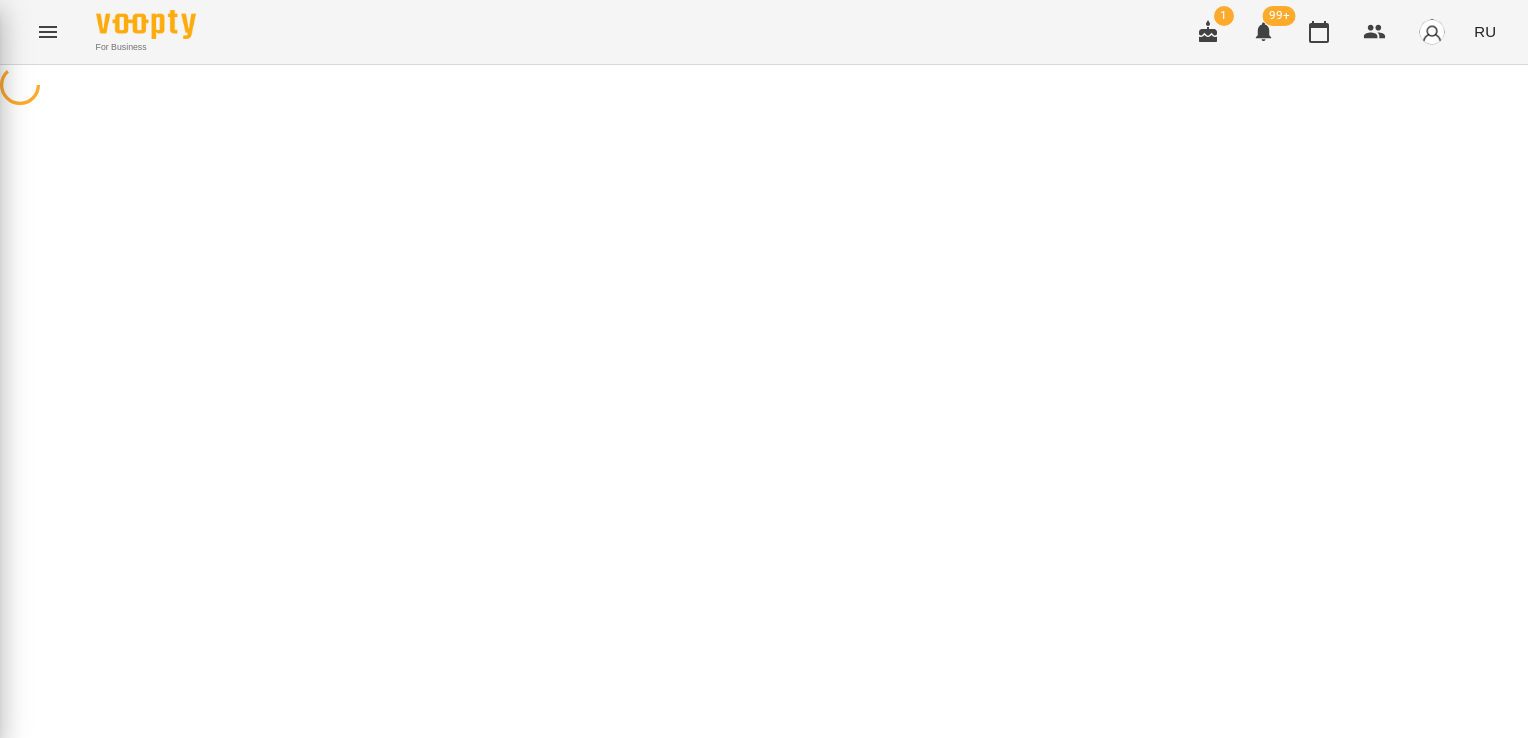 scroll, scrollTop: 0, scrollLeft: 0, axis: both 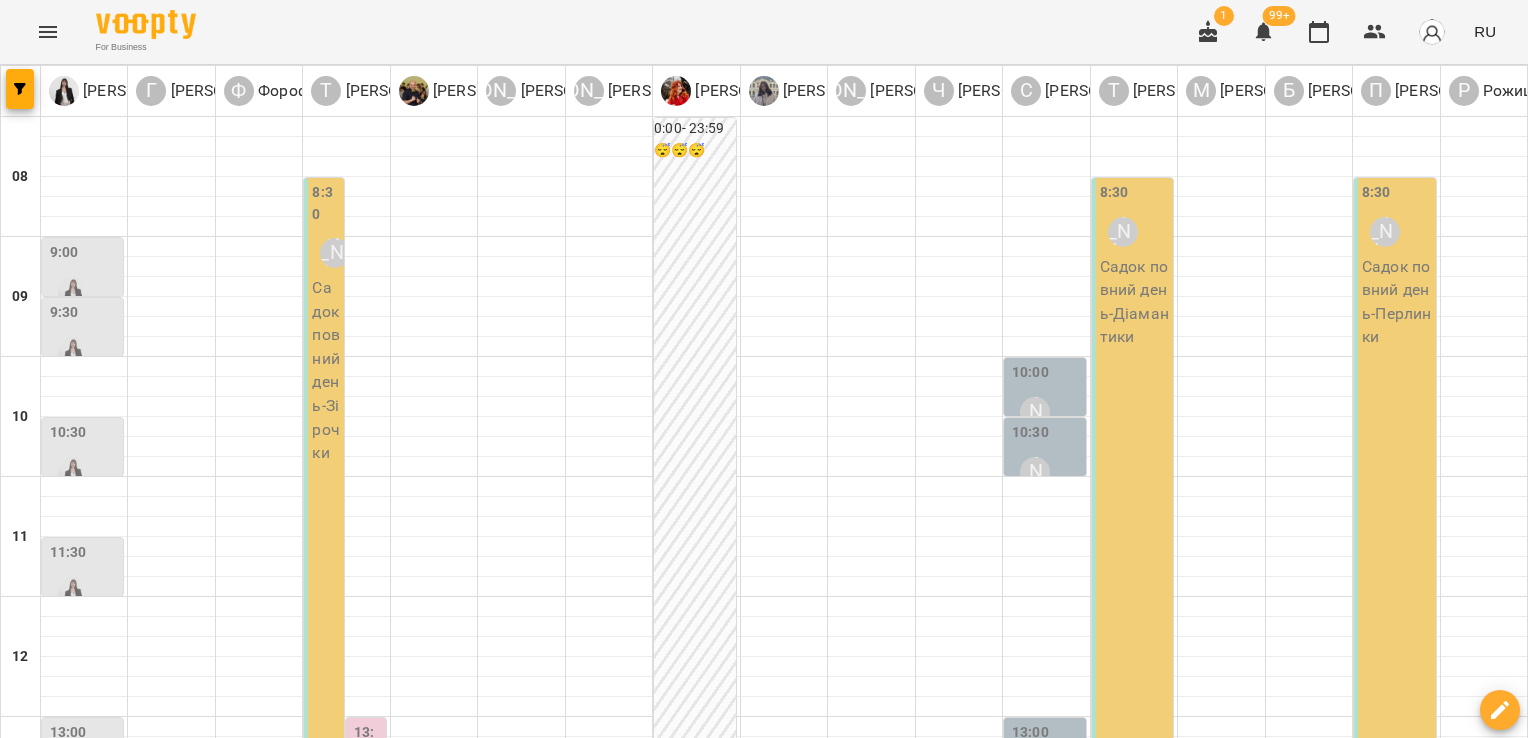 click on "Садок повний день - Перлинки" at bounding box center [1396, 302] 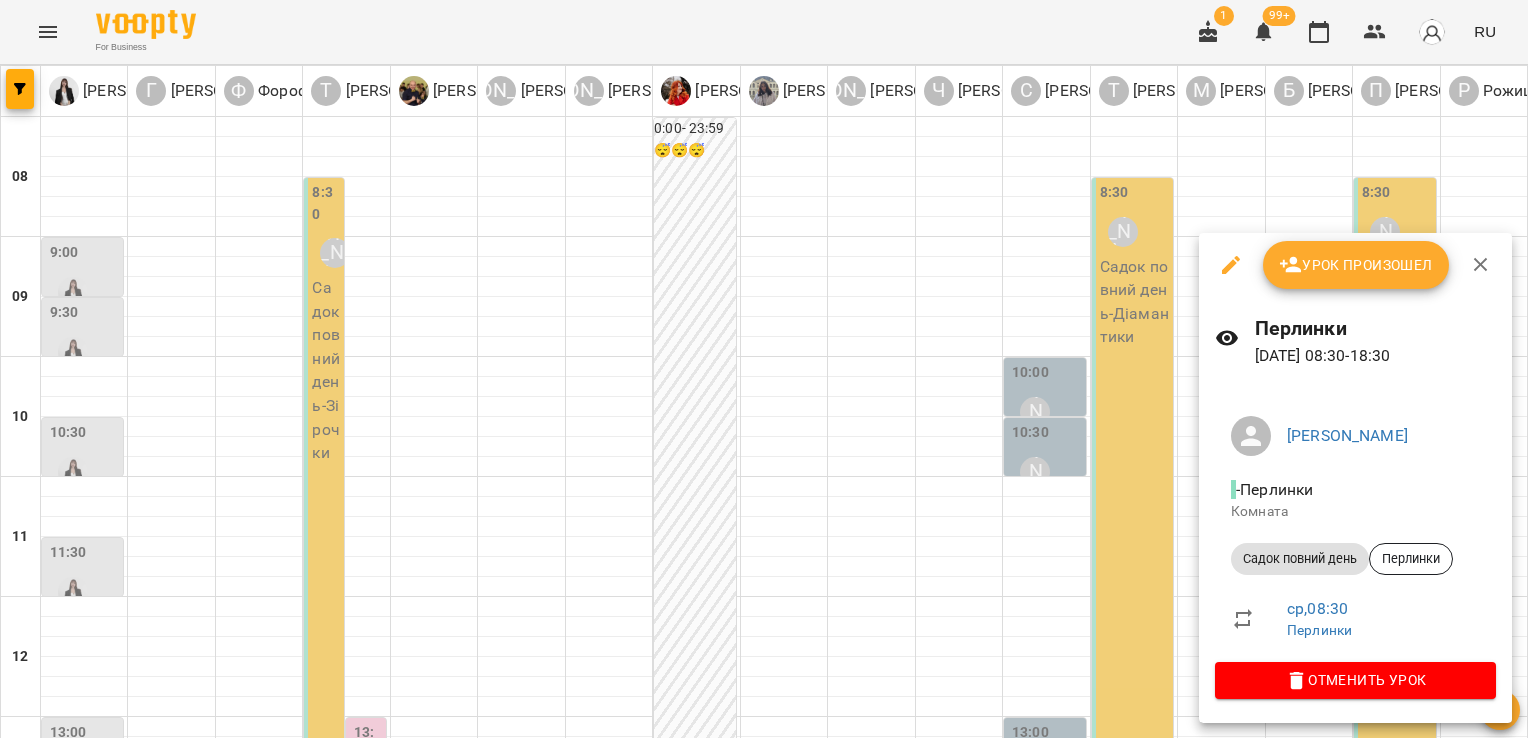 click at bounding box center [764, 369] 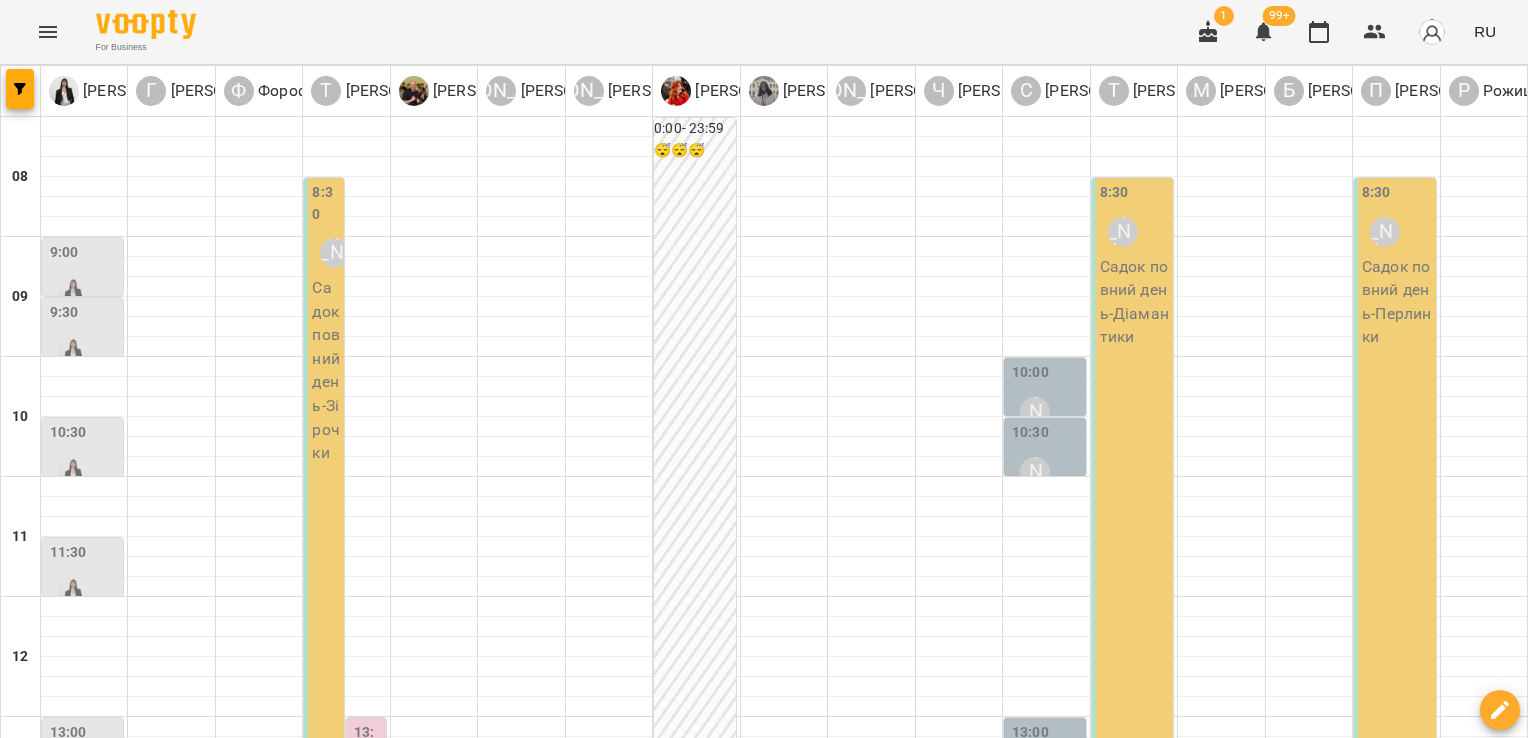 click at bounding box center (664, 1768) 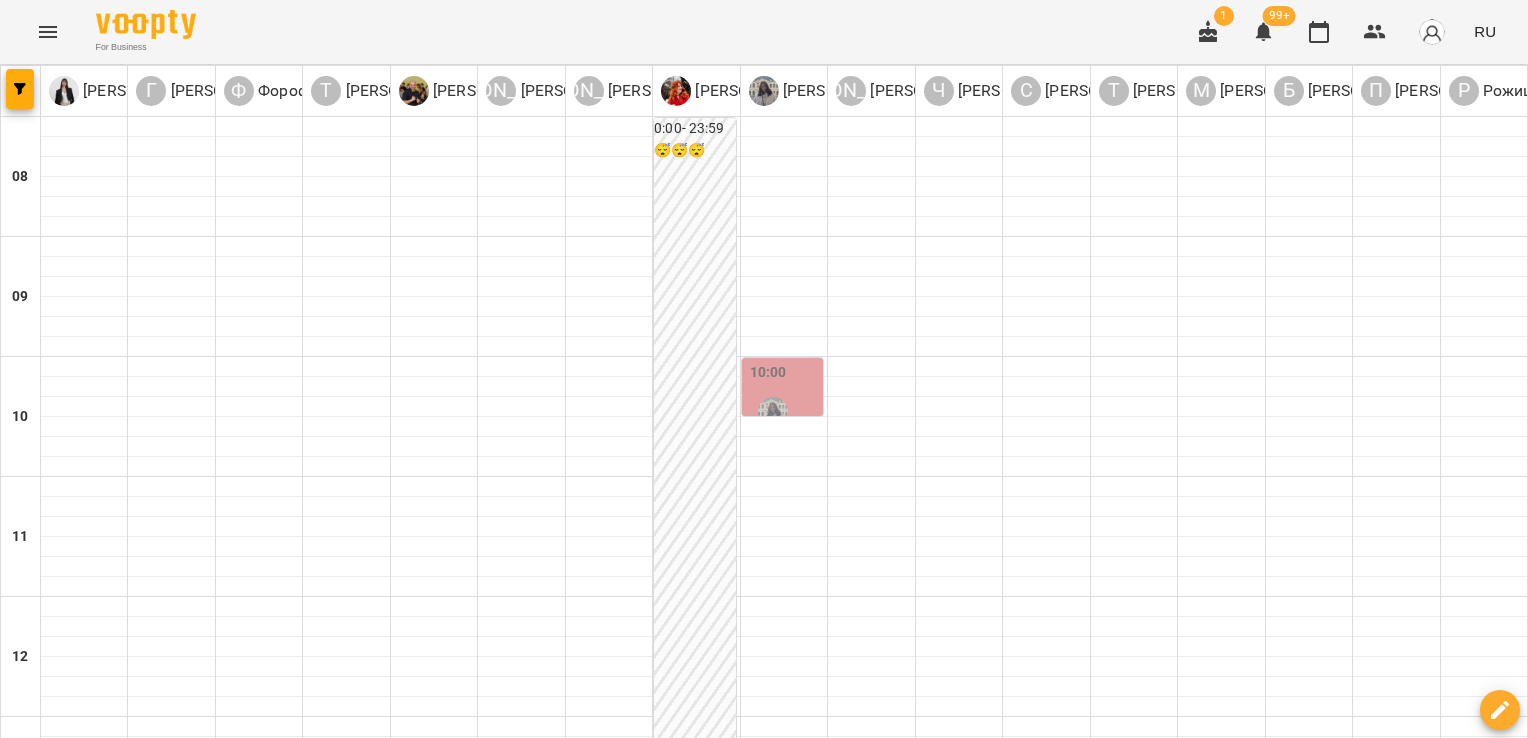 click at bounding box center [664, 1768] 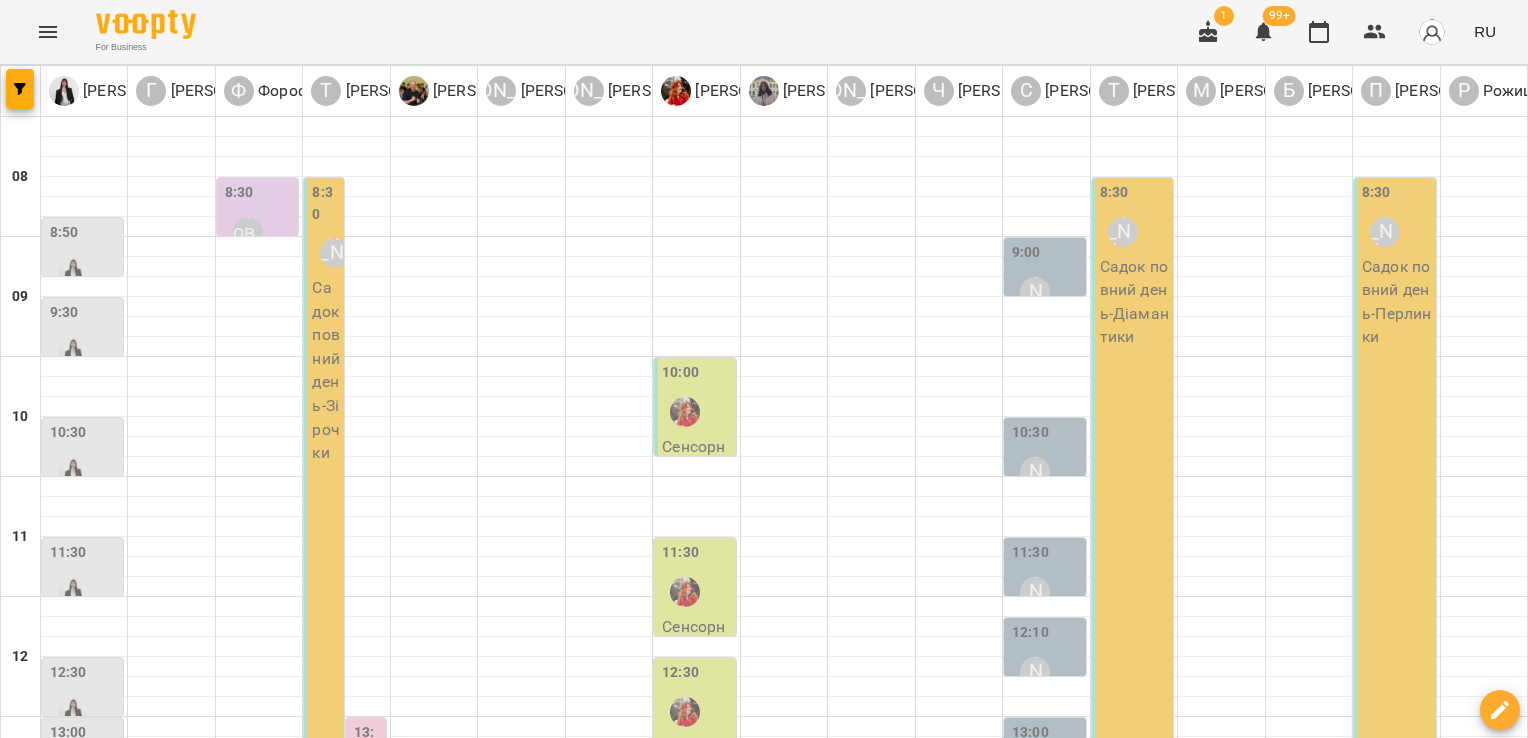 click on "вт" at bounding box center (255, 1703) 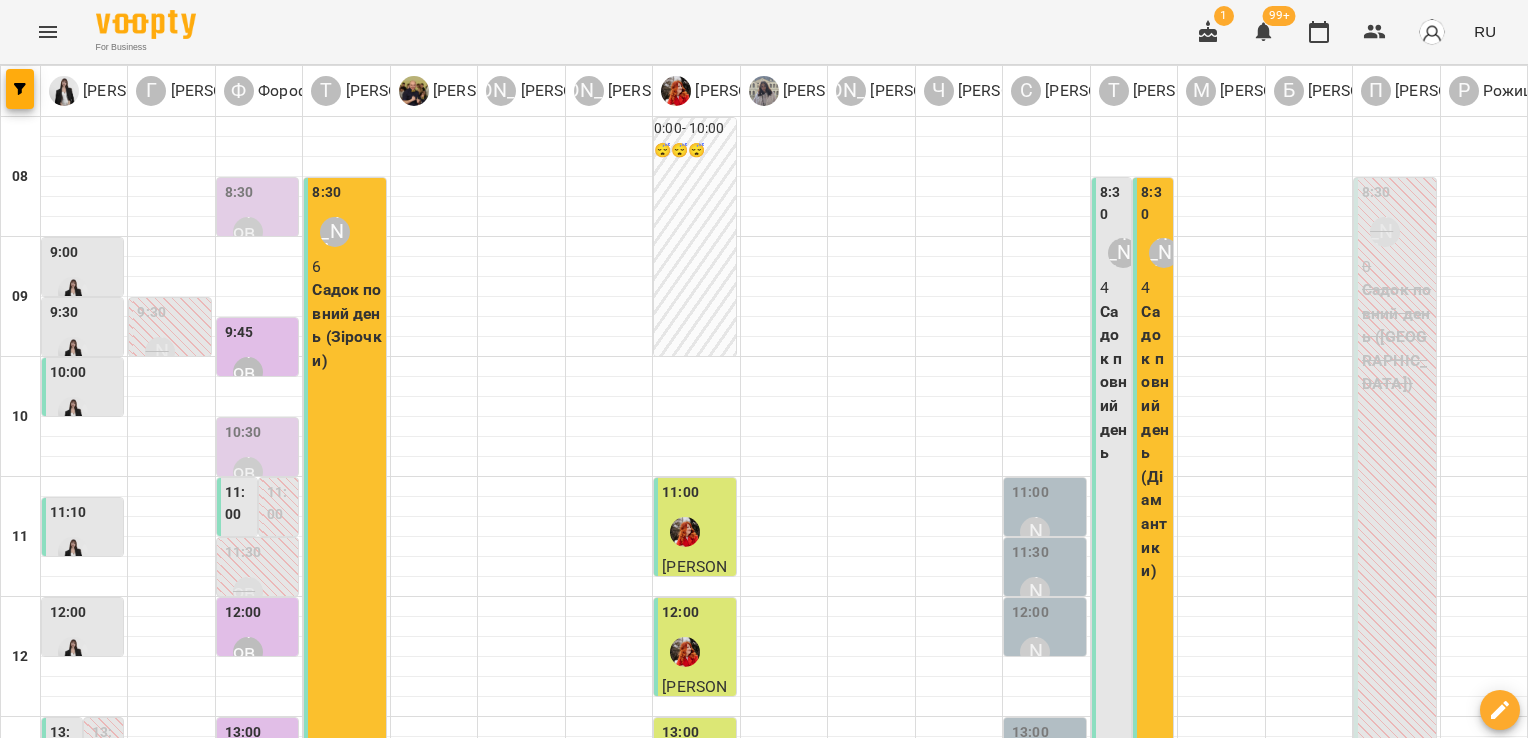 drag, startPoint x: 704, startPoint y: 629, endPoint x: 621, endPoint y: 633, distance: 83.09633 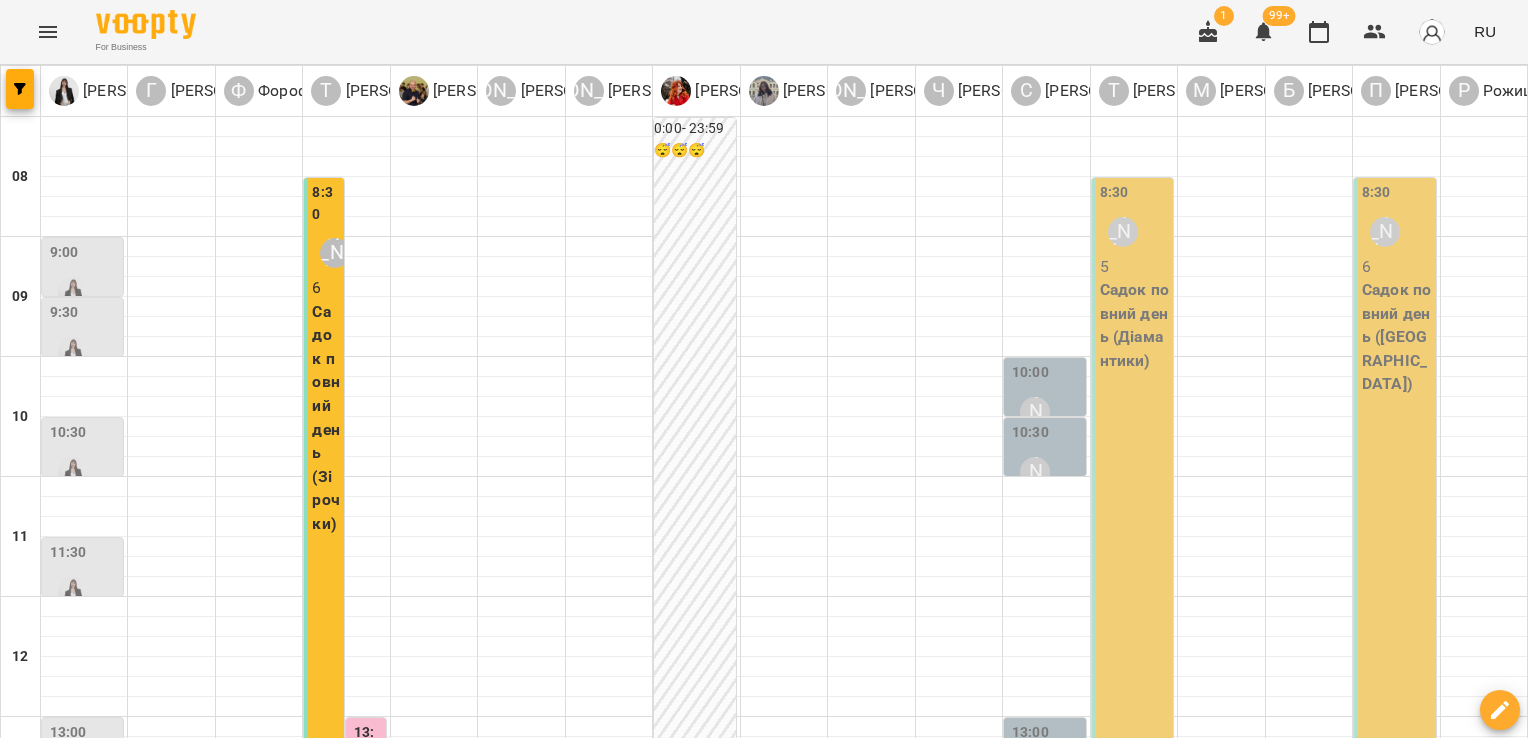 click on "6" at bounding box center (1396, 267) 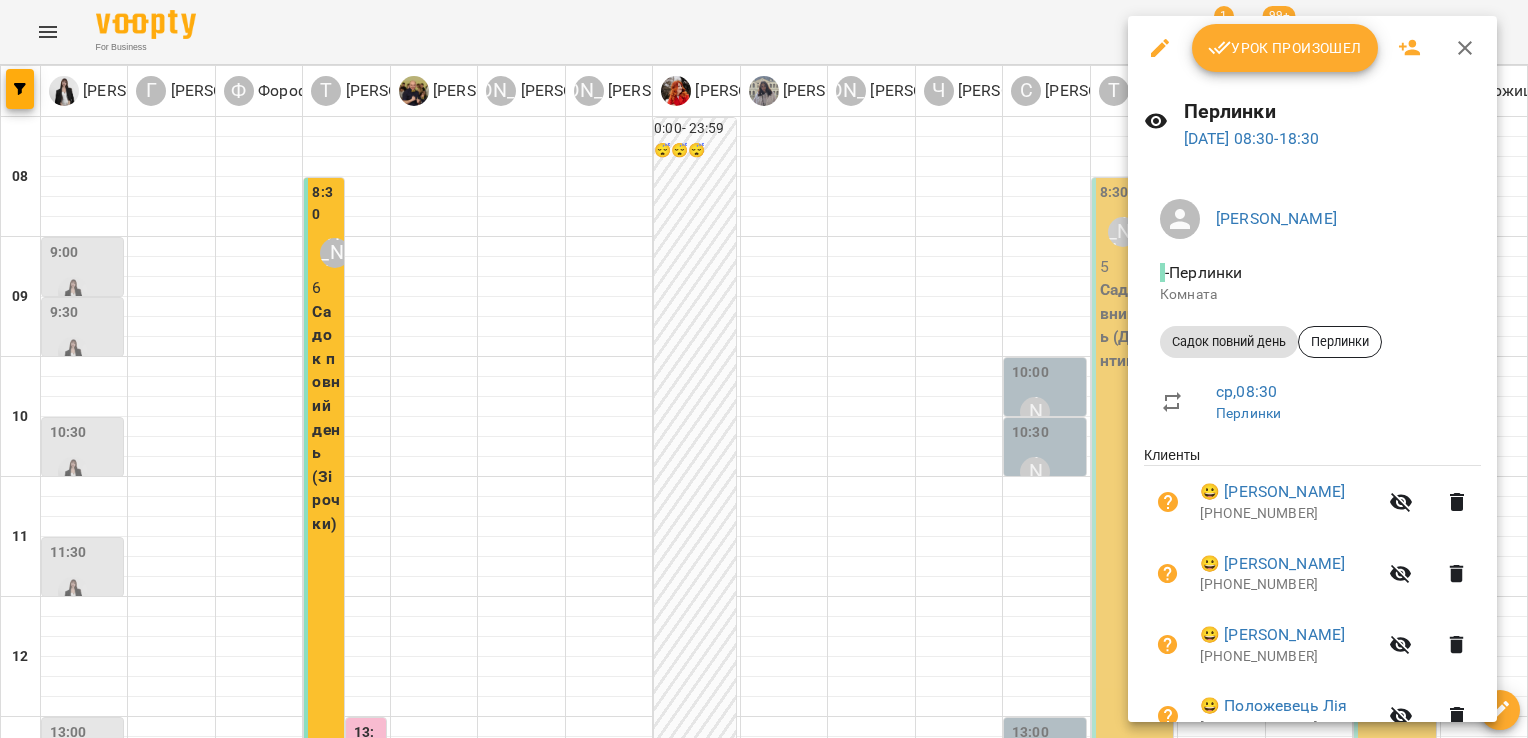 click at bounding box center (764, 369) 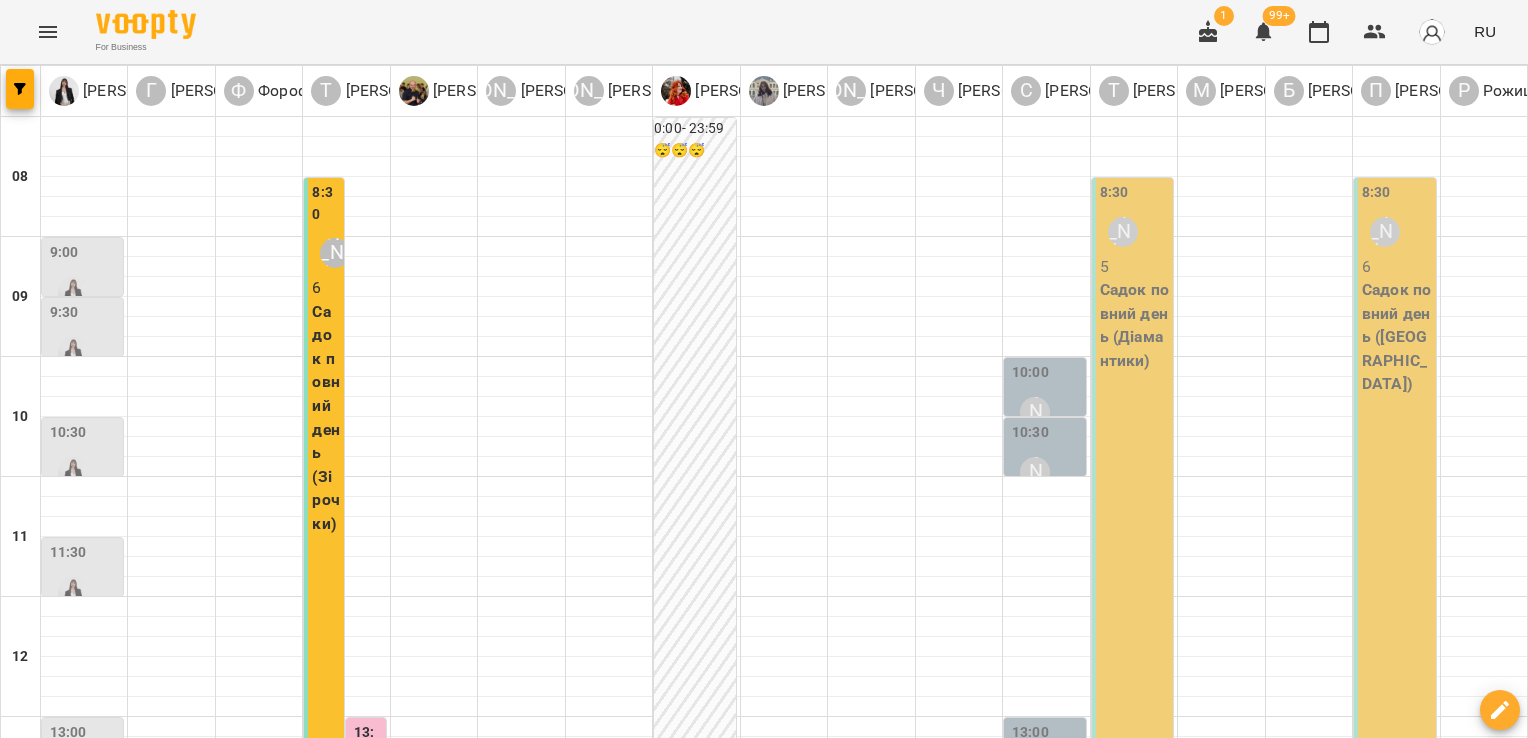 click on "пн 07 июля" at bounding box center [42, 1709] 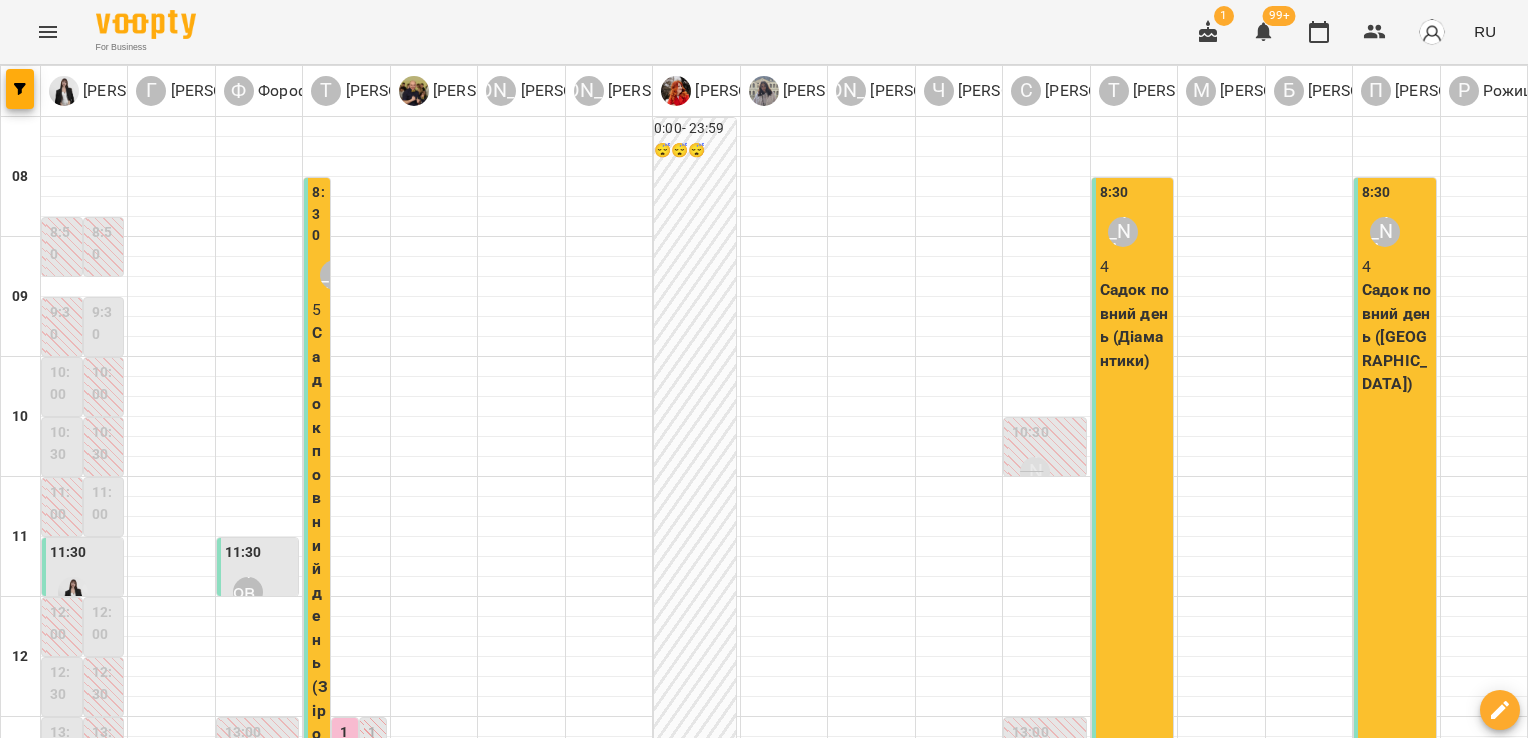 click on "8:30 [PERSON_NAME] 4 Садок повний день ([GEOGRAPHIC_DATA])" at bounding box center (1394, 477) 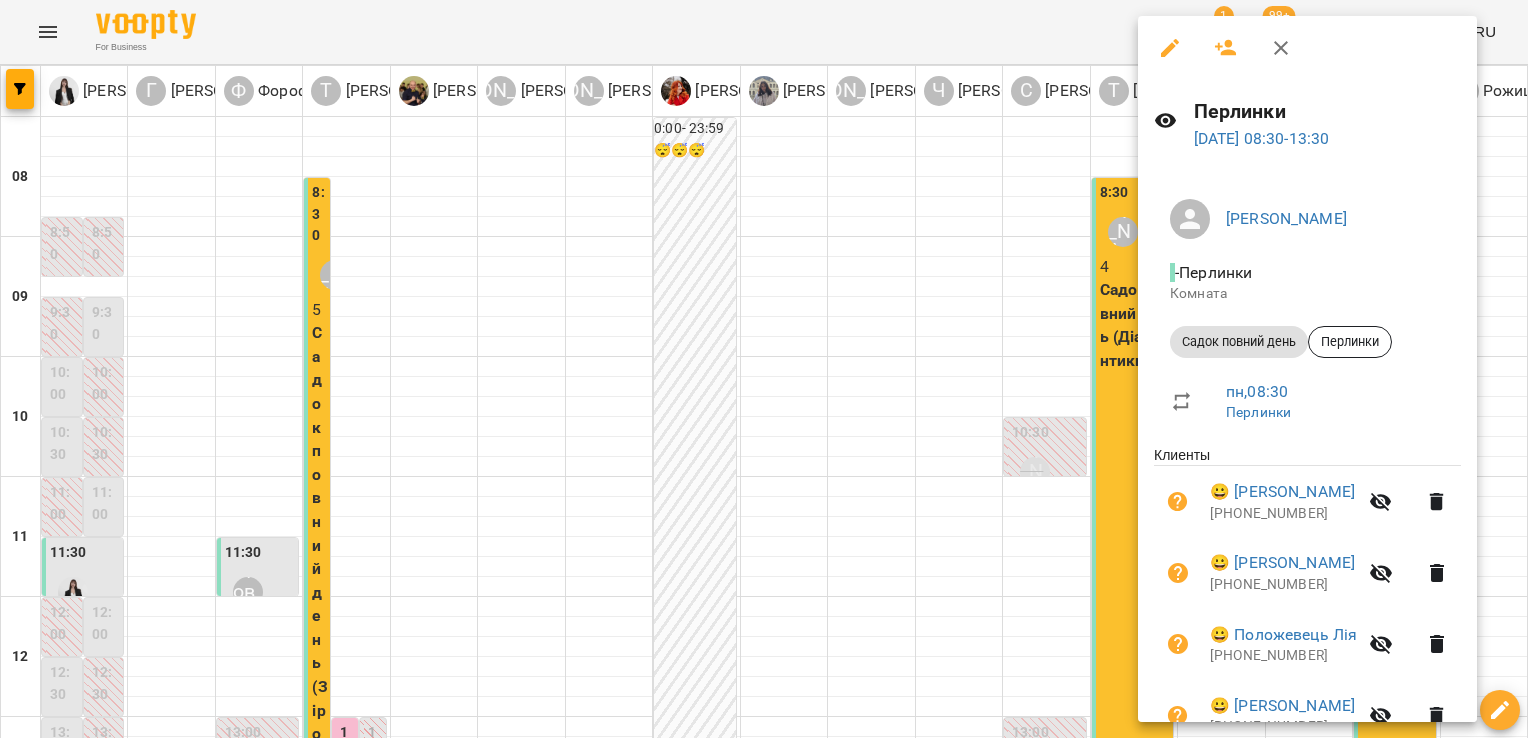 click at bounding box center (764, 369) 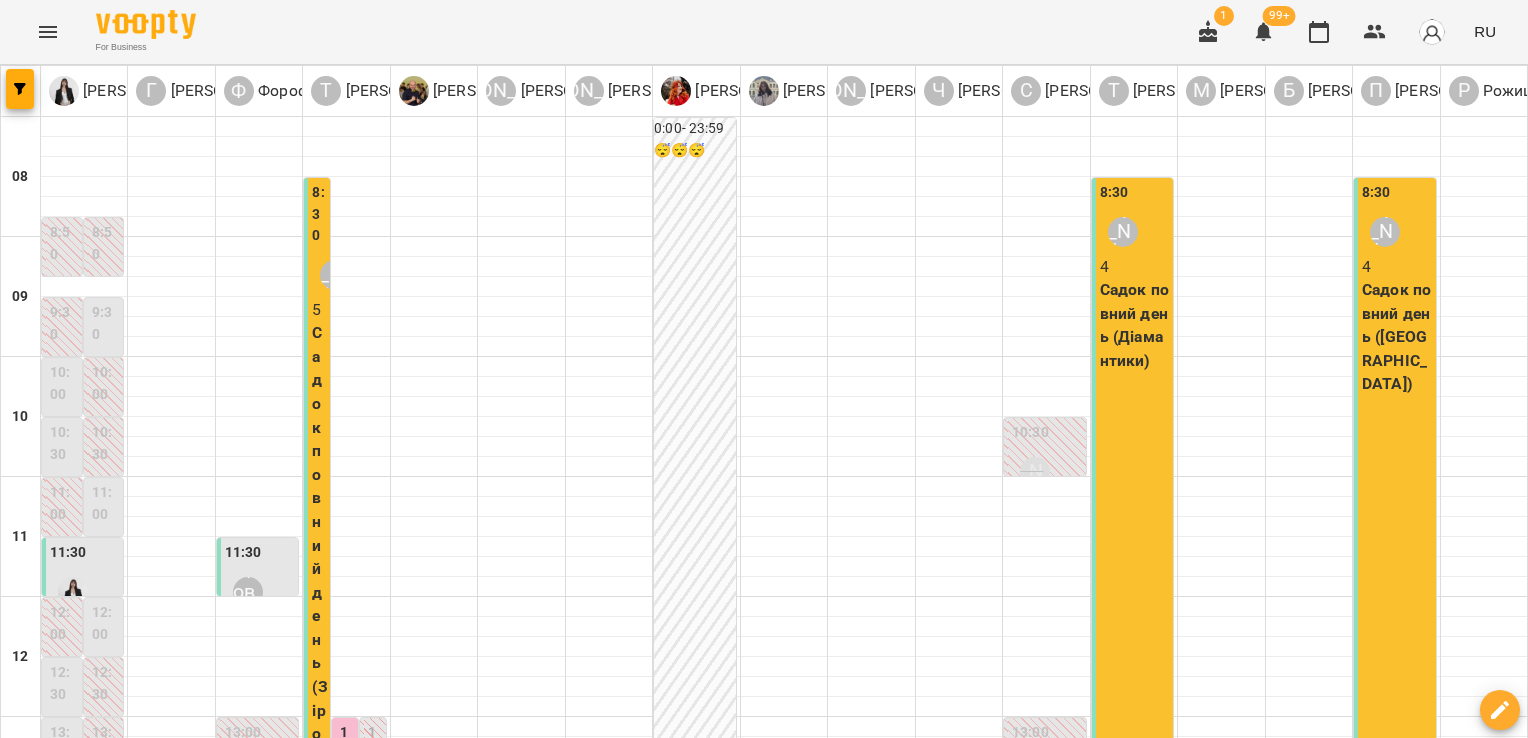 scroll, scrollTop: 0, scrollLeft: 0, axis: both 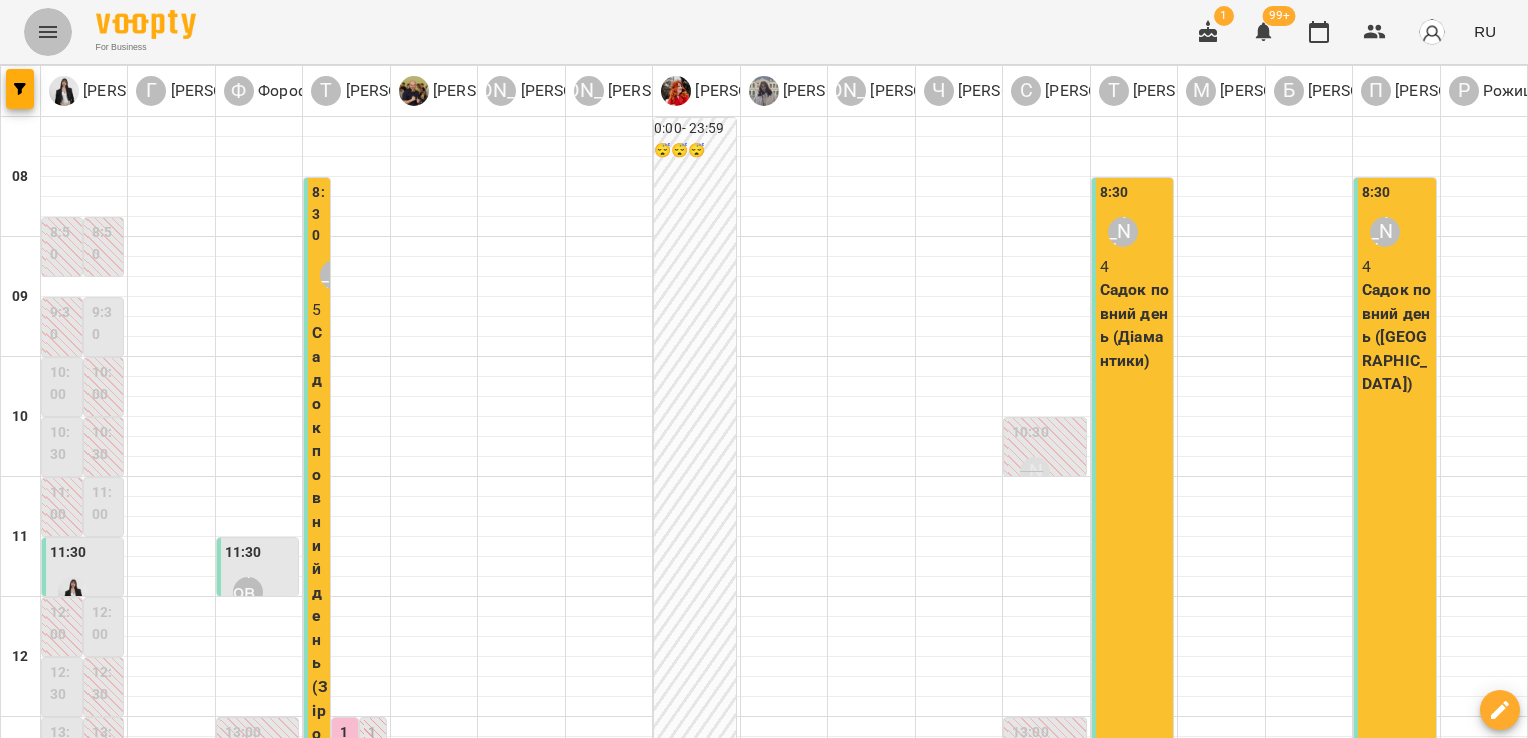 click at bounding box center [48, 32] 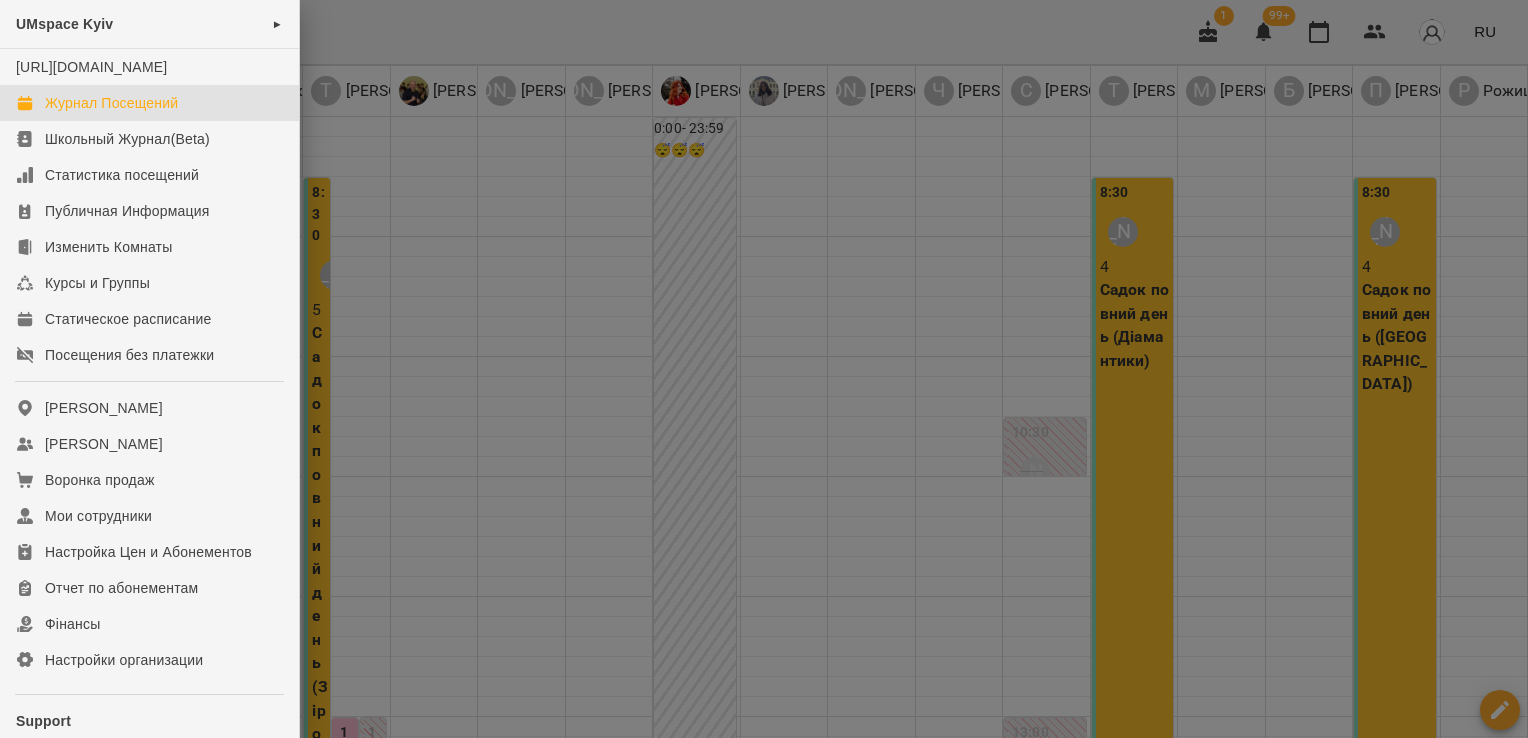 click on "Журнал Посещений" at bounding box center [149, 103] 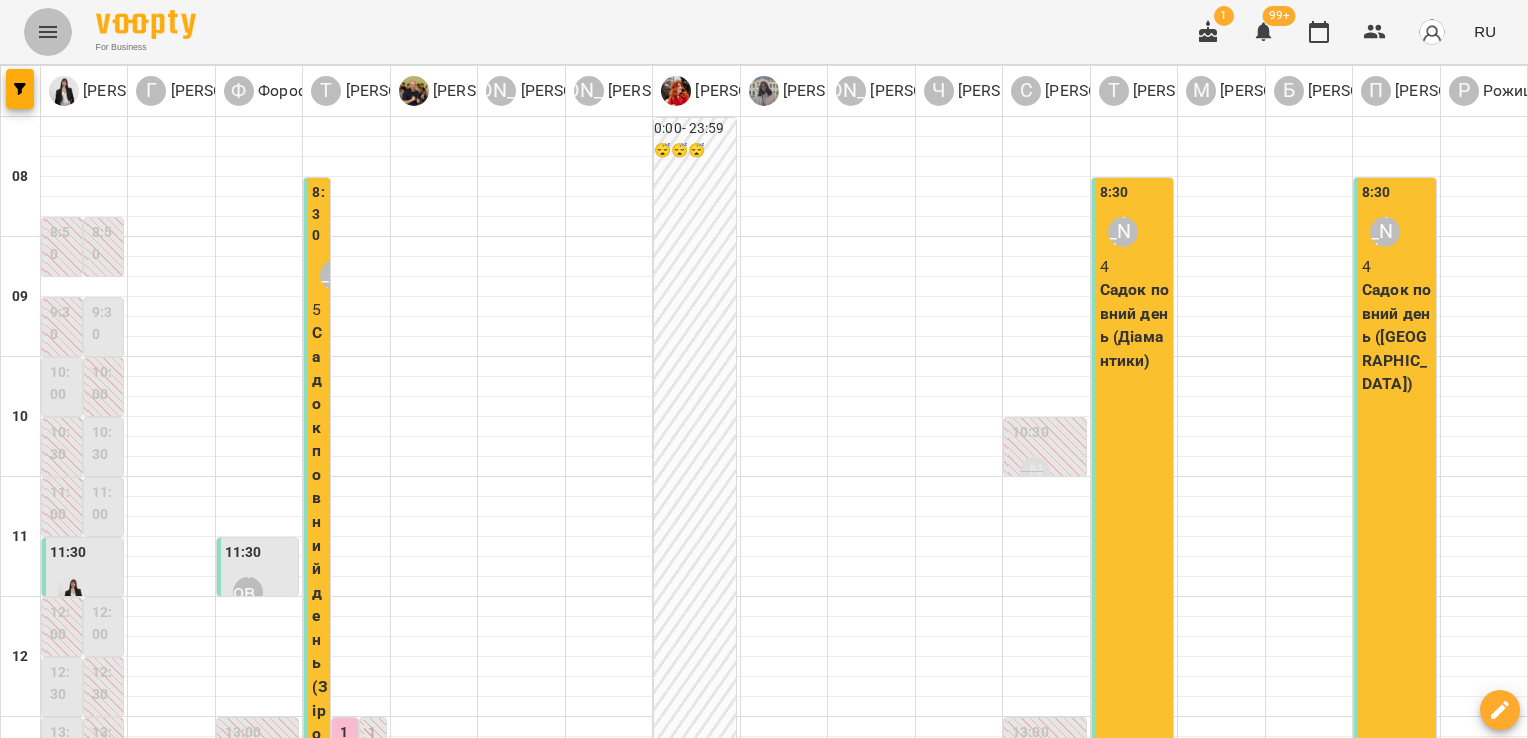 click at bounding box center [48, 32] 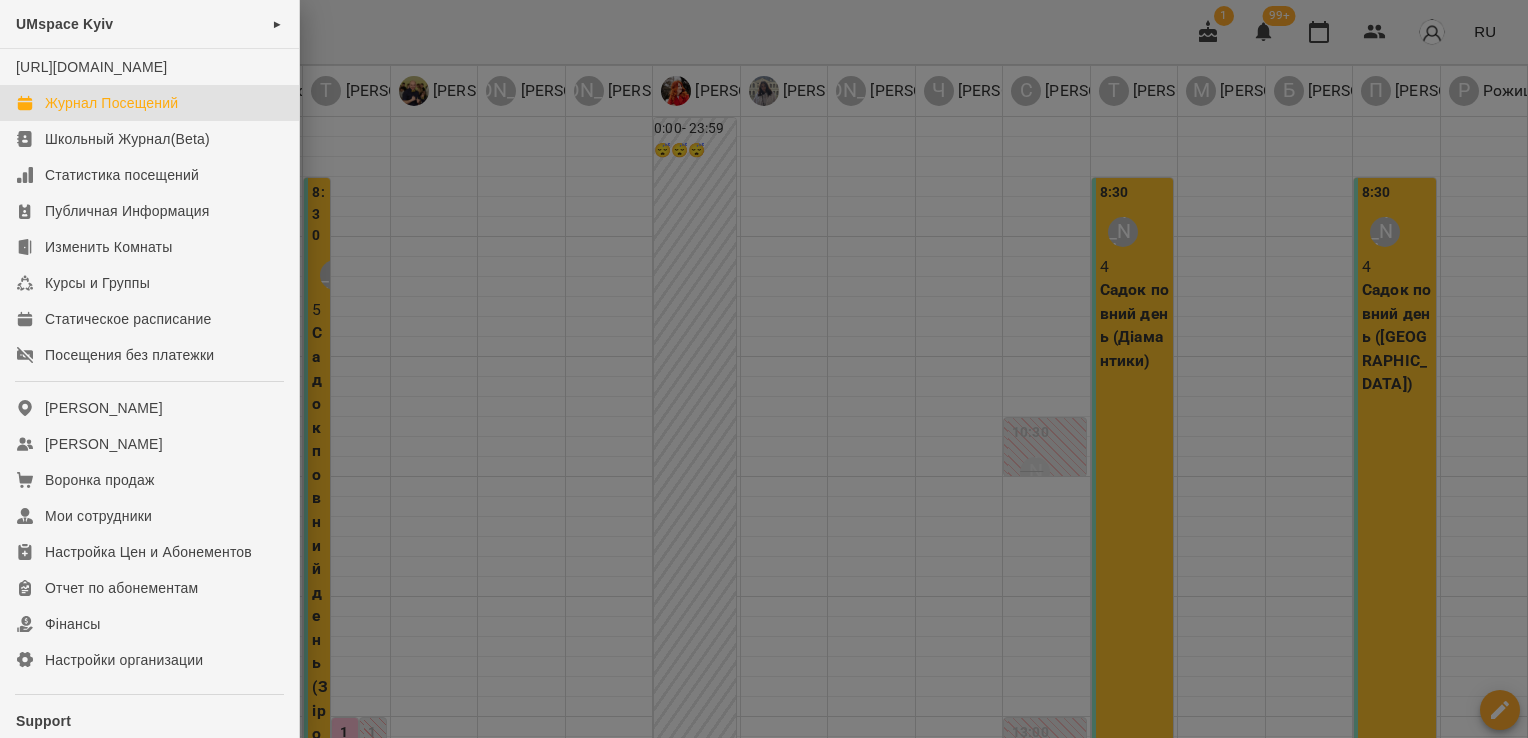 click on "Журнал Посещений" at bounding box center (149, 103) 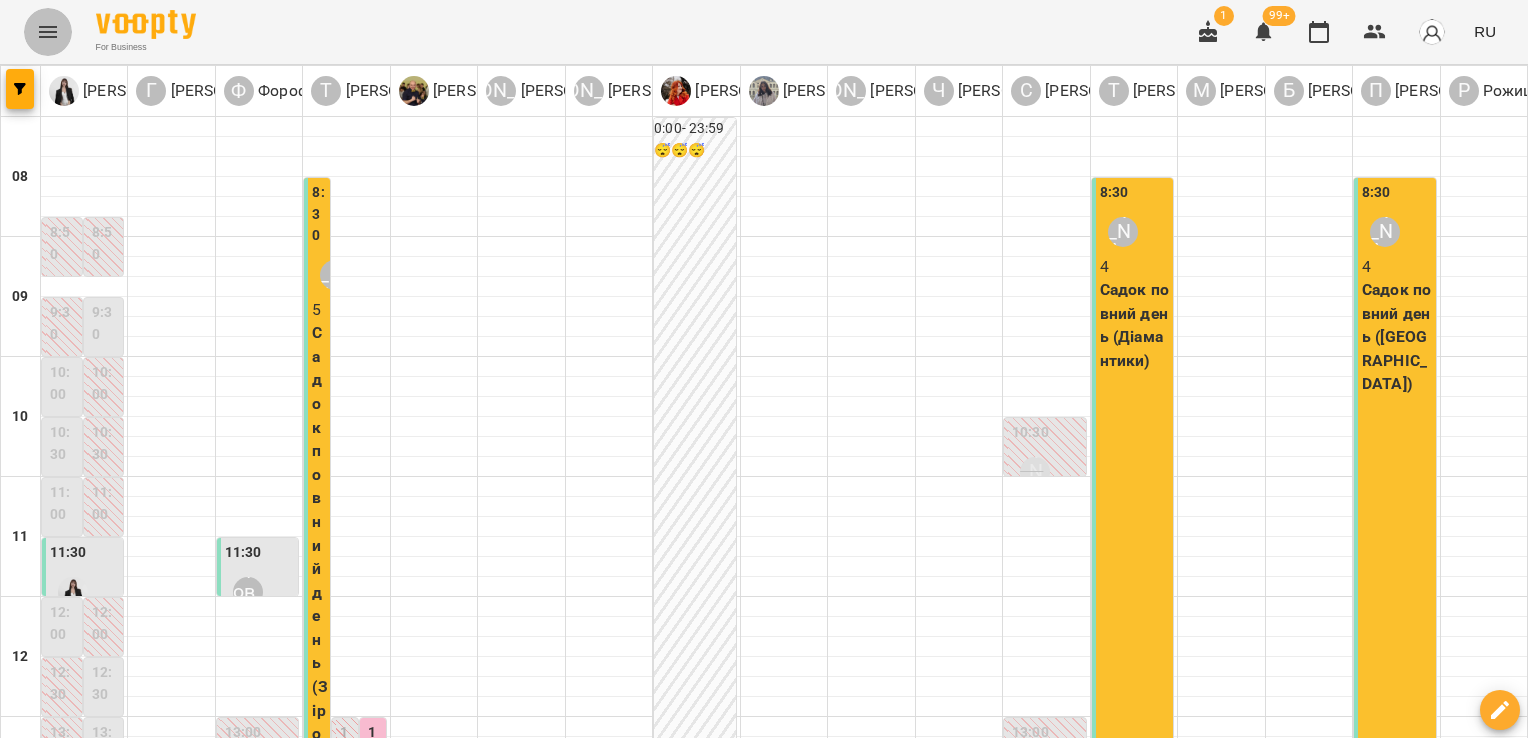 click 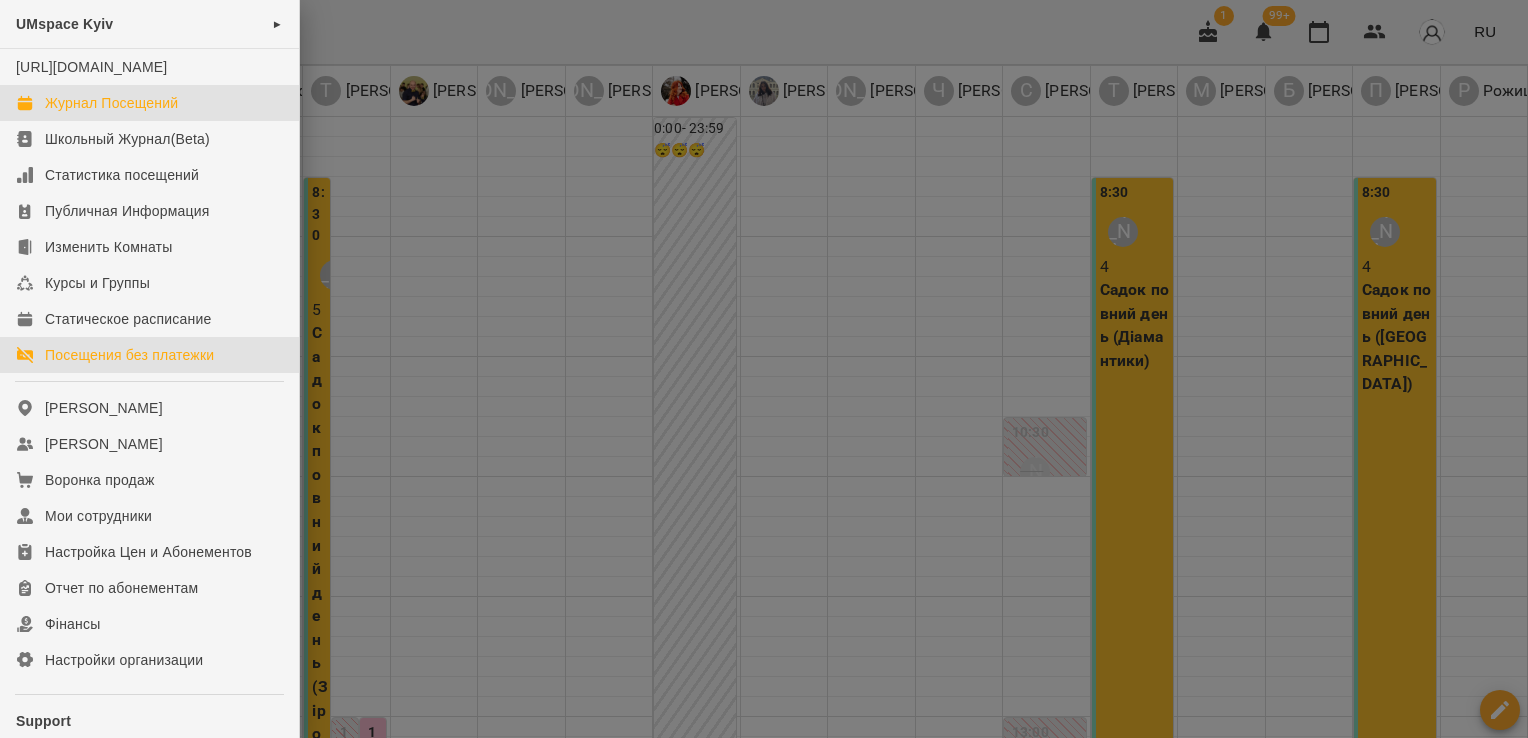 click on "Посещения без платежки" at bounding box center (129, 355) 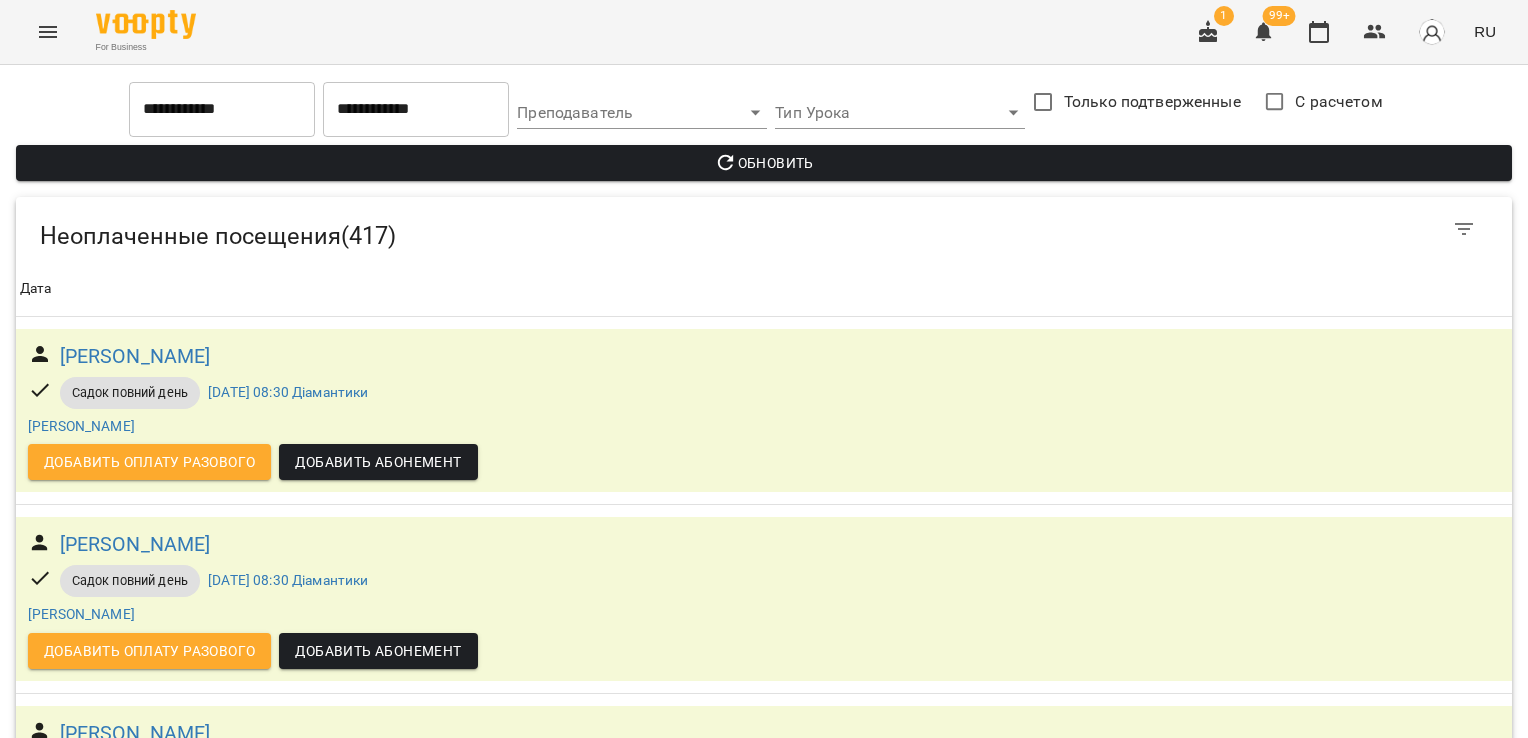 scroll, scrollTop: 0, scrollLeft: 0, axis: both 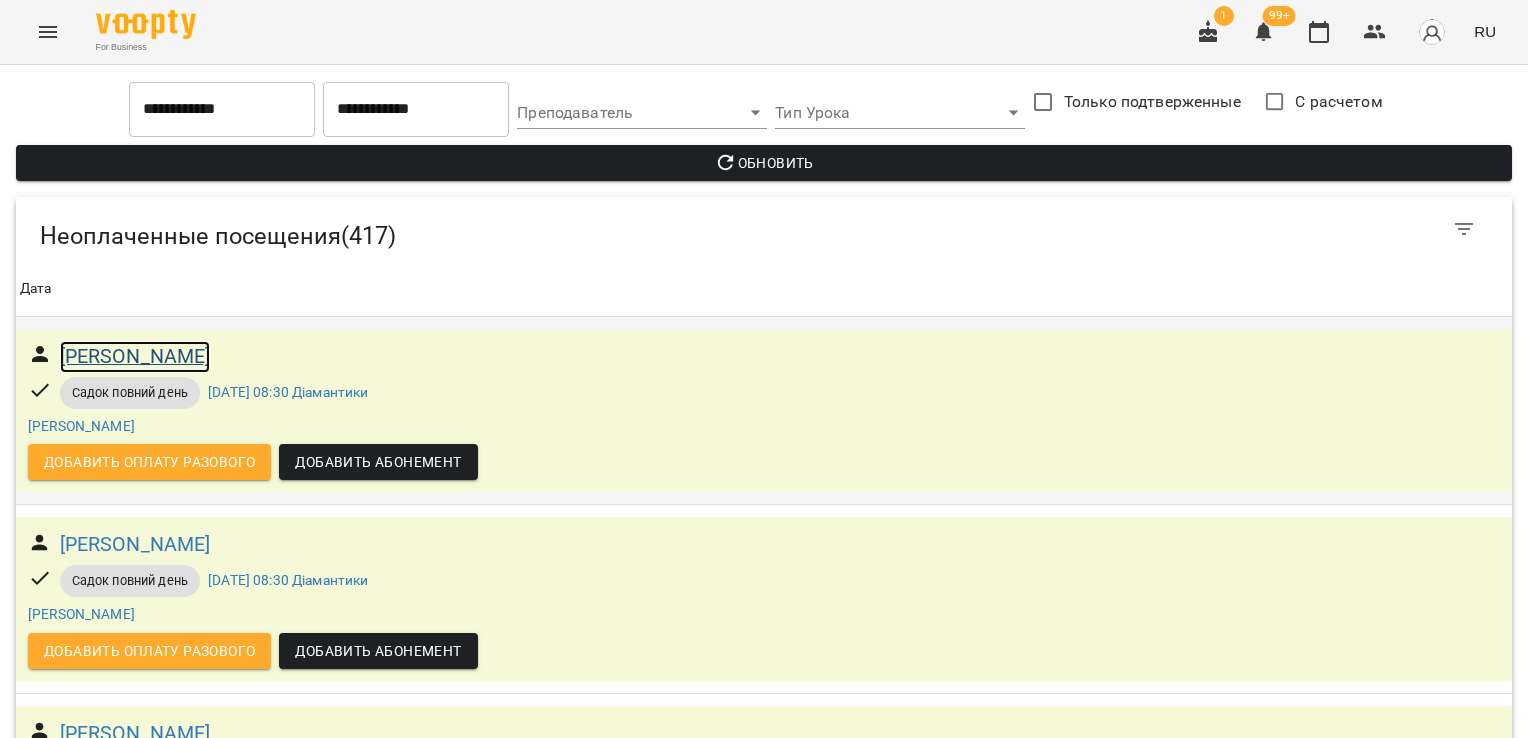 click on "[PERSON_NAME]" at bounding box center (135, 356) 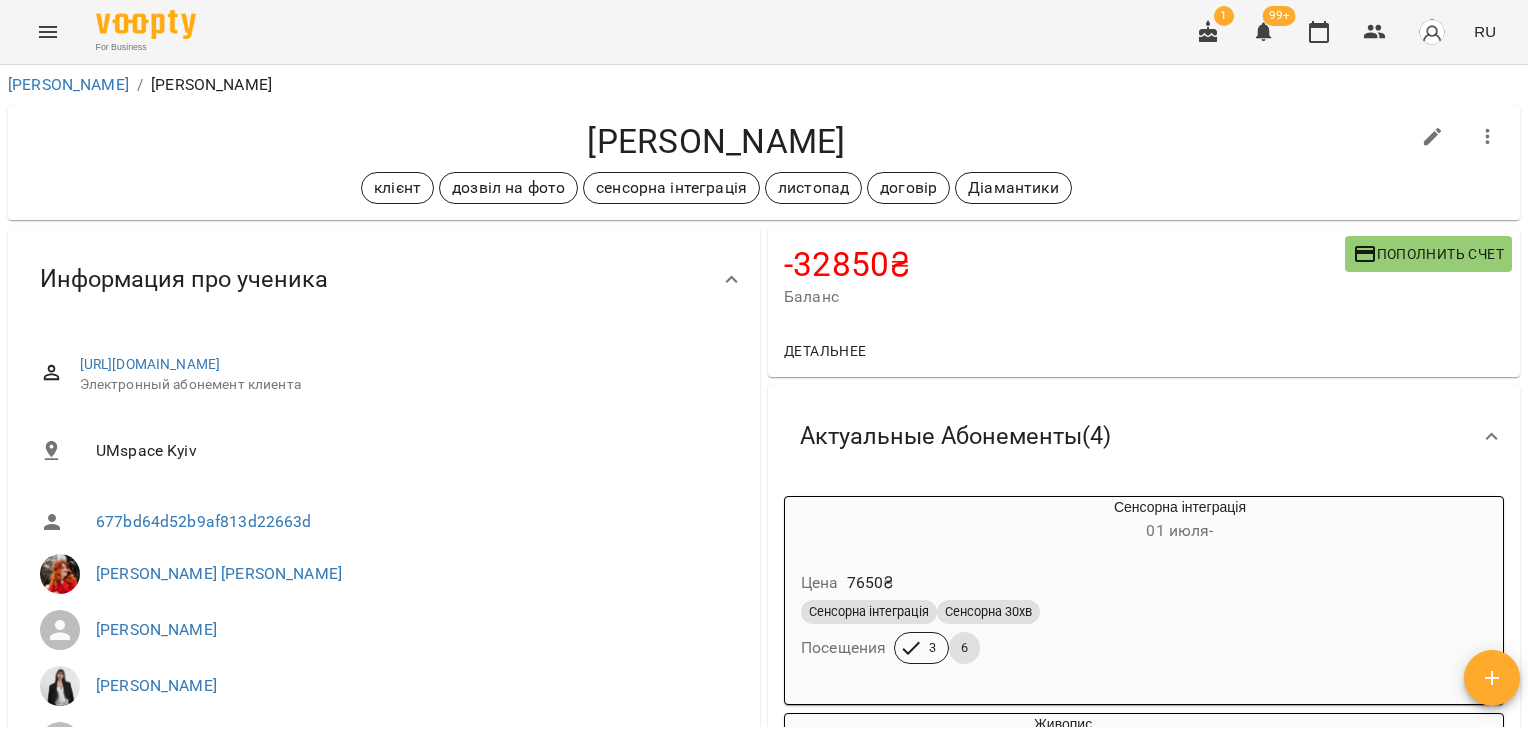 click on "For Business 1 99+ RU Мои Клиенты / [PERSON_NAME] [PERSON_NAME] клієнт дозвіл на фото сенсорна інтеграція листопад договір Діамантики -32850 ₴ Баланс Пополнить счет Детальнее -32850   ₴ Абонементы -7650 ₴   Сенсорна інтеграція -3600 ₴   Логоритміка -3600 ₴   Живопис -18000 ₴   Садок повний день Актуальные Абонементы ( 4 ) Сенсорна інтеграція [DATE]  -   Цена 7650 ₴ Сенсорна інтеграція Сенсорна 30хв Посещения 3 6 Живопис [DATE]  -   Цена 3600 ₴ Живопис Посещения 3 5 Логоритміка [DATE]  -   Цена 3600 ₴ Логоритміка Посещения 5 3 Садок повний день [DATE]  -" at bounding box center (764, 401) 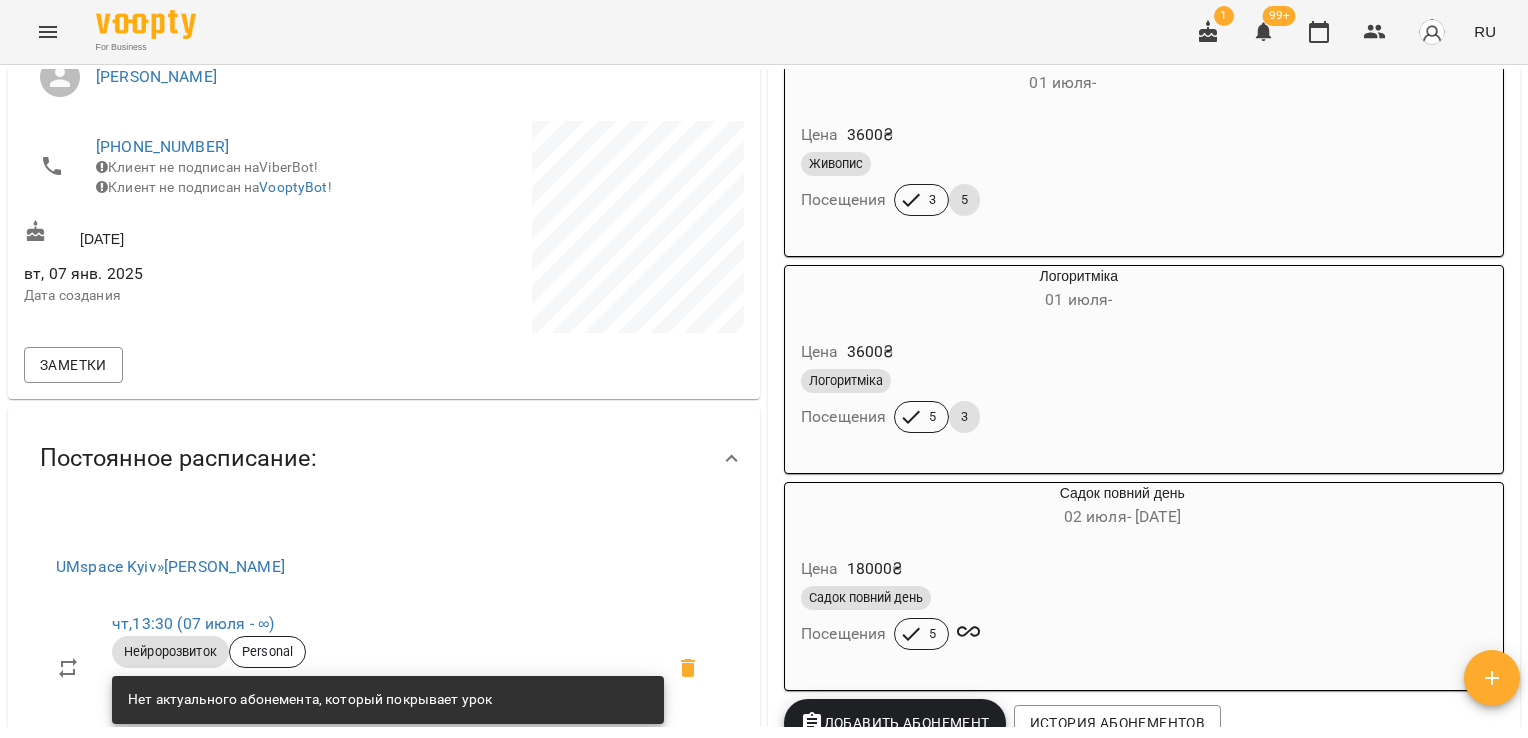 scroll, scrollTop: 636, scrollLeft: 0, axis: vertical 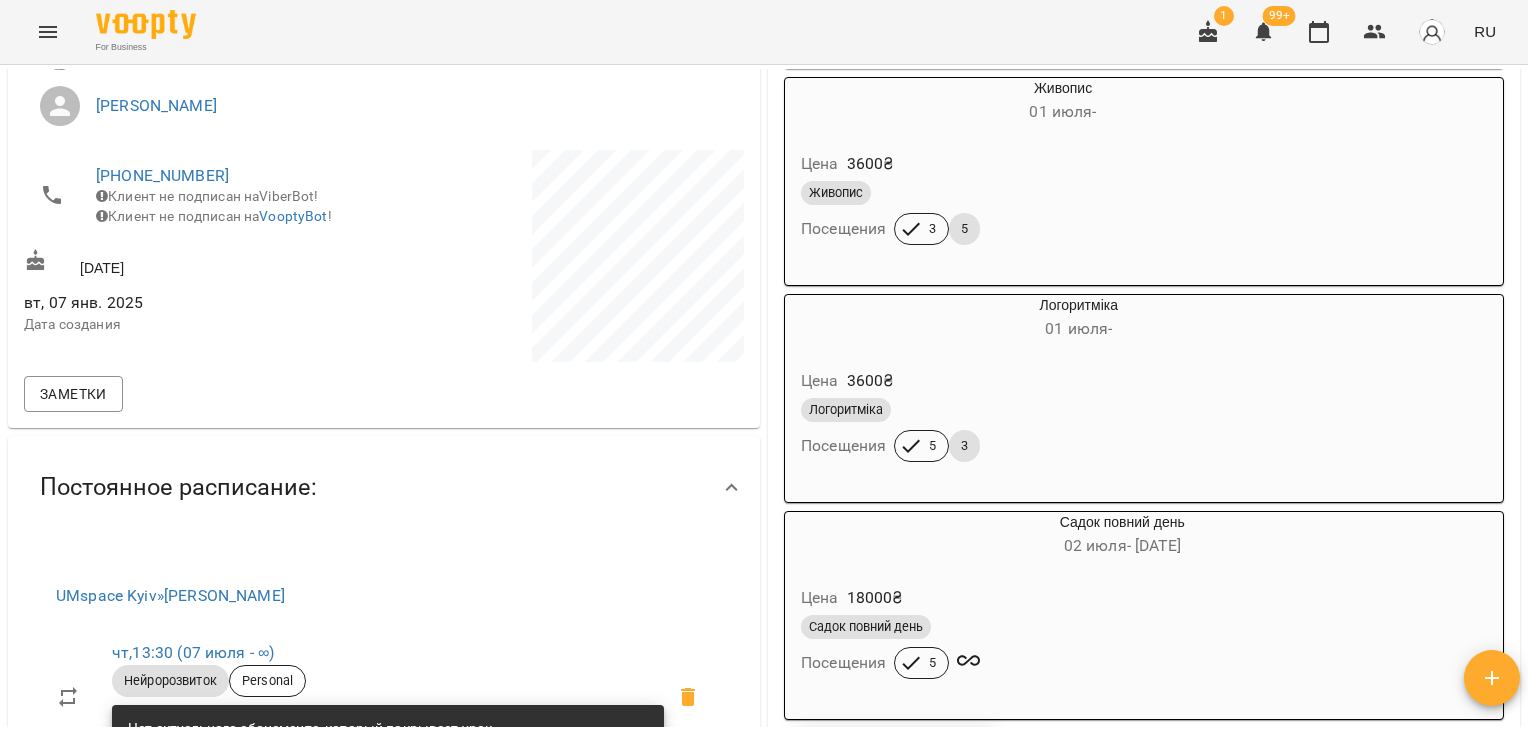 click on "[URL][DOMAIN_NAME] Электронный абонемент клиента UMspace Kyiv 677bd64d52b9af813d22663d [PERSON_NAME] [PERSON_NAME] [PERSON_NAME] [PERSON_NAME] [PHONE_NUMBER] Клиент не подписан на  ViberBot! Клиент не подписан на  VooptyBot ! [DATE], 07 янв. 2025 Дата создания Заметки" at bounding box center [384, 61] 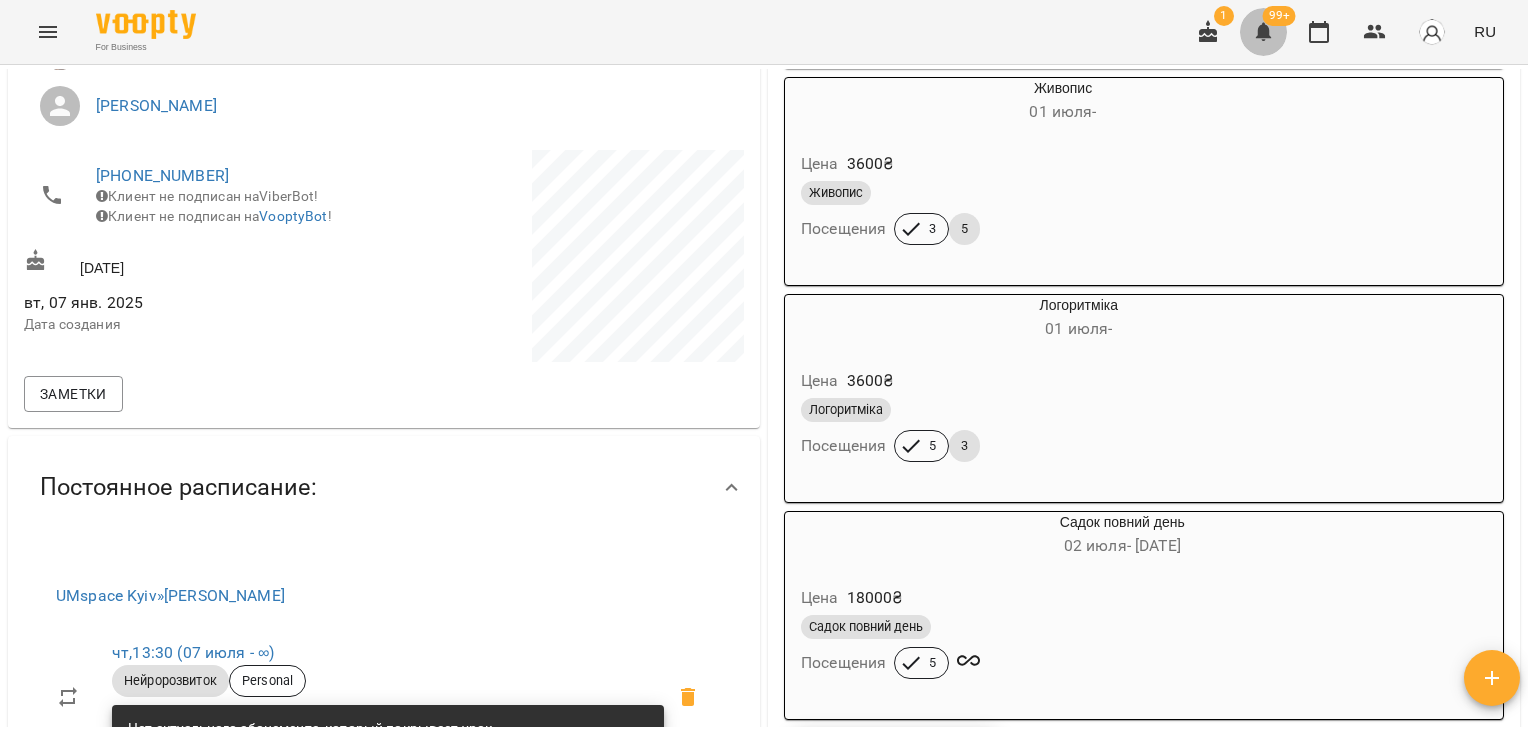 click at bounding box center (1264, 32) 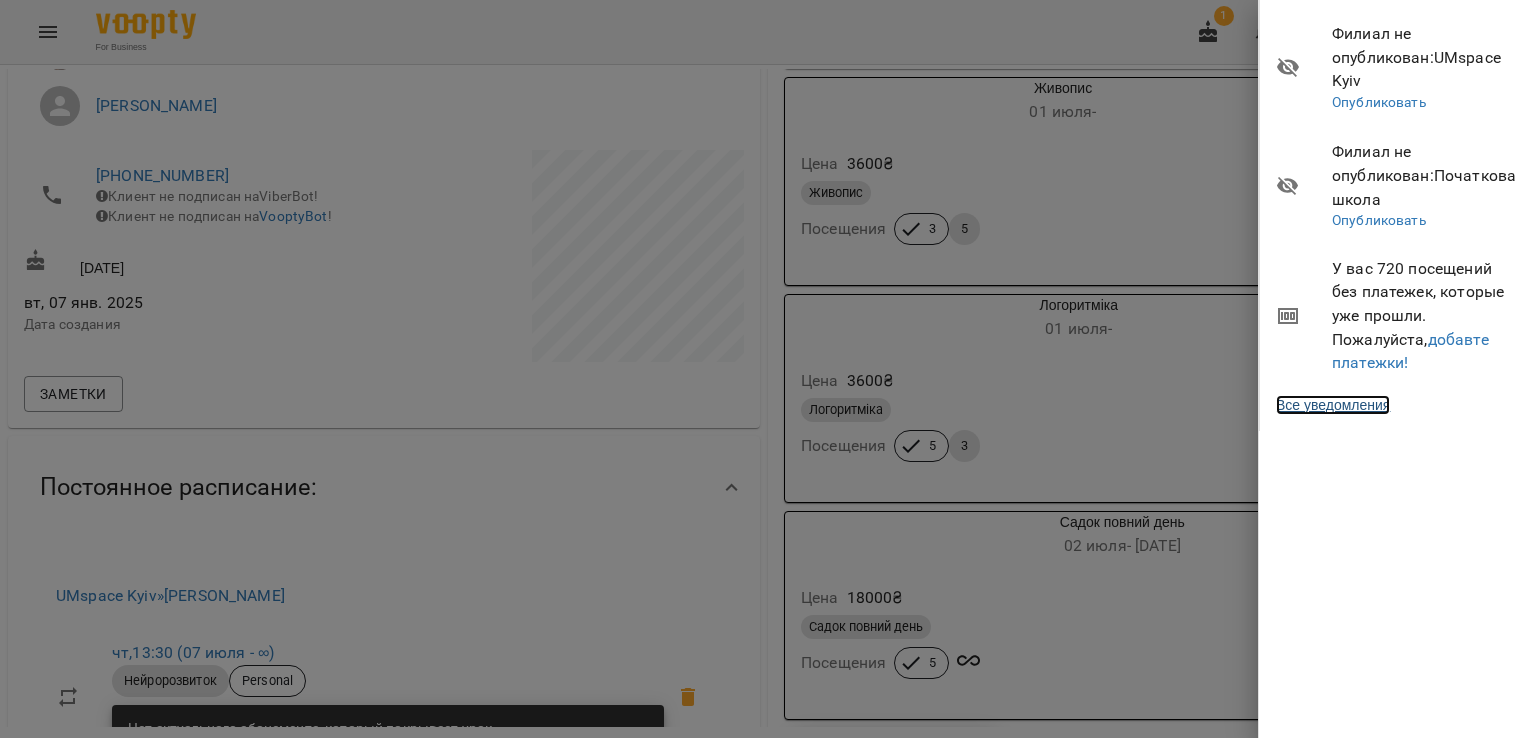 click on "Все уведомления" at bounding box center (1333, 405) 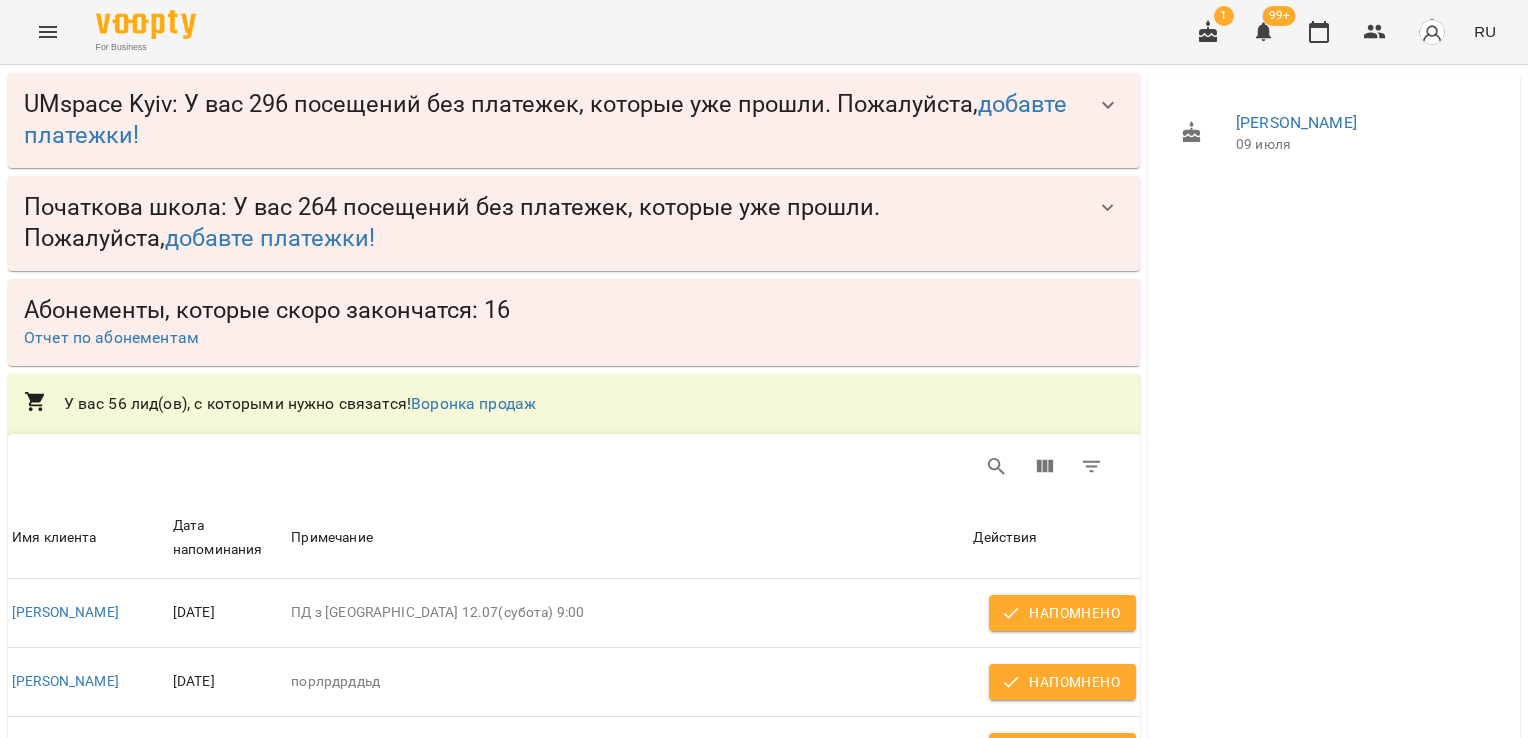 scroll, scrollTop: 576, scrollLeft: 0, axis: vertical 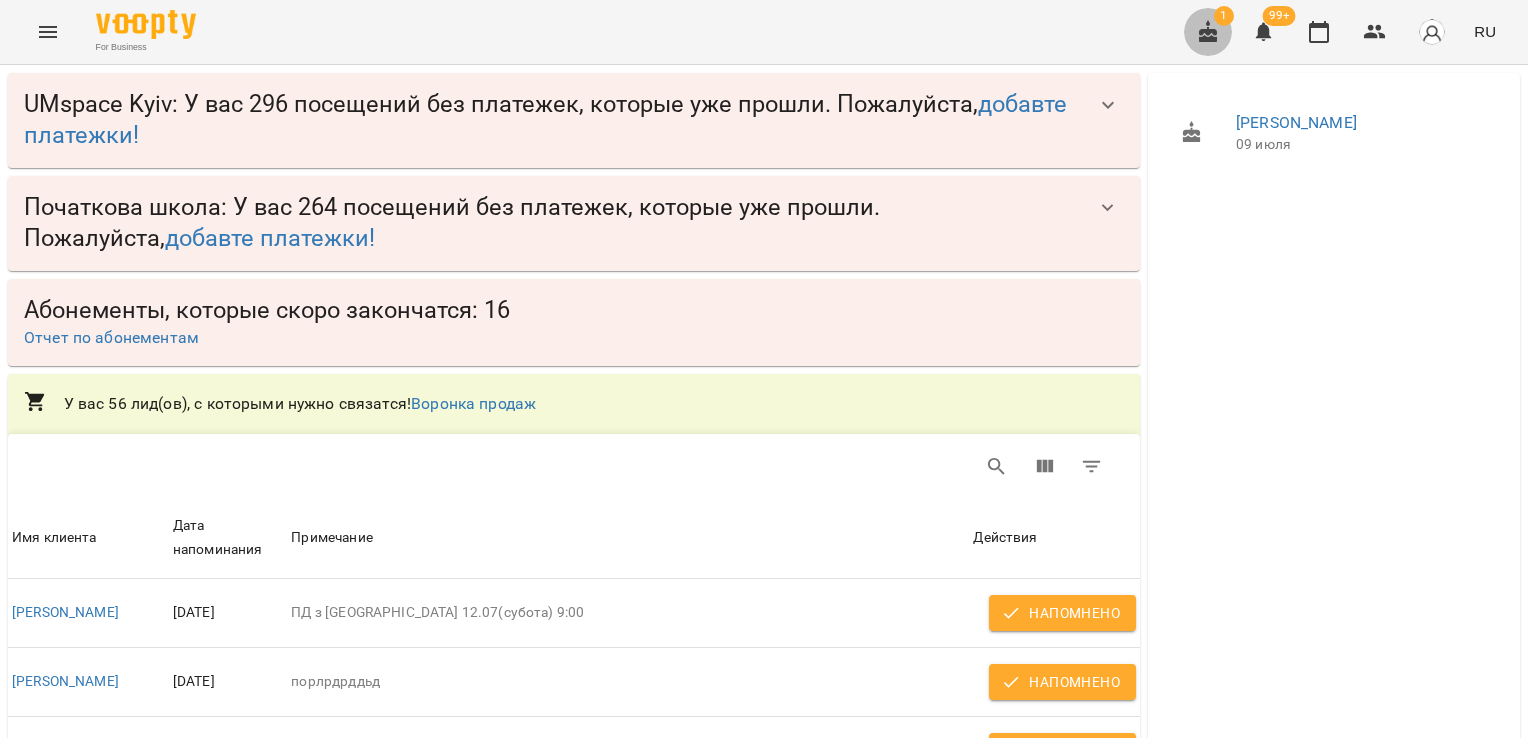 click 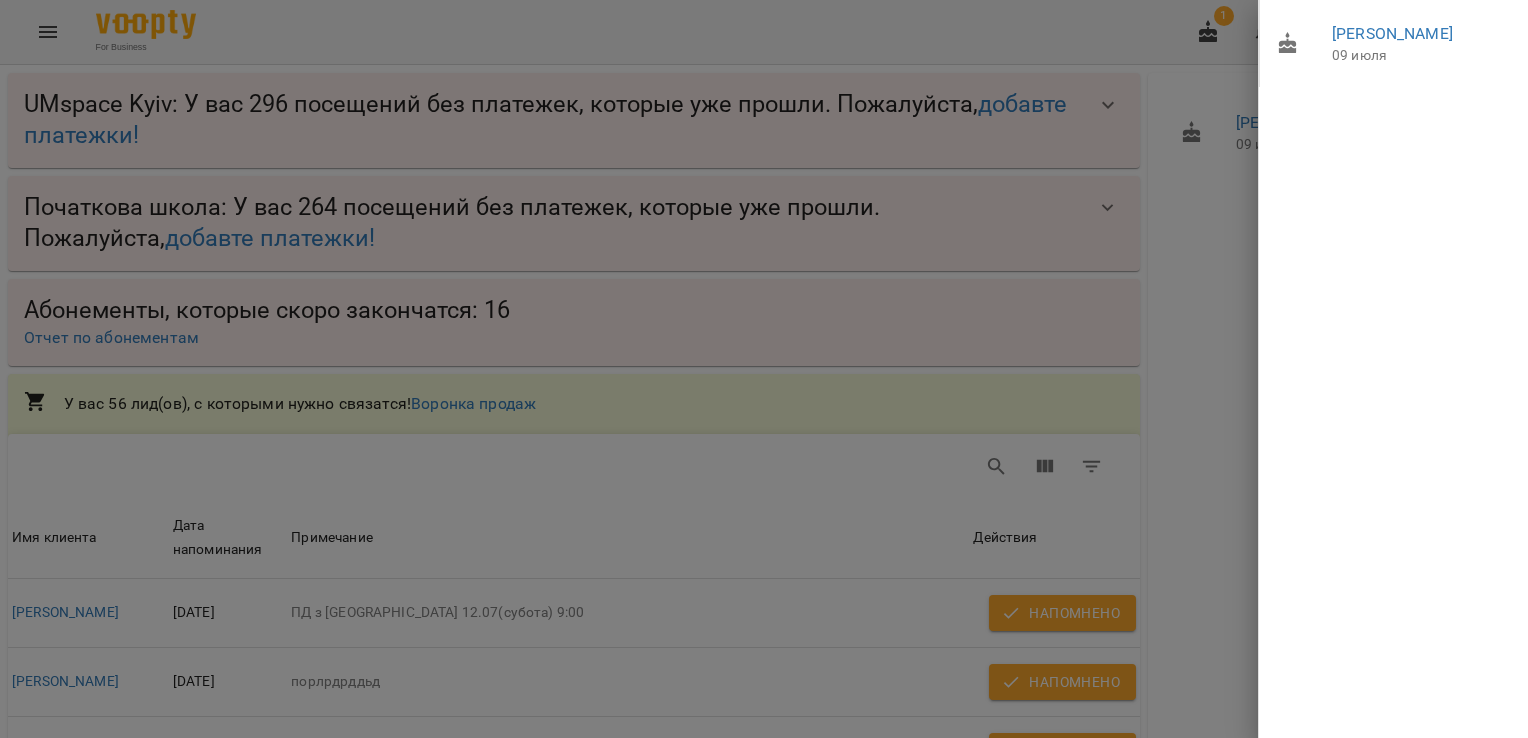 click at bounding box center (764, 369) 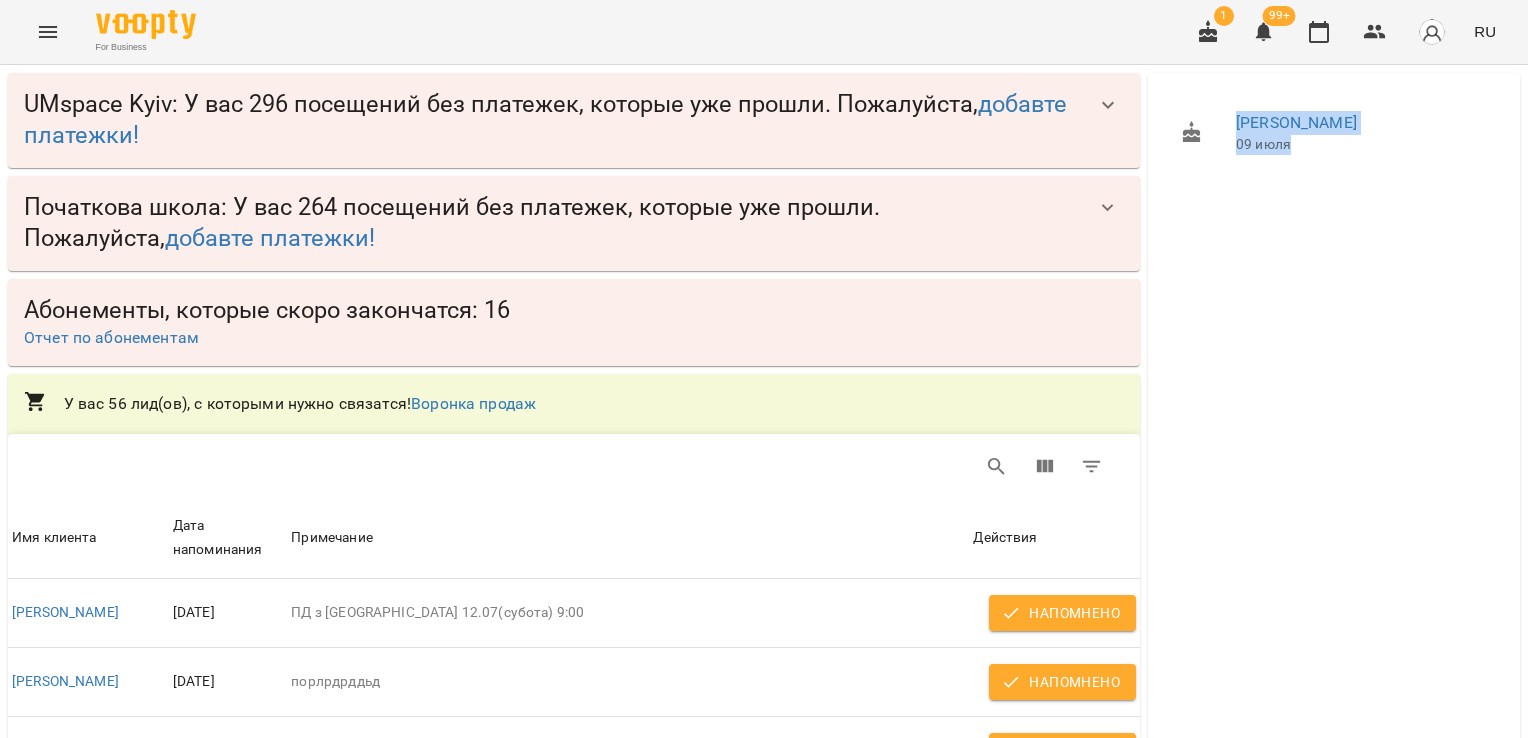 drag, startPoint x: 1204, startPoint y: 105, endPoint x: 1372, endPoint y: 190, distance: 188.27905 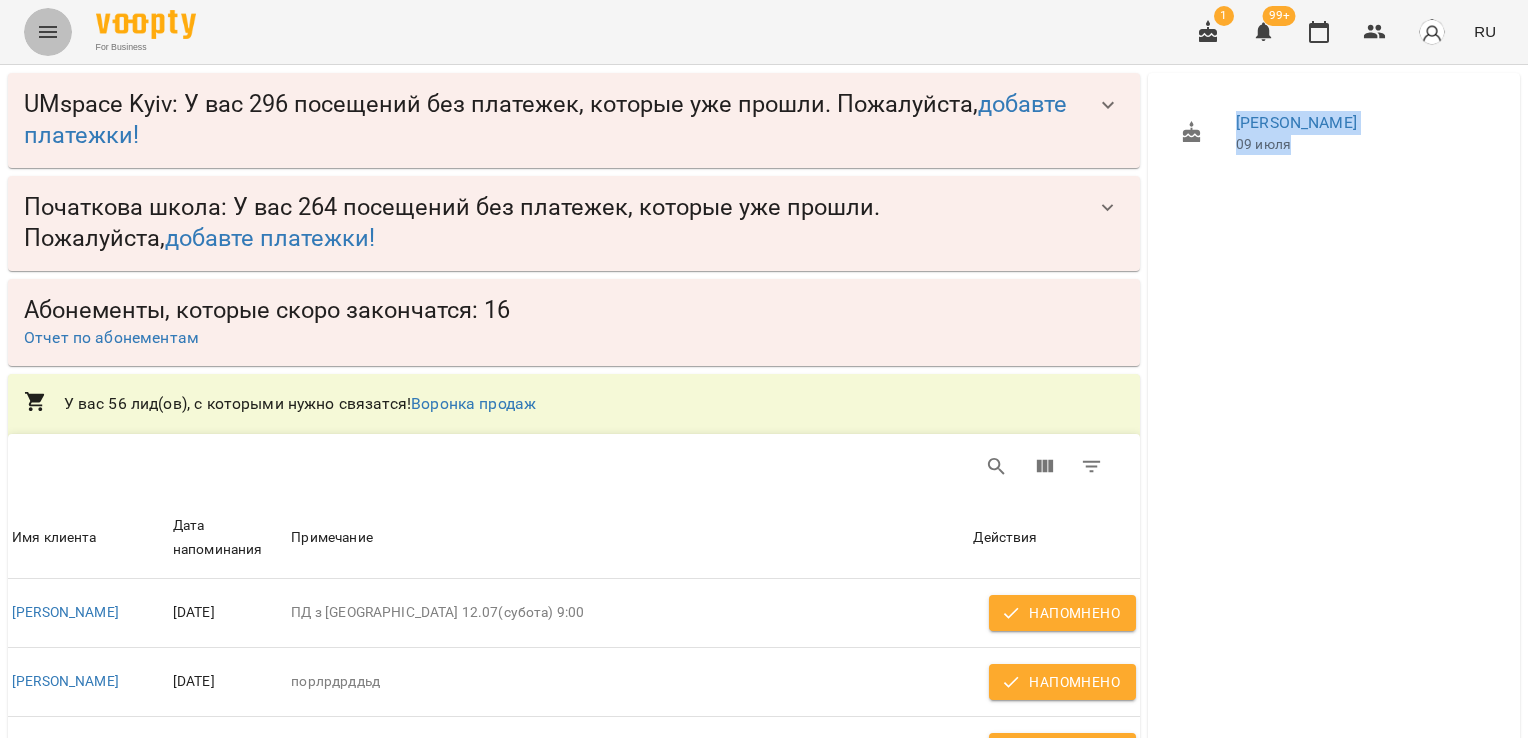 click 